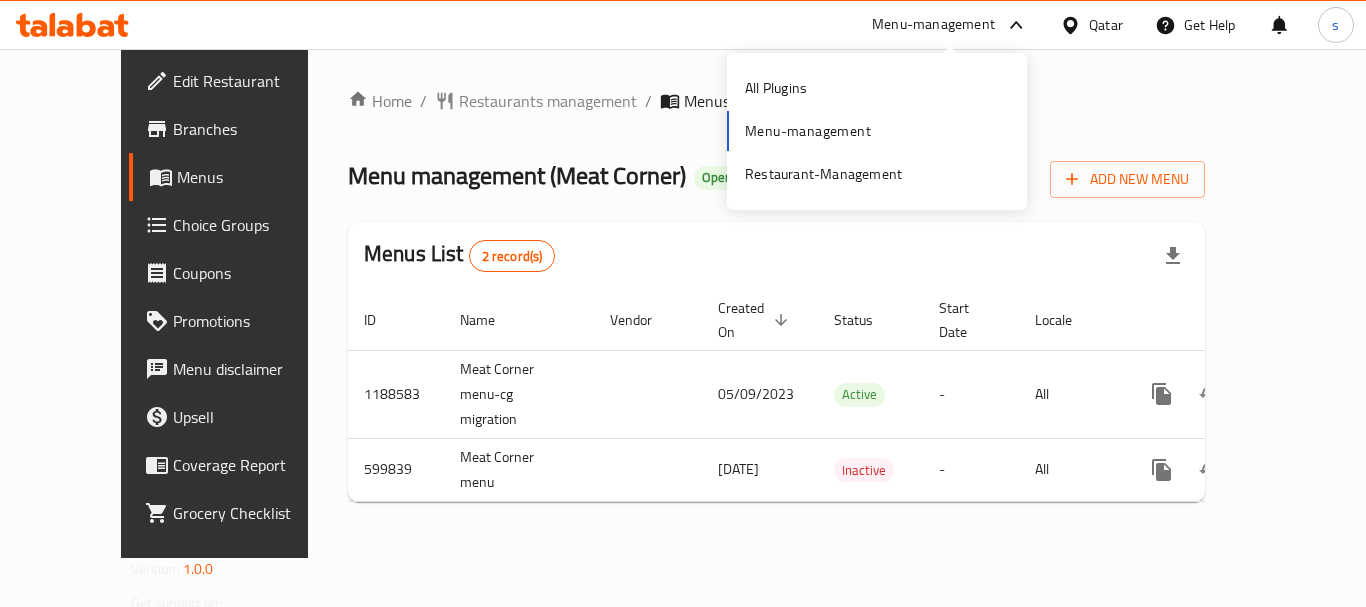 scroll, scrollTop: 0, scrollLeft: 0, axis: both 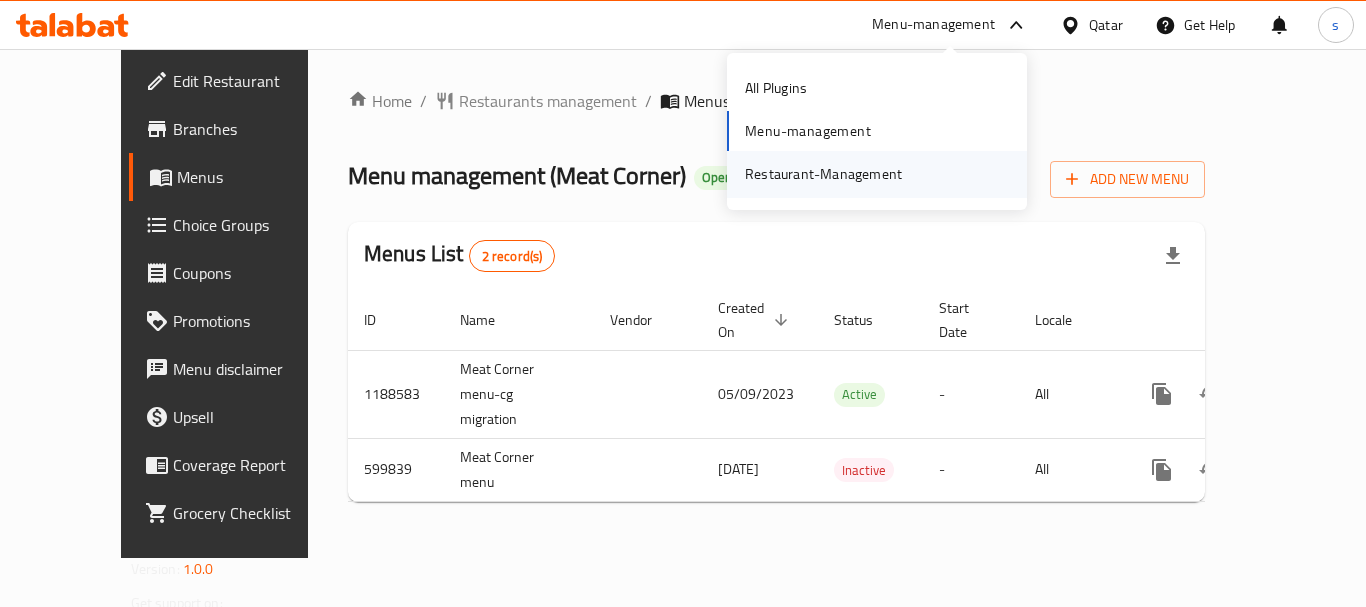 click on "Restaurant-Management" at bounding box center [823, 174] 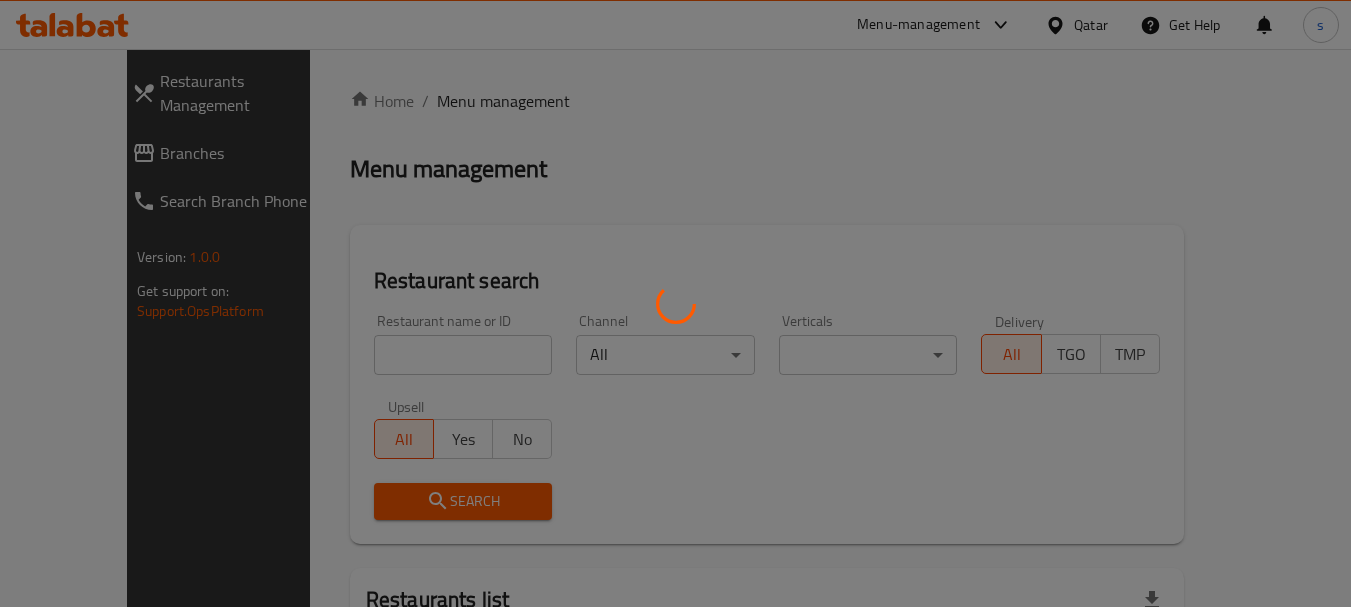 scroll, scrollTop: 0, scrollLeft: 0, axis: both 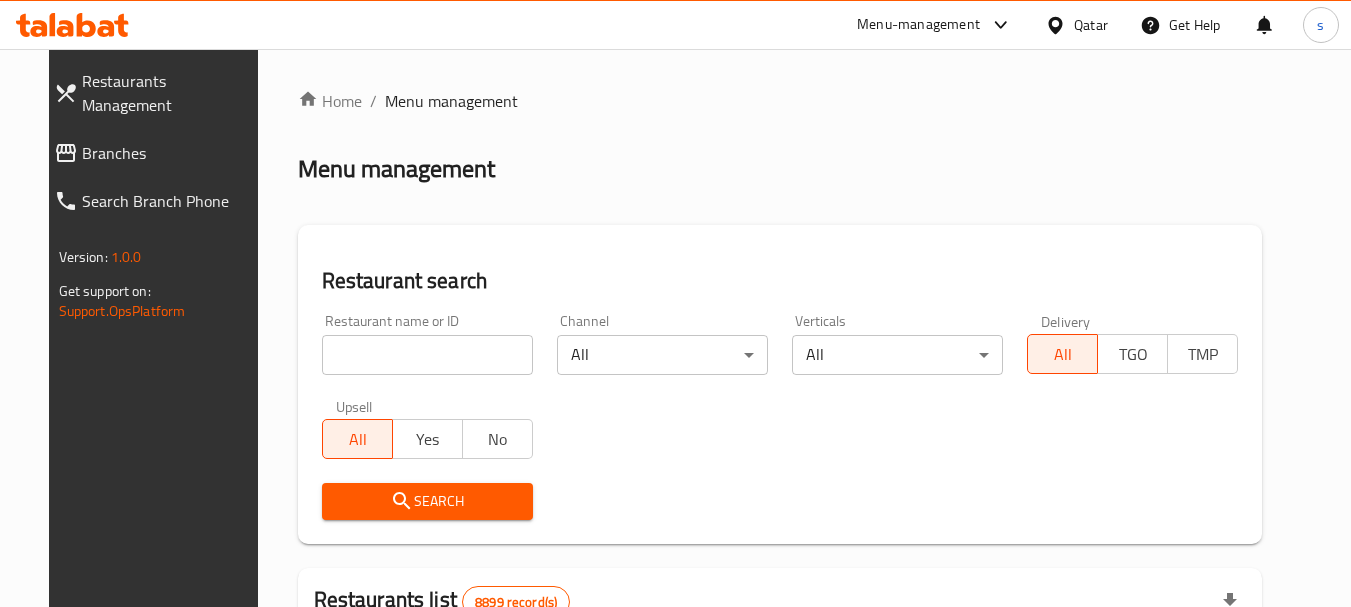 click on "Branches" at bounding box center (170, 153) 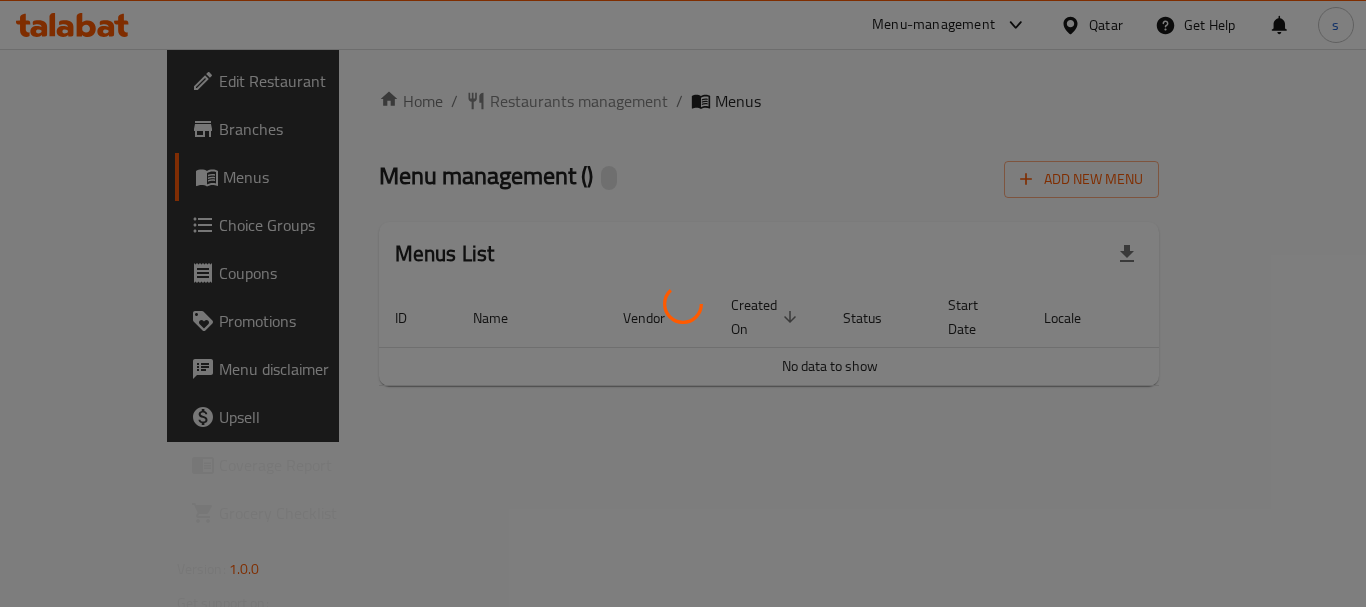 scroll, scrollTop: 0, scrollLeft: 0, axis: both 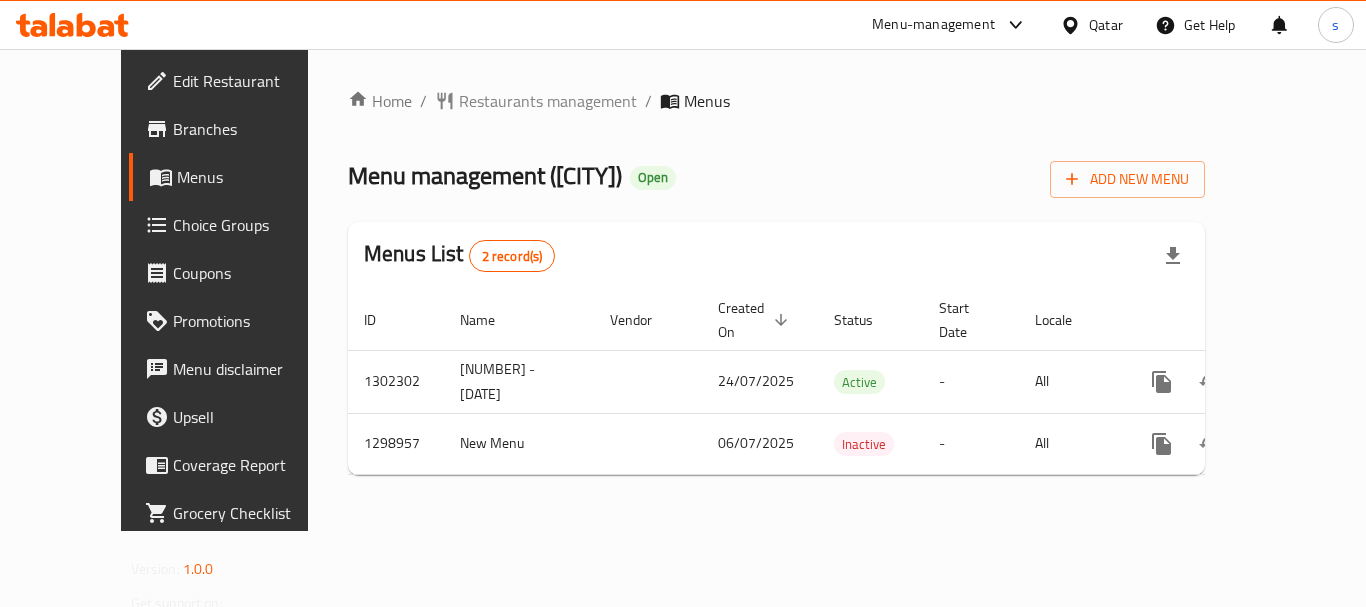 click 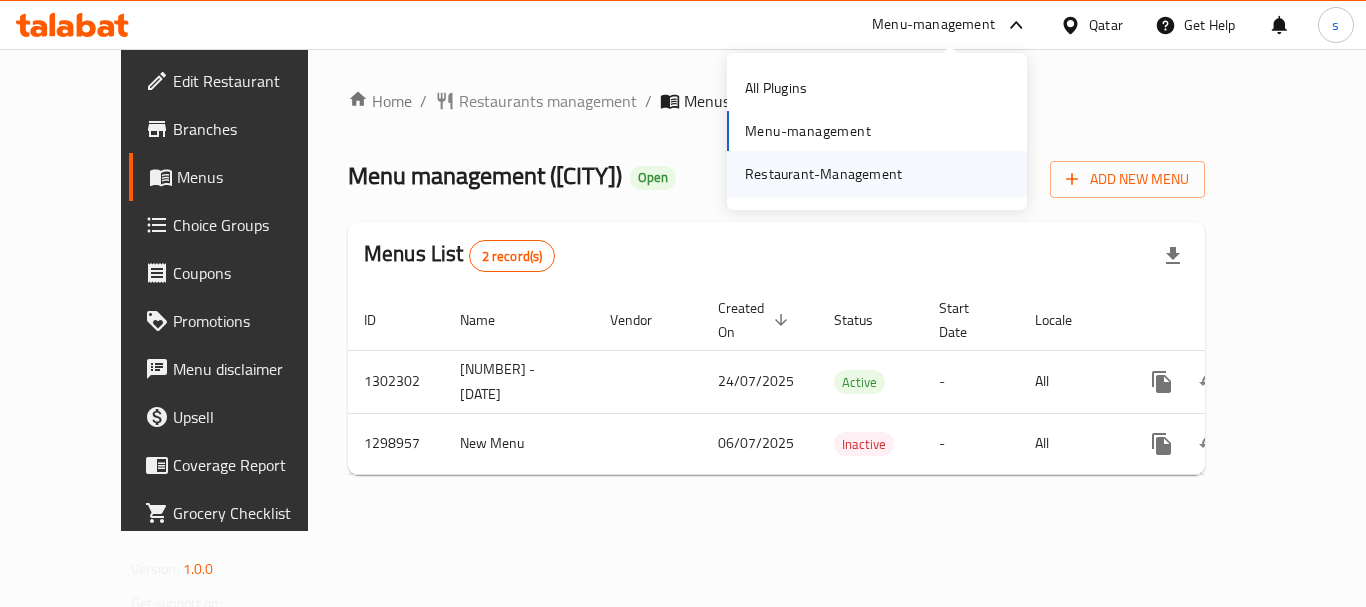 click on "Restaurant-Management" at bounding box center (823, 174) 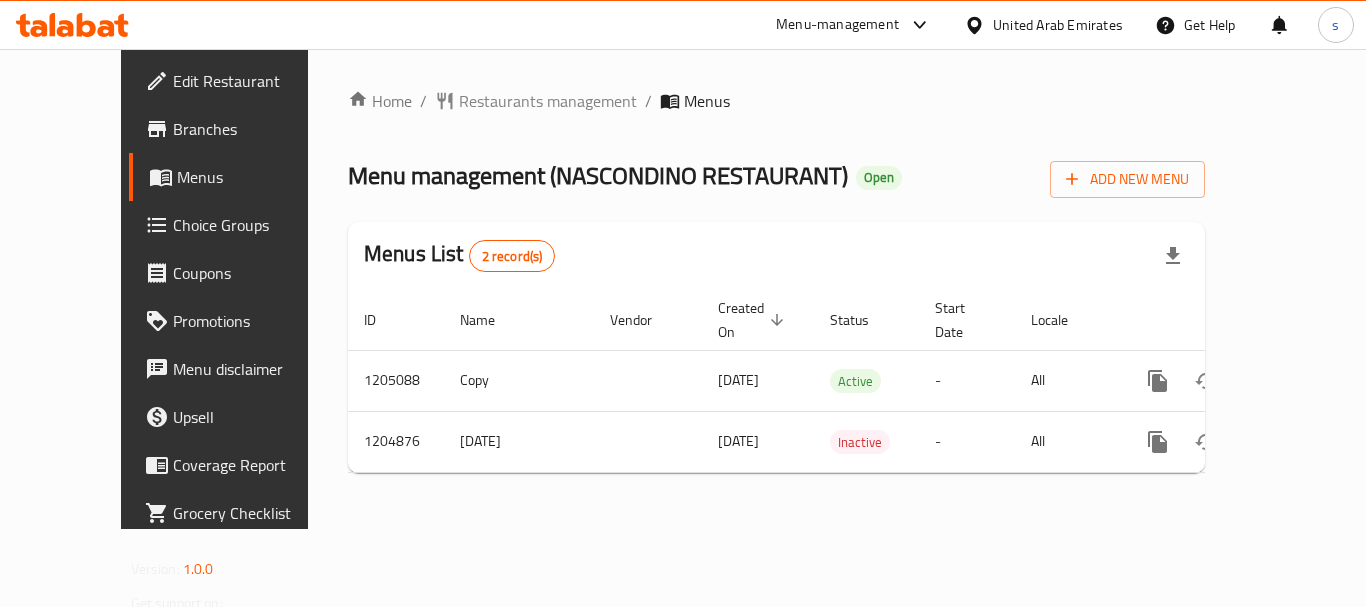 scroll, scrollTop: 0, scrollLeft: 0, axis: both 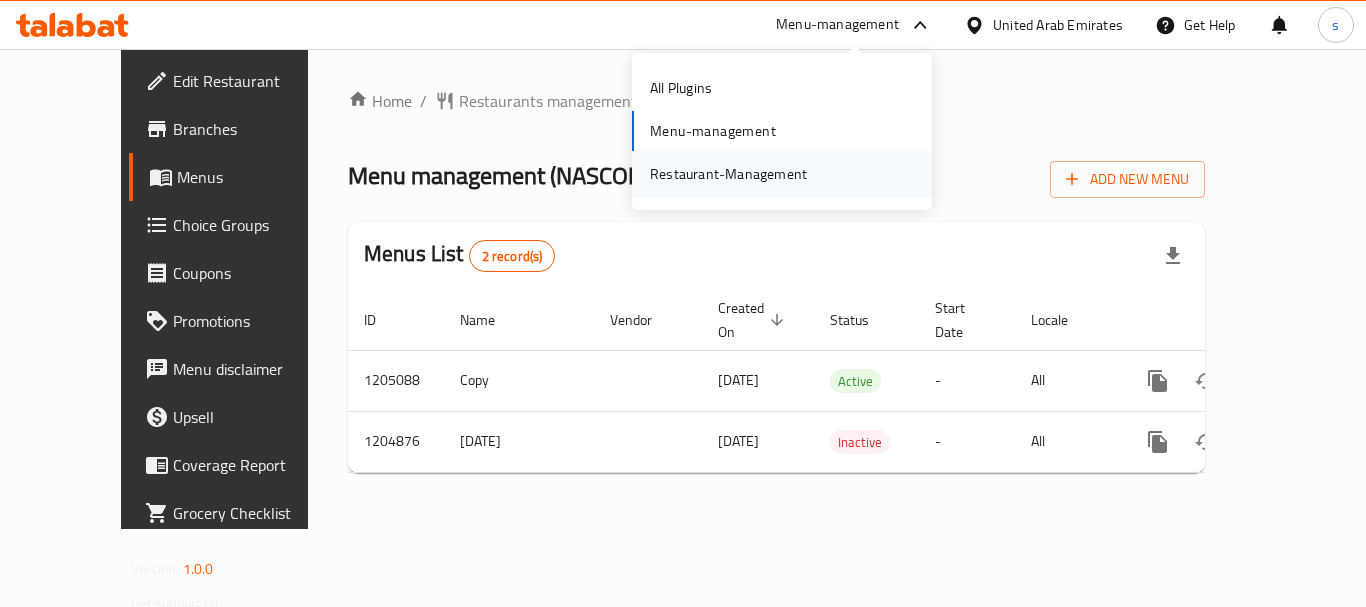 click on "Restaurant-Management" at bounding box center [728, 174] 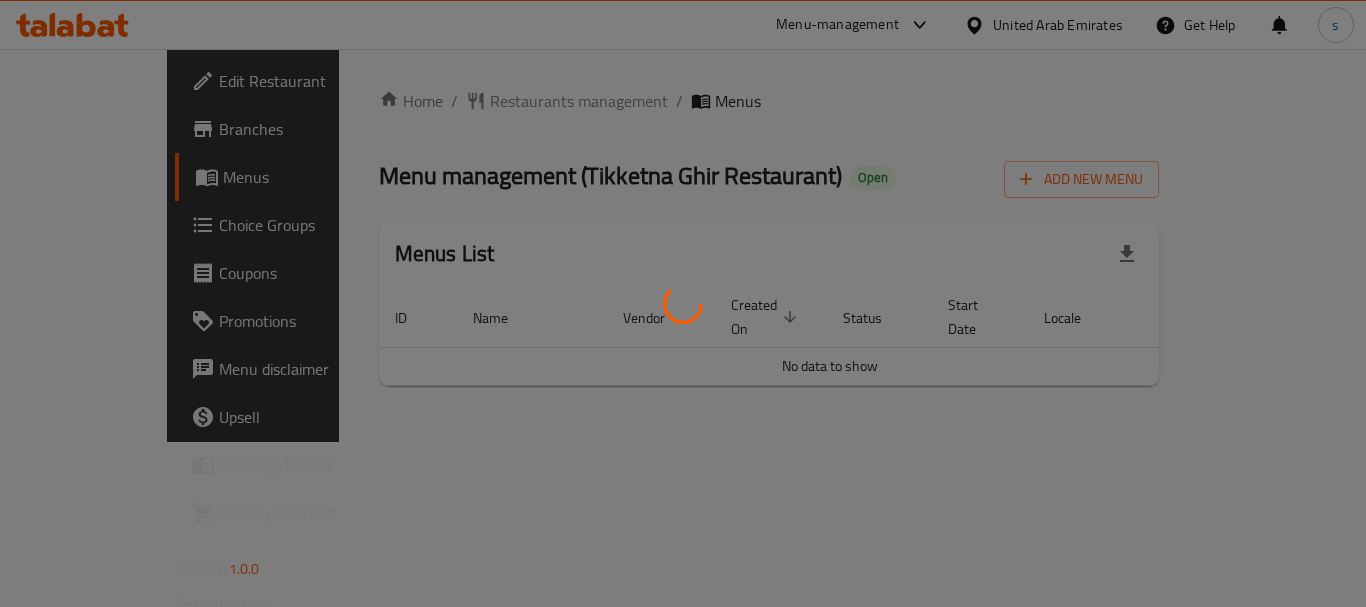 scroll, scrollTop: 0, scrollLeft: 0, axis: both 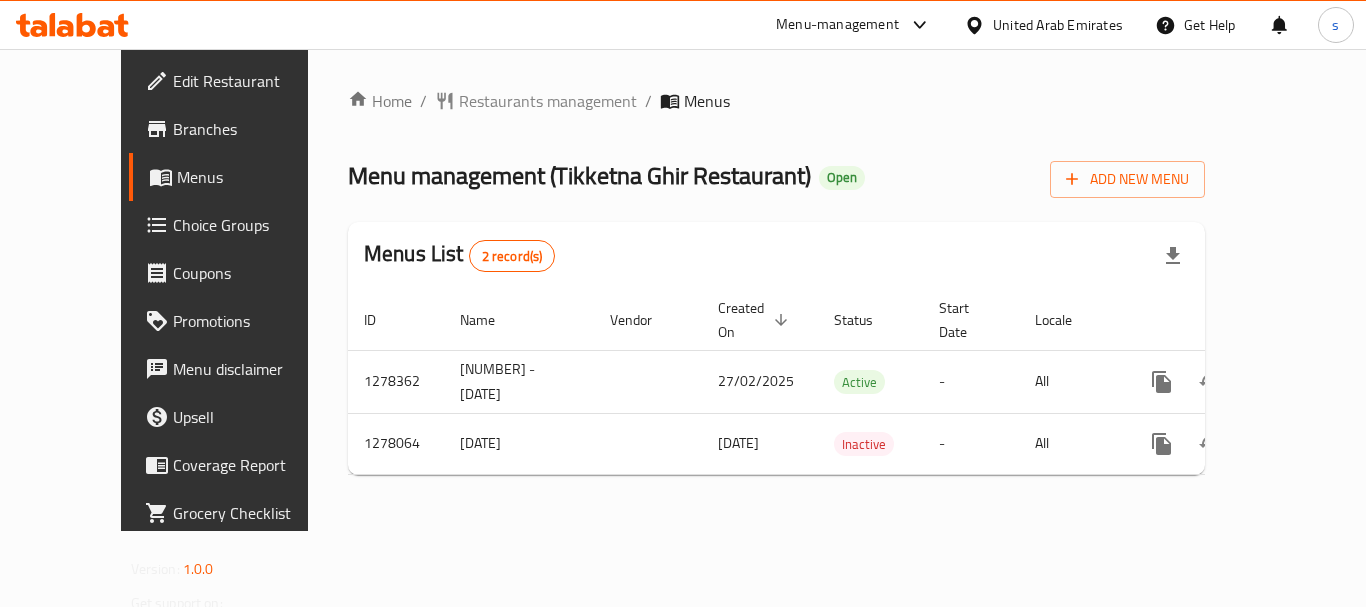 click on "Menu-management" at bounding box center (837, 25) 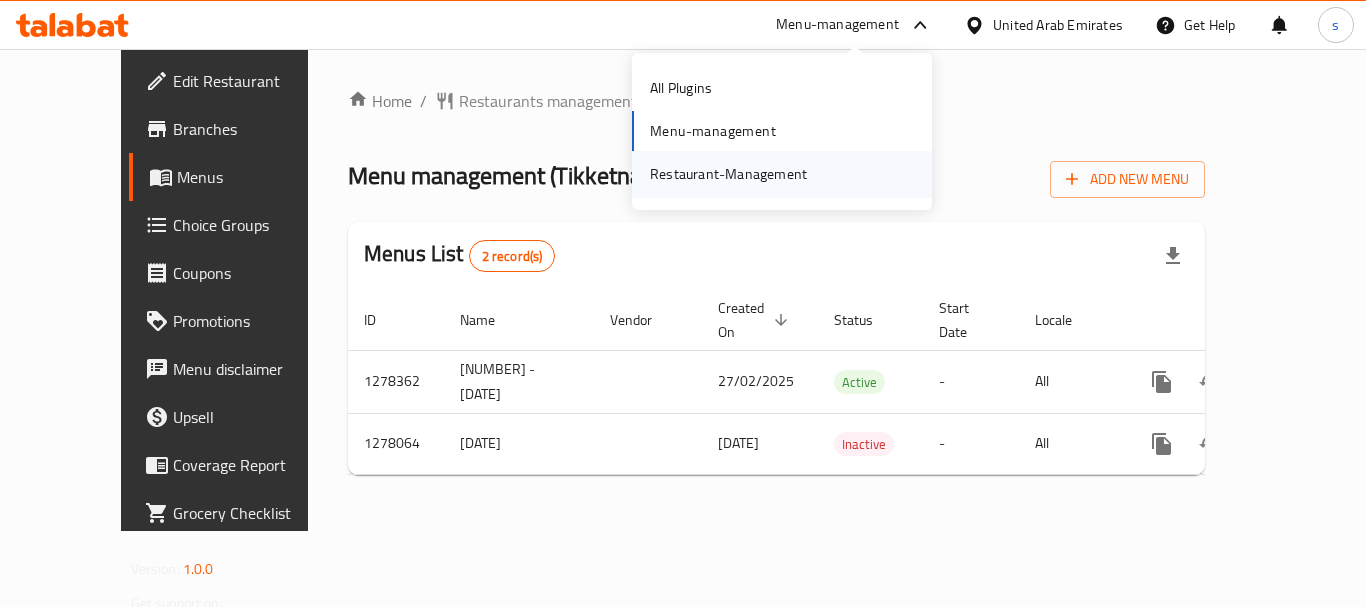 click on "Restaurant-Management" at bounding box center [728, 174] 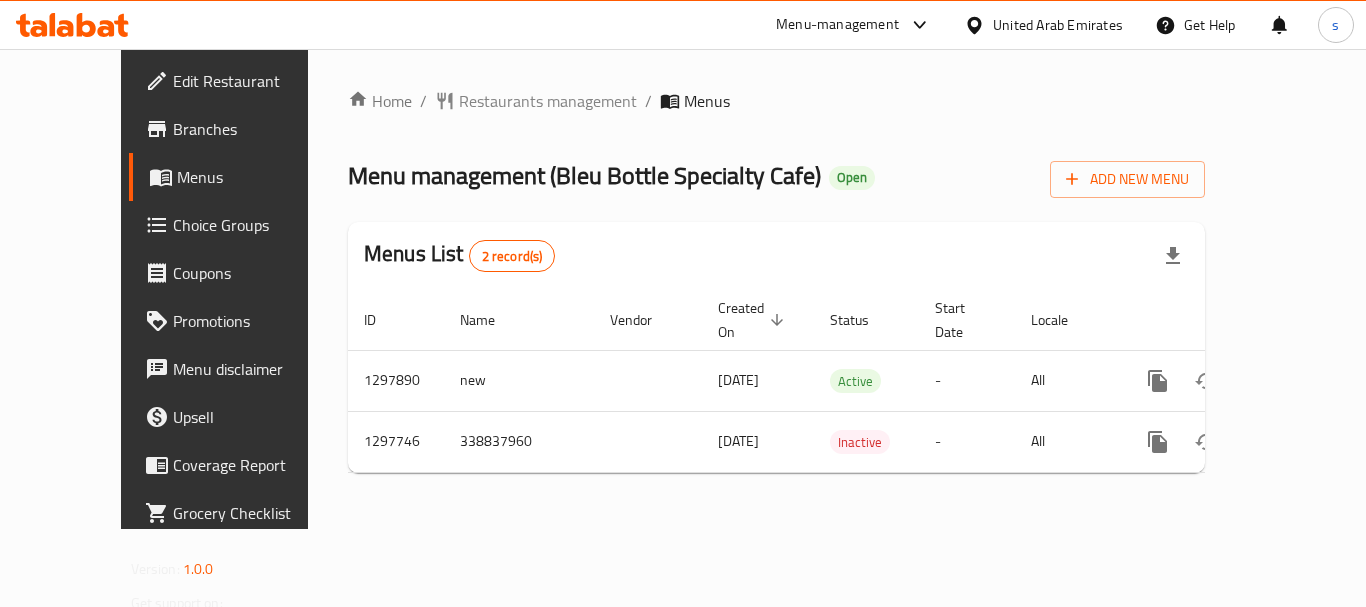 scroll, scrollTop: 0, scrollLeft: 0, axis: both 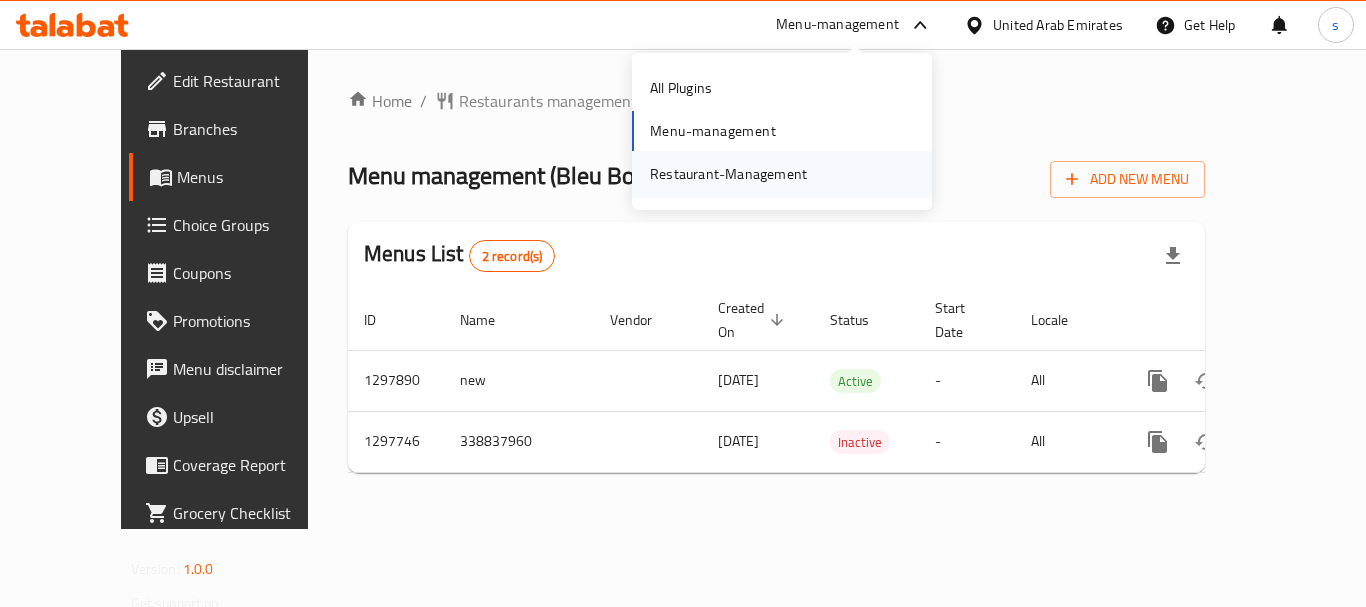 click on "Restaurant-Management" at bounding box center (728, 174) 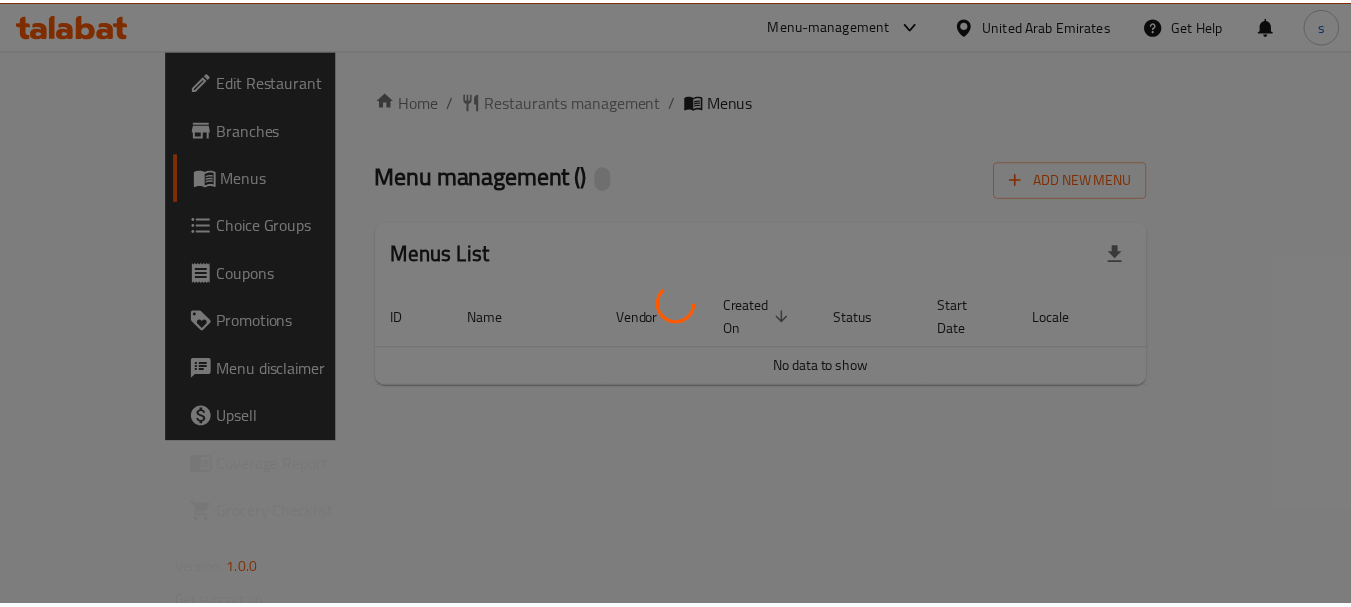 scroll, scrollTop: 0, scrollLeft: 0, axis: both 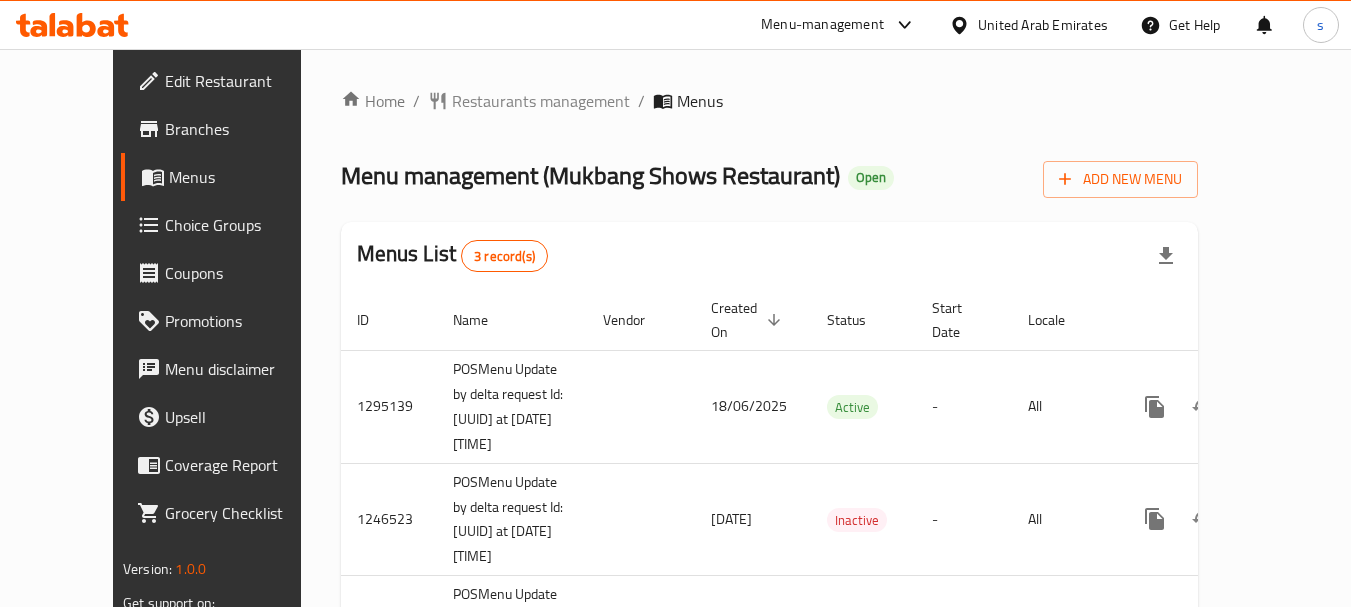 click on "Menu-management" at bounding box center [822, 25] 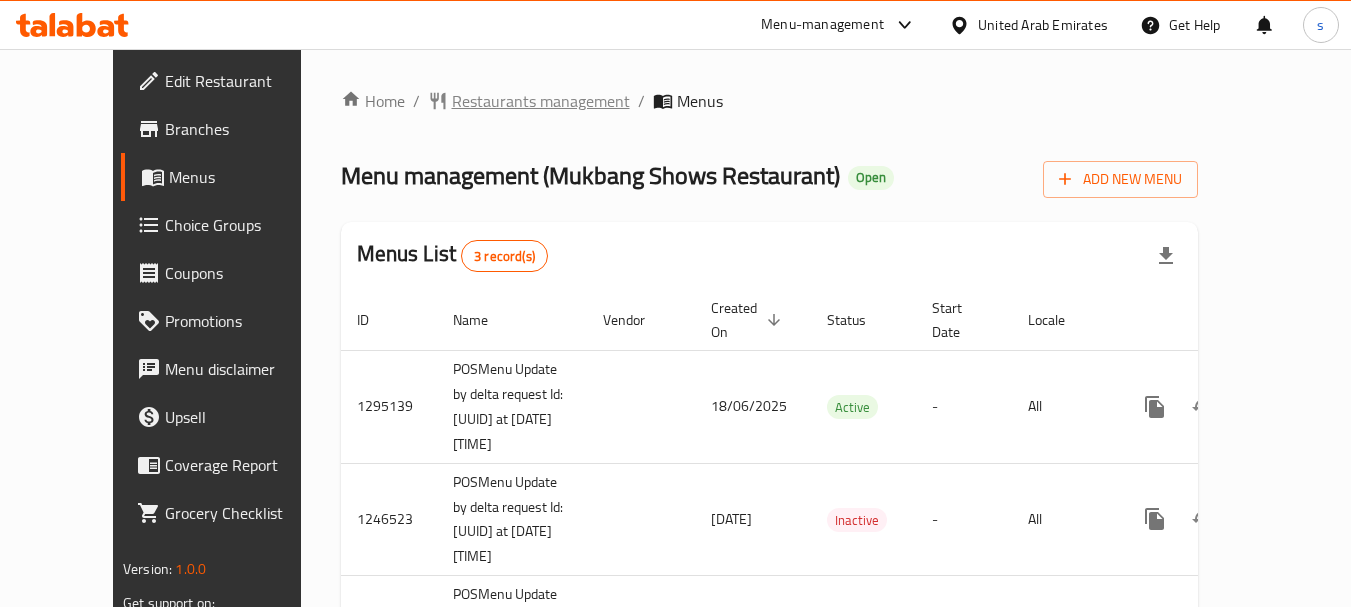 click on "Restaurants management" at bounding box center (541, 101) 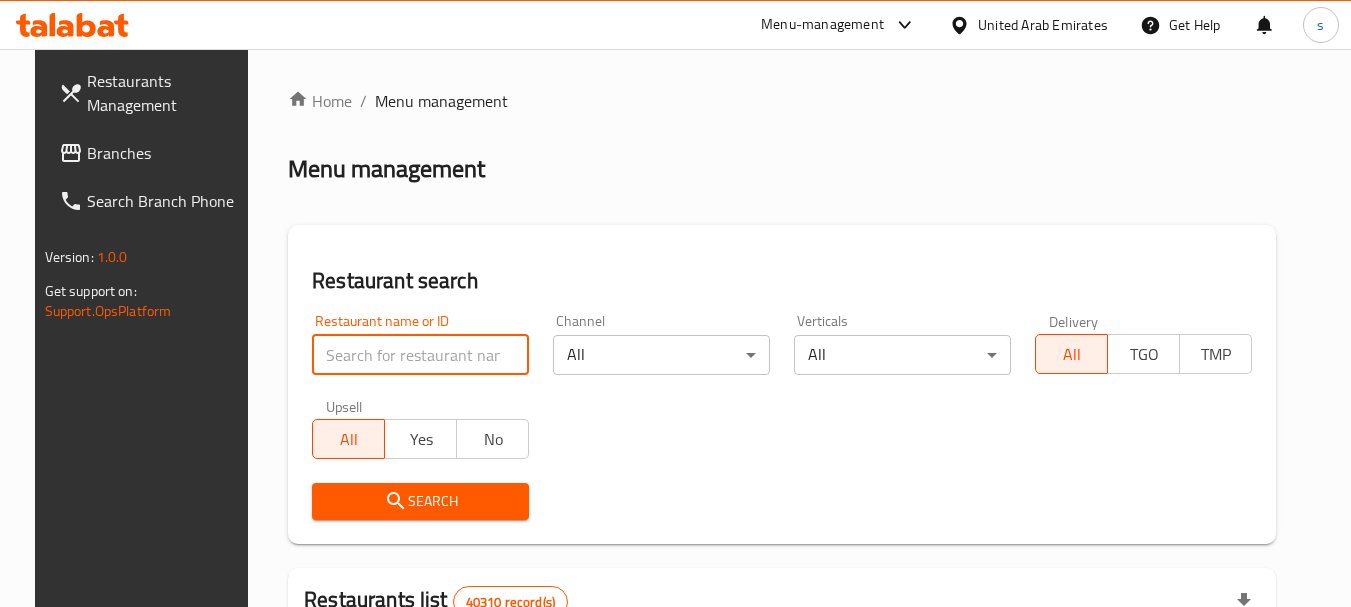 click at bounding box center [420, 355] 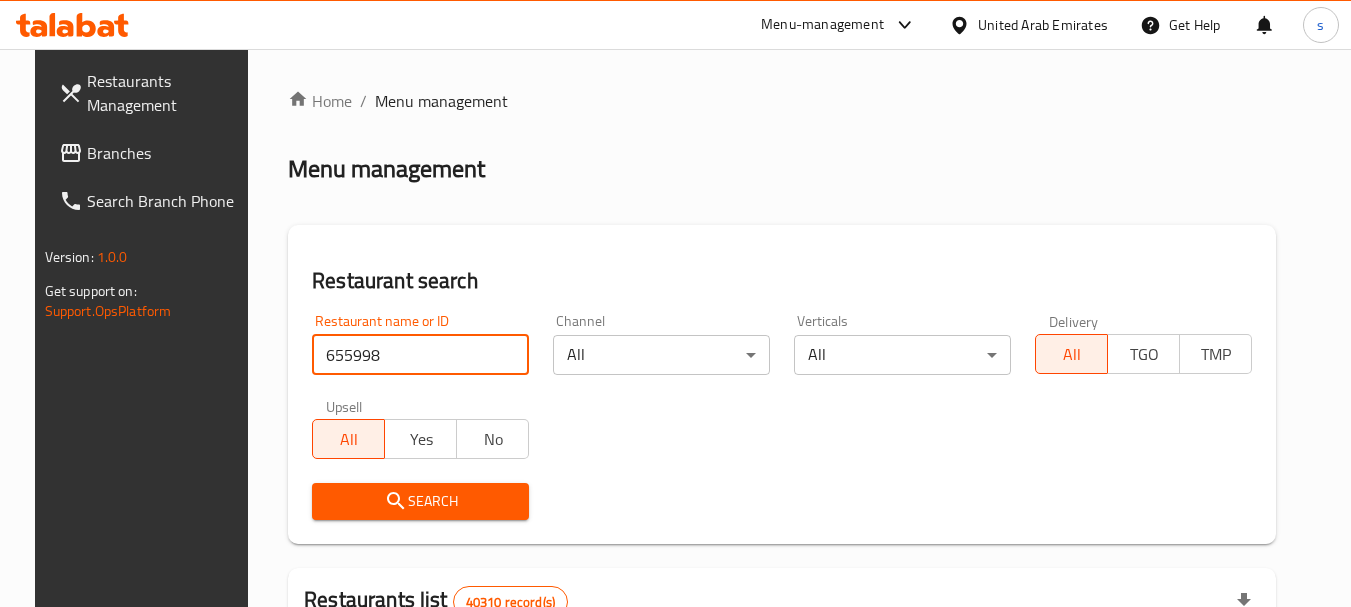 type on "655998" 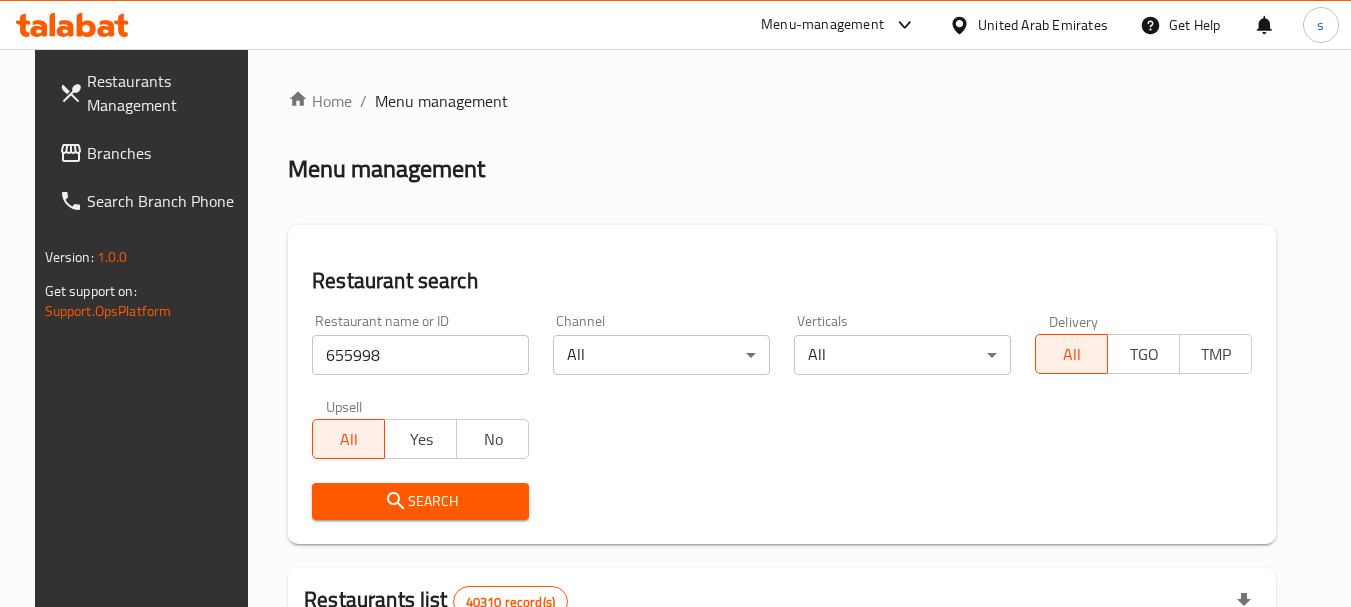 click on "Search" at bounding box center [420, 501] 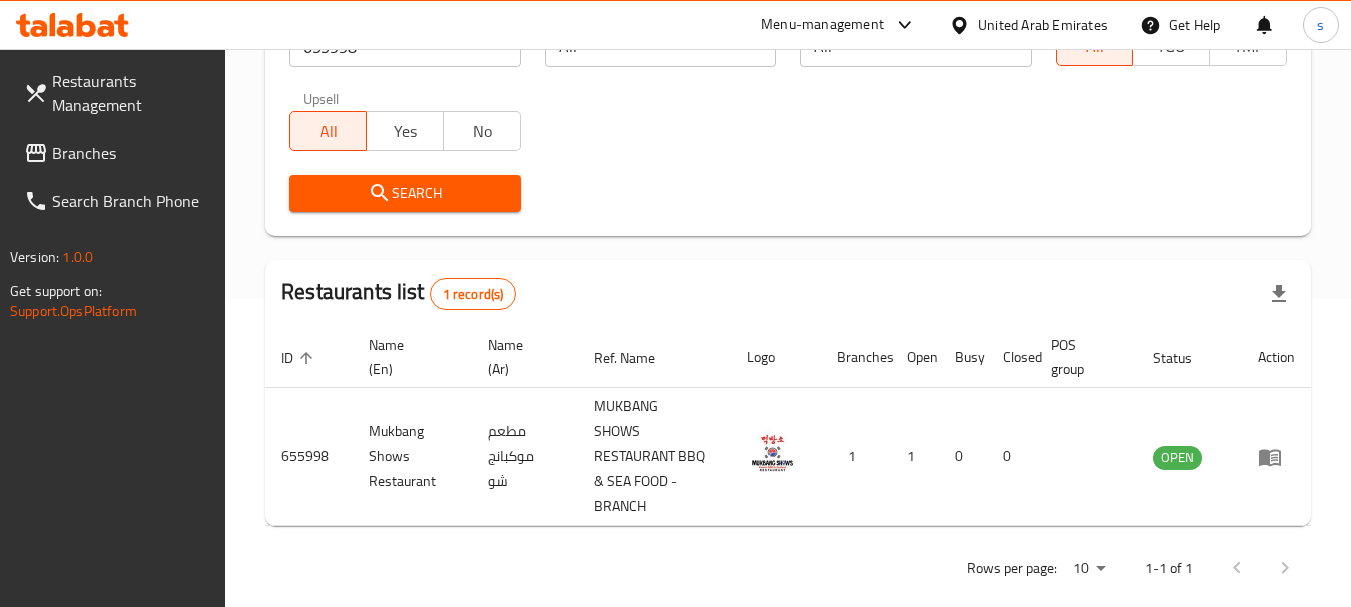 scroll, scrollTop: 310, scrollLeft: 0, axis: vertical 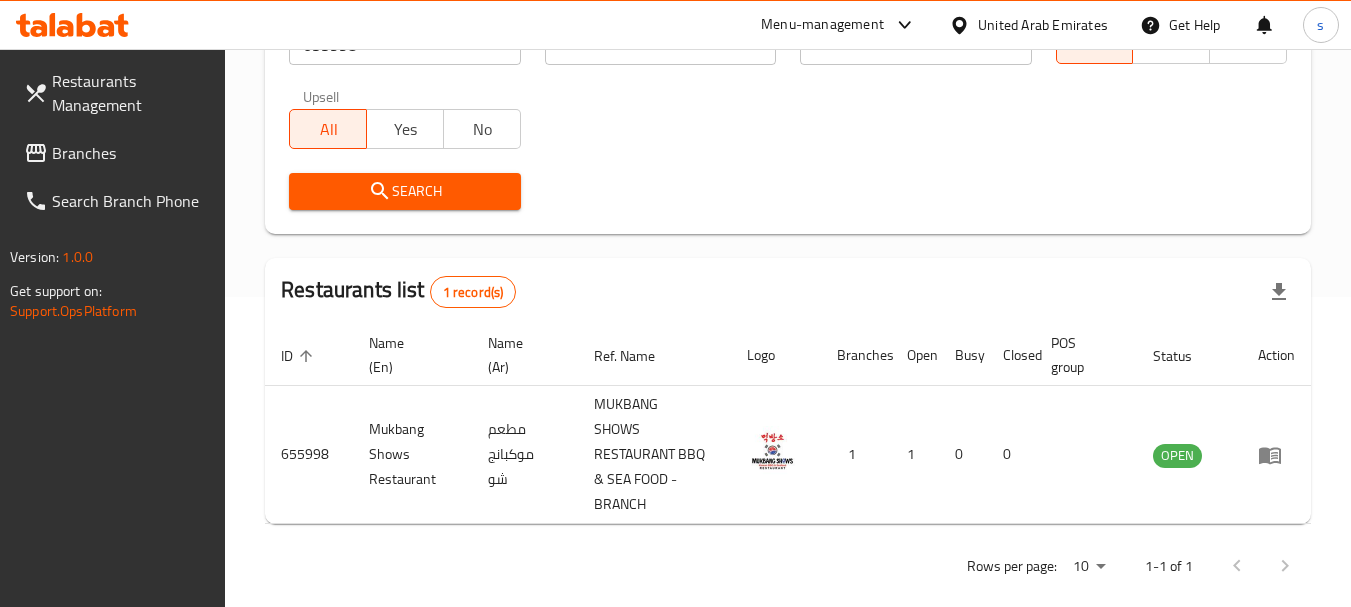 click on "Branches" at bounding box center [131, 153] 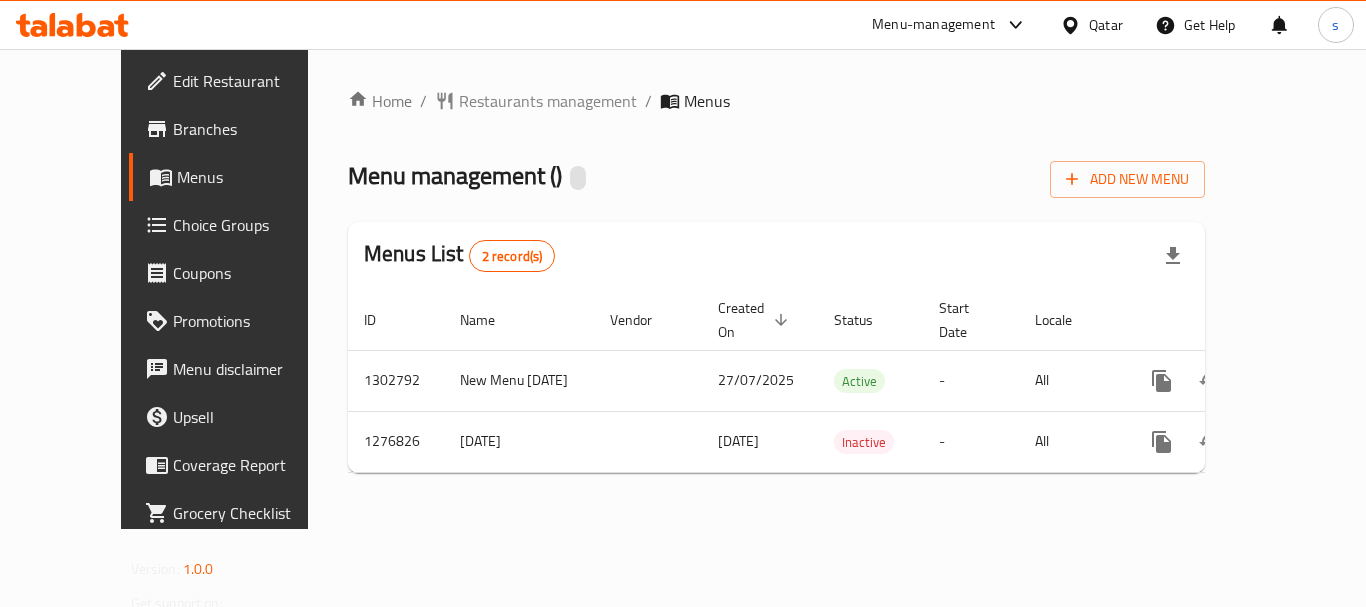 scroll, scrollTop: 0, scrollLeft: 0, axis: both 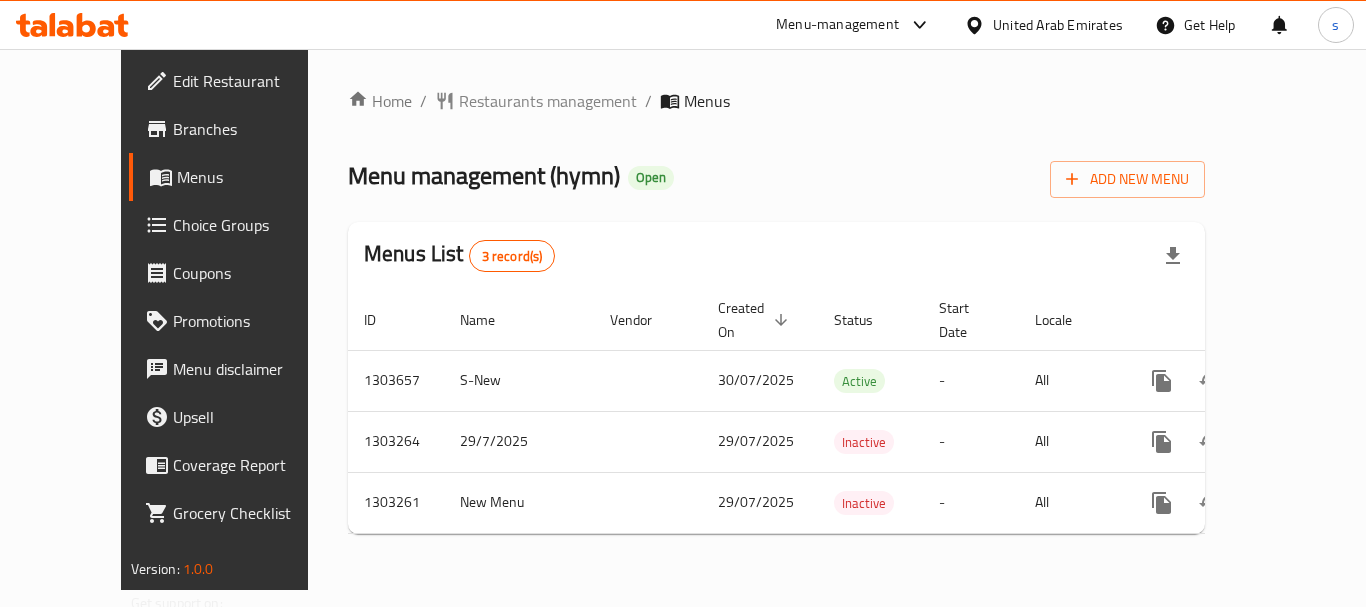 click 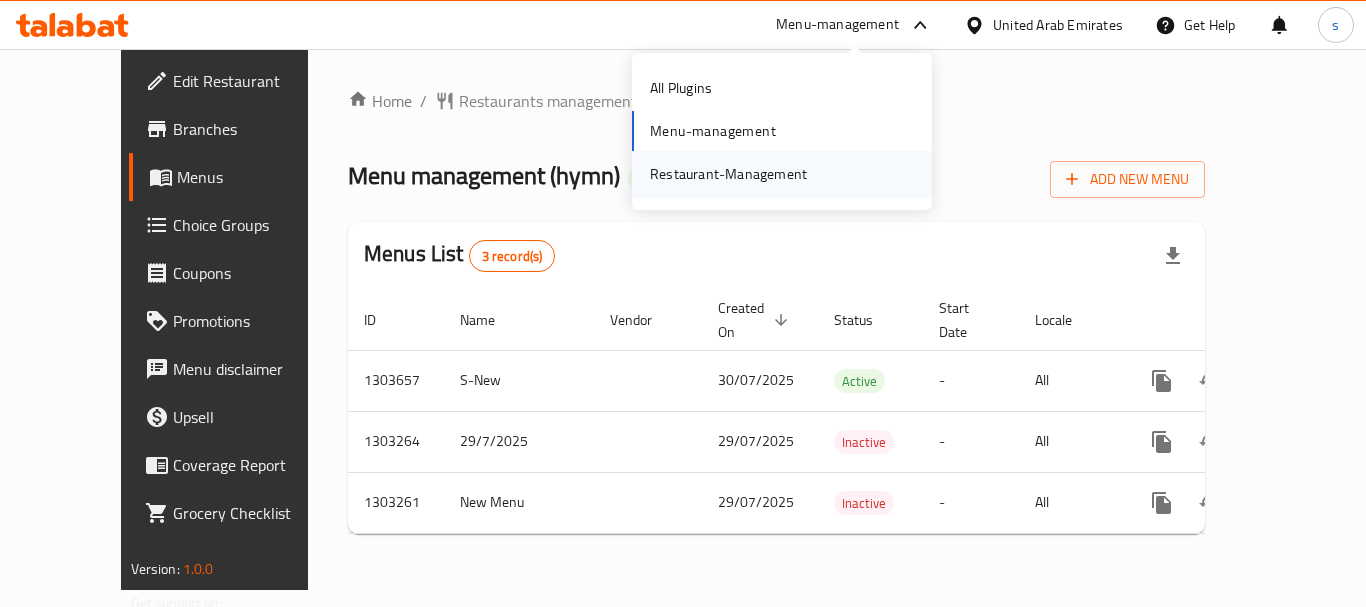 click on "Restaurant-Management" at bounding box center (728, 174) 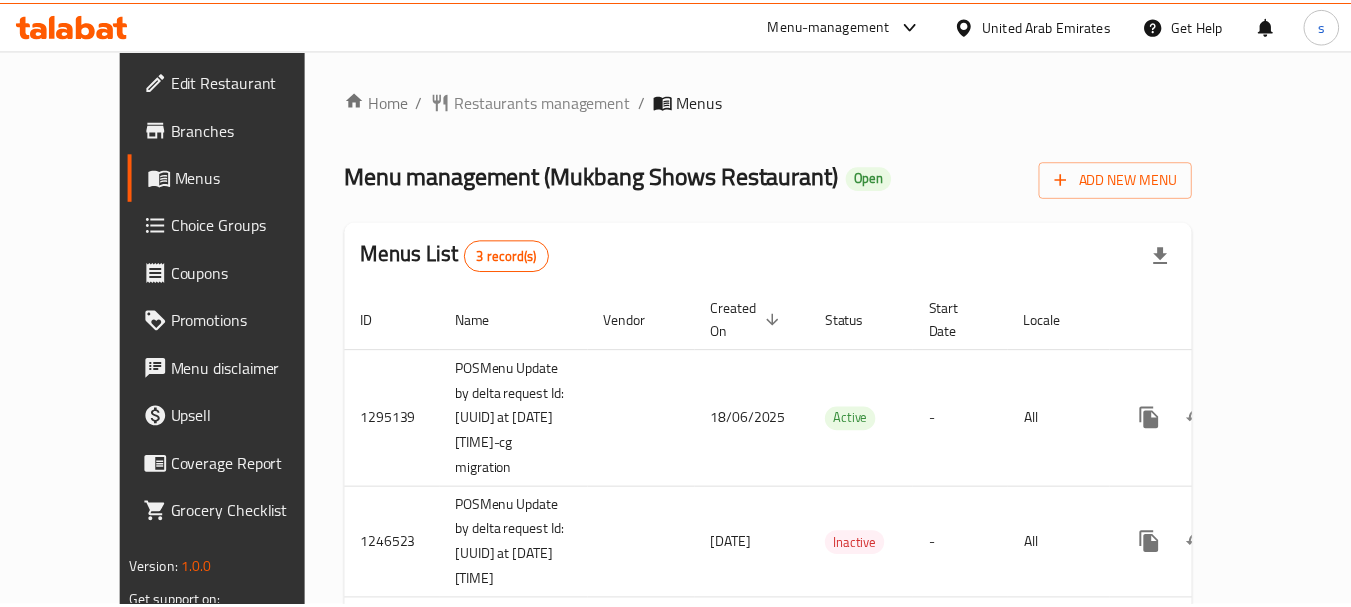 scroll, scrollTop: 0, scrollLeft: 0, axis: both 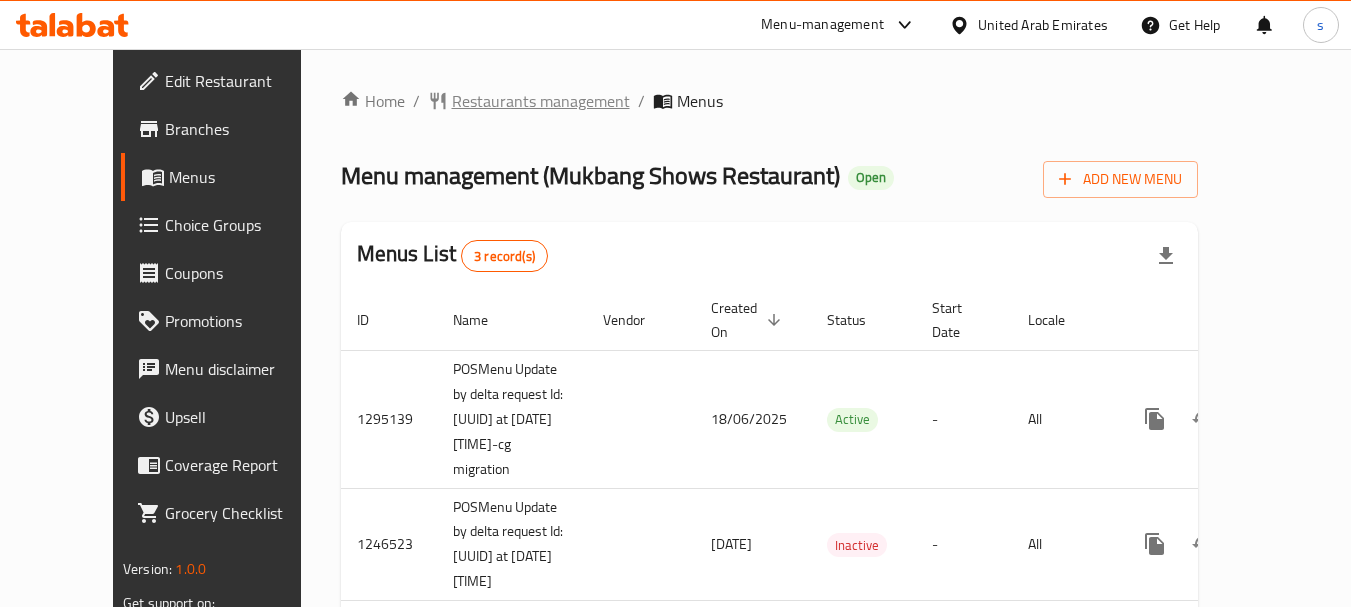 click on "Restaurants management" at bounding box center [541, 101] 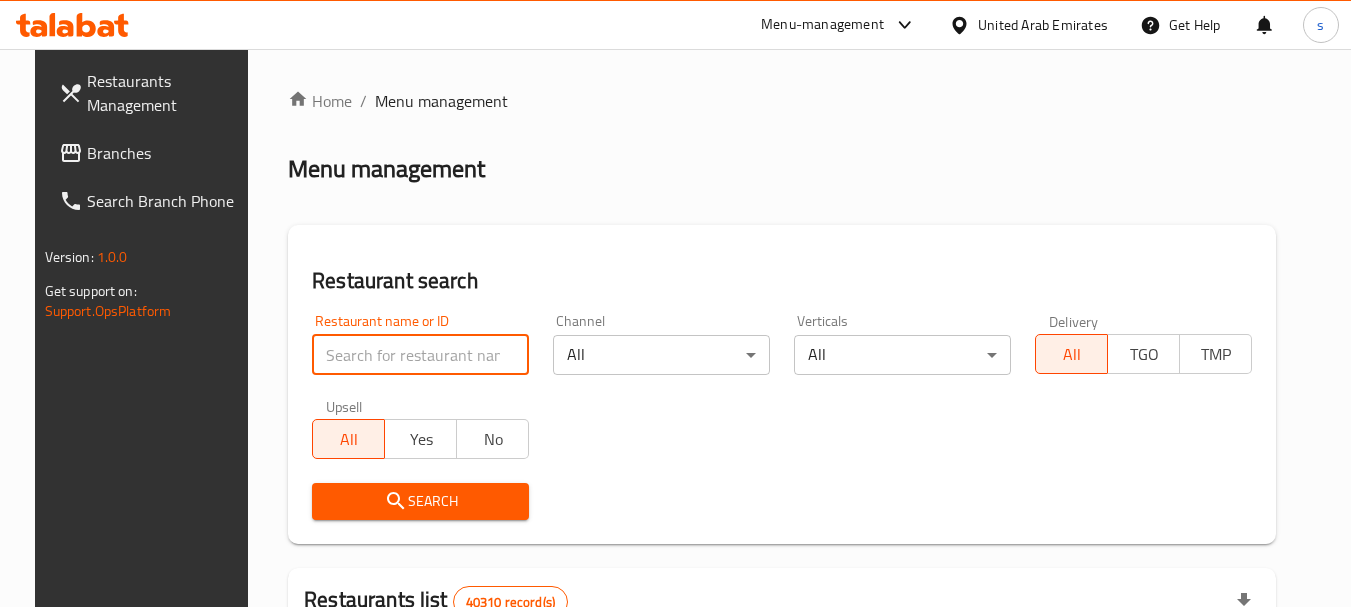 click at bounding box center [420, 355] 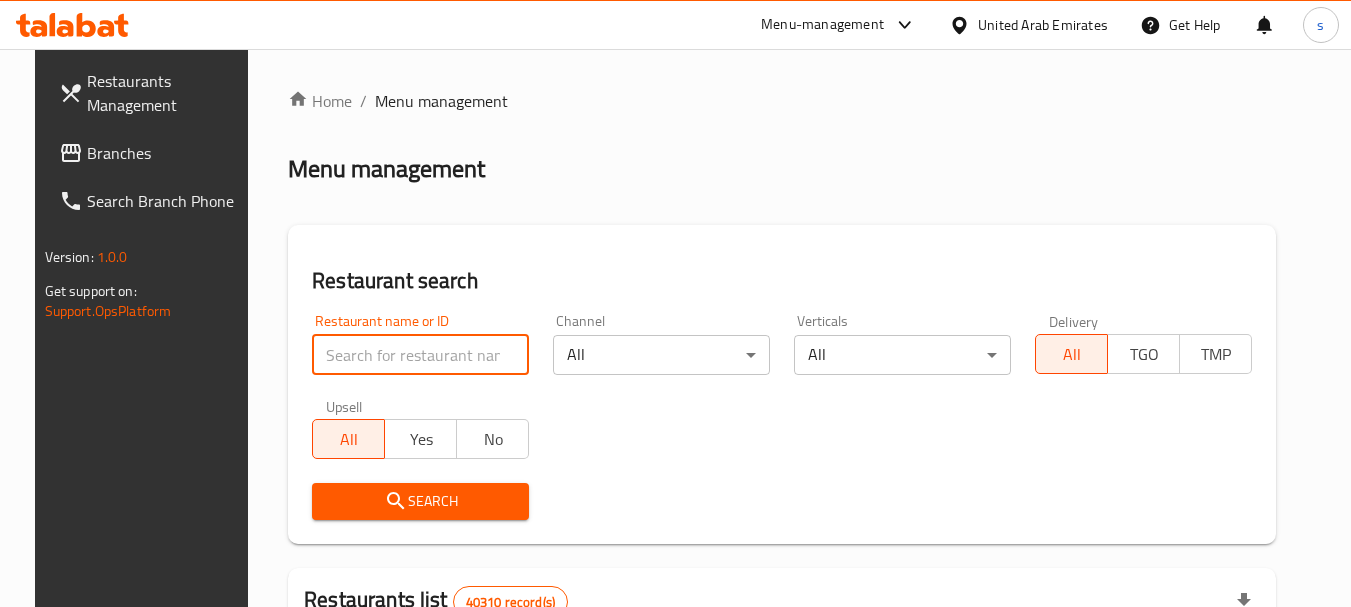 paste on "655998" 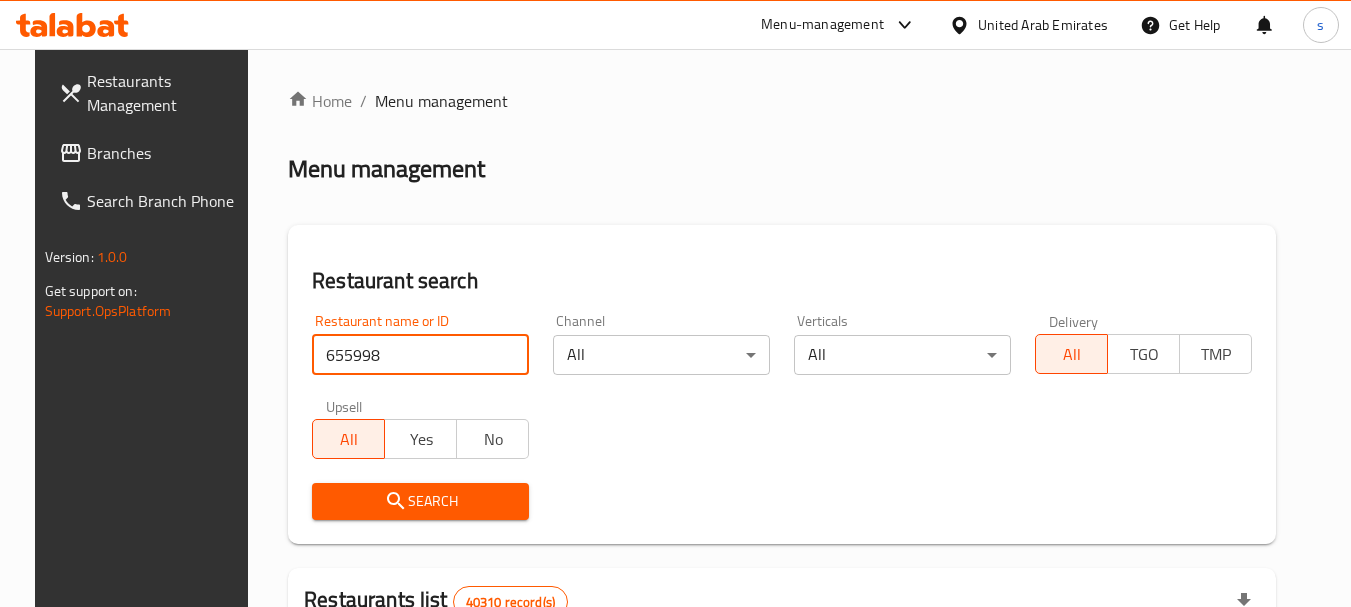 type on "655998" 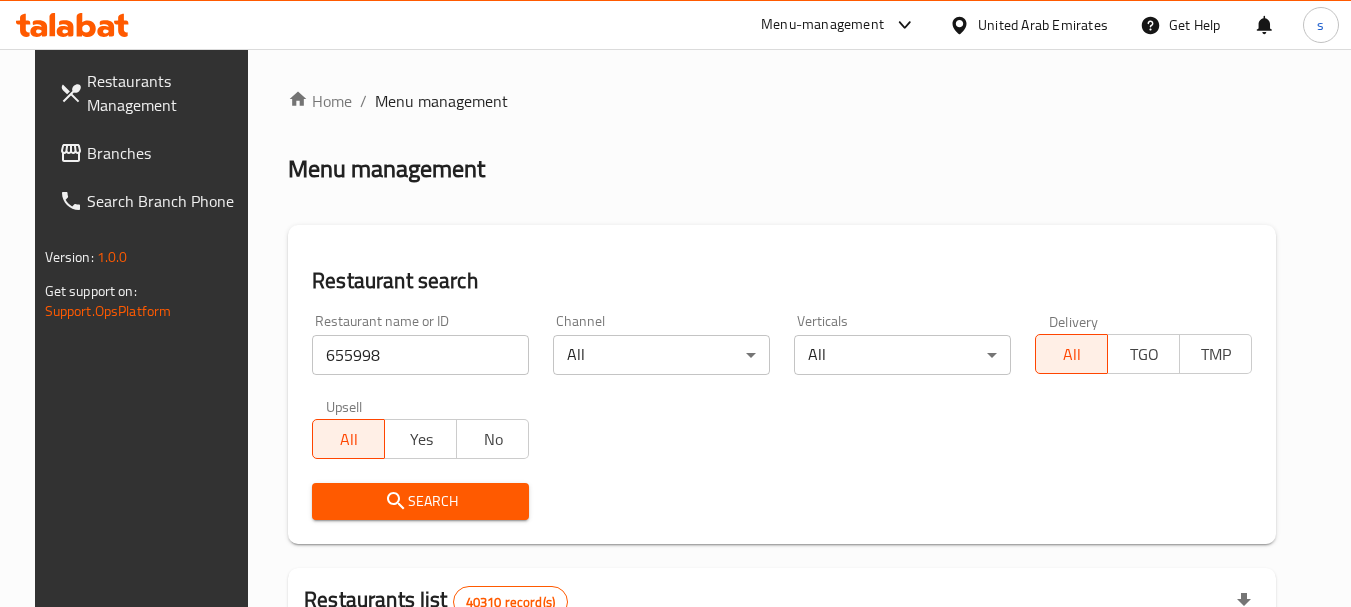 click on "Search" at bounding box center [420, 501] 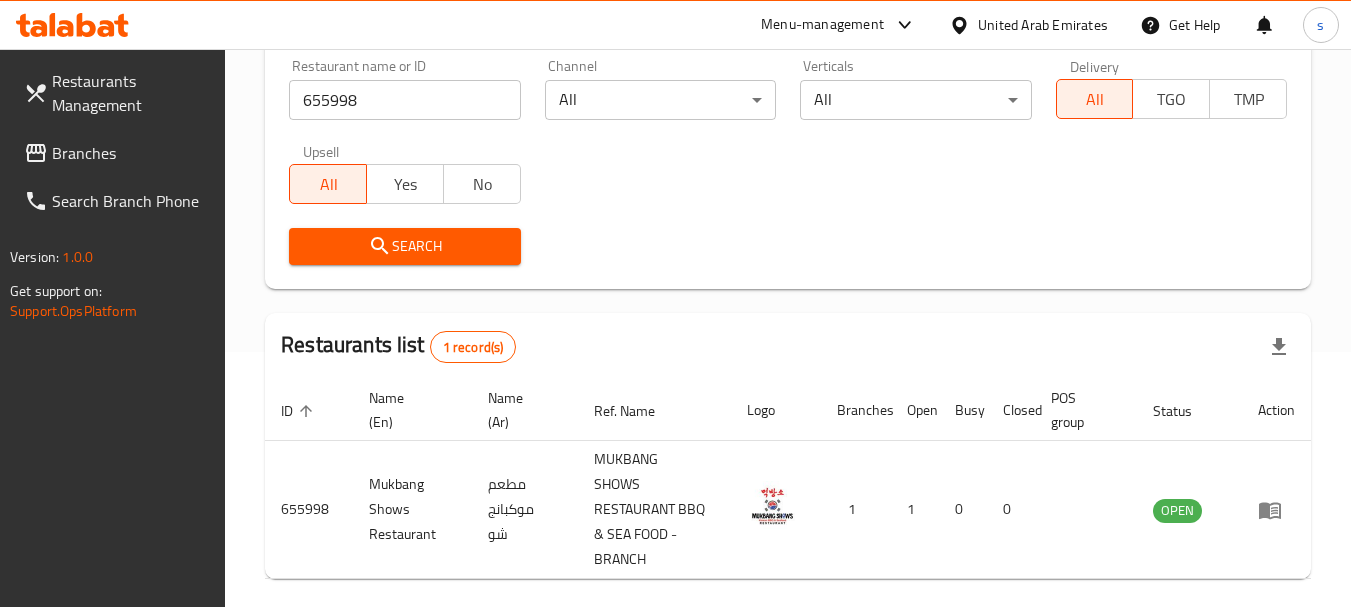 scroll, scrollTop: 285, scrollLeft: 0, axis: vertical 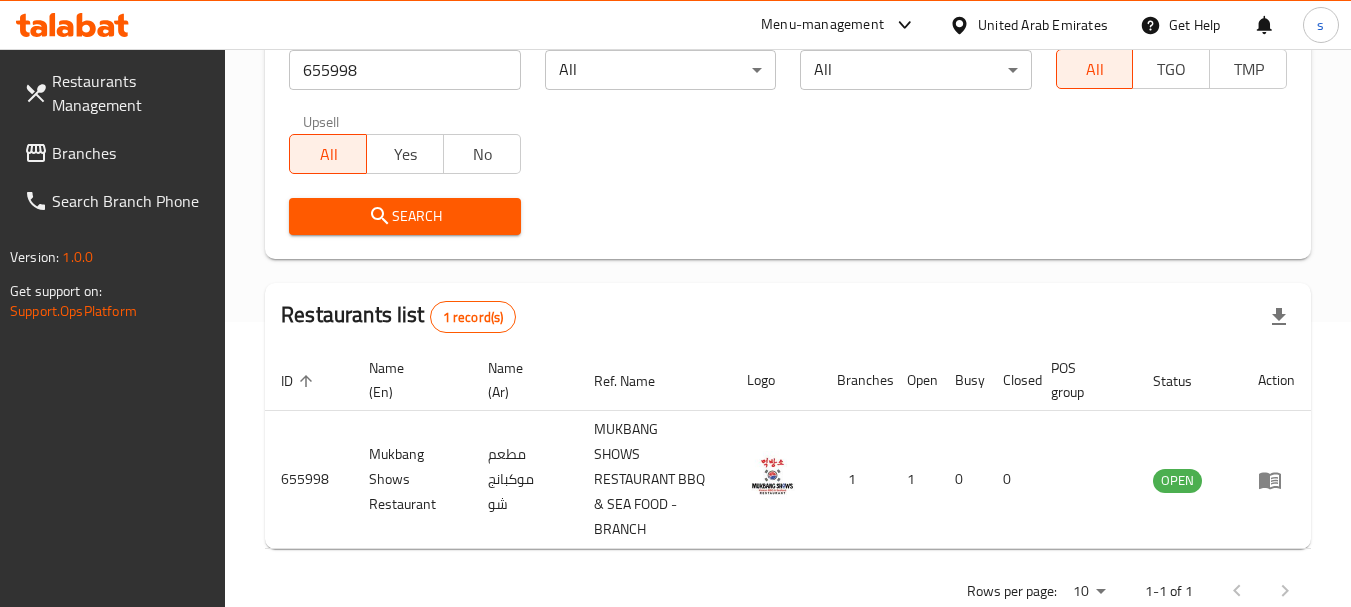 click on "Branches" at bounding box center (131, 153) 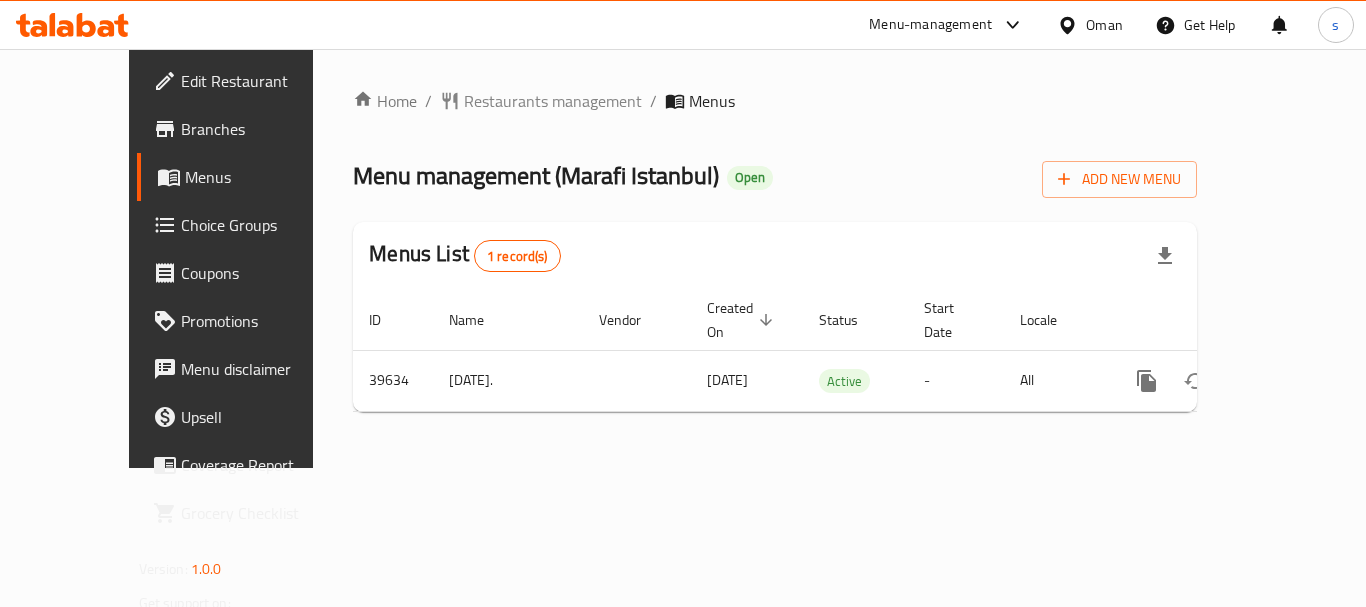 scroll, scrollTop: 0, scrollLeft: 0, axis: both 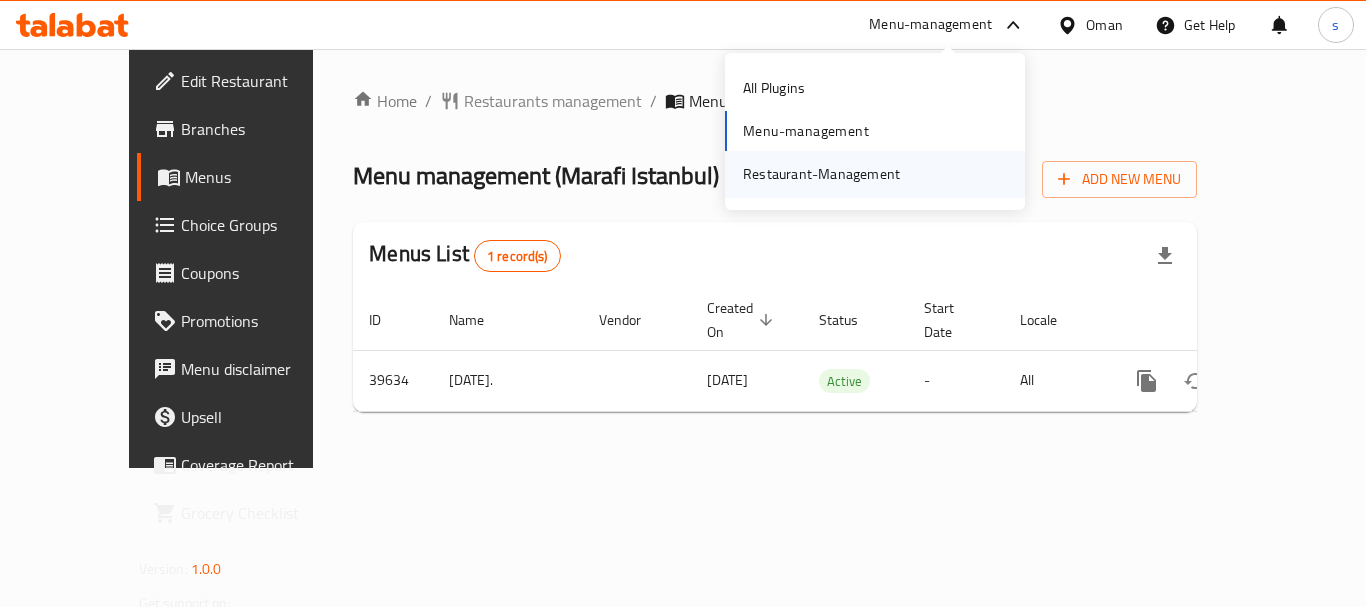 click on "Restaurant-Management" at bounding box center (821, 174) 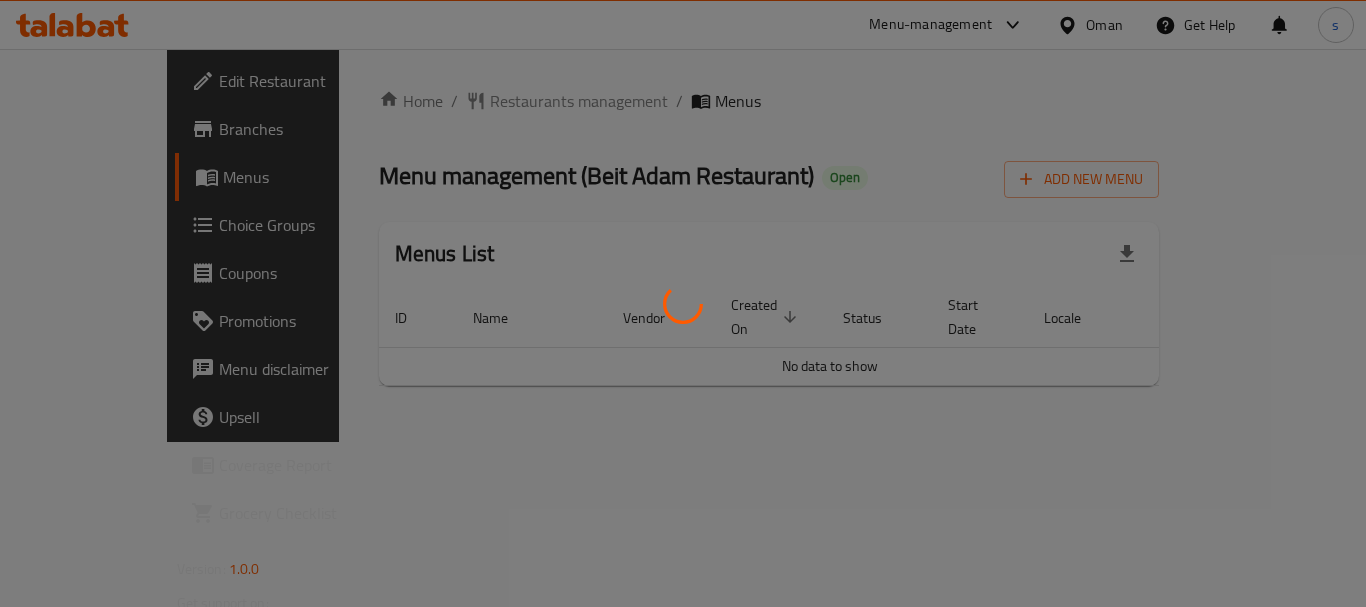 scroll, scrollTop: 0, scrollLeft: 0, axis: both 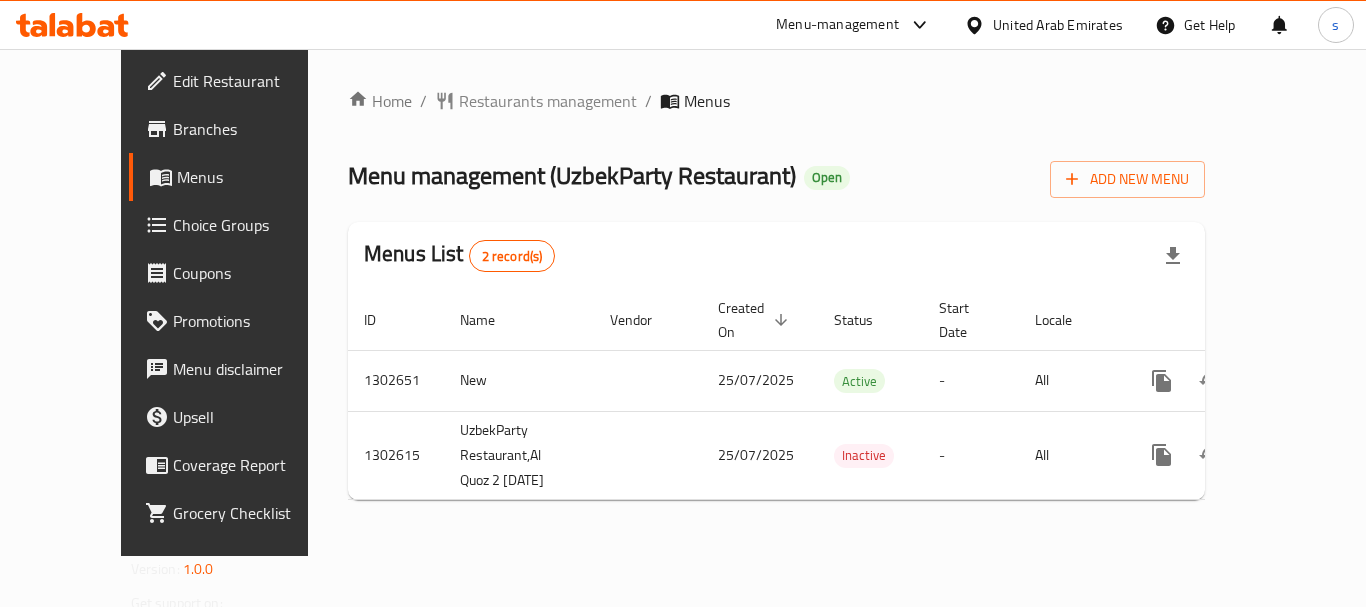 click on "Menu-management" at bounding box center [837, 25] 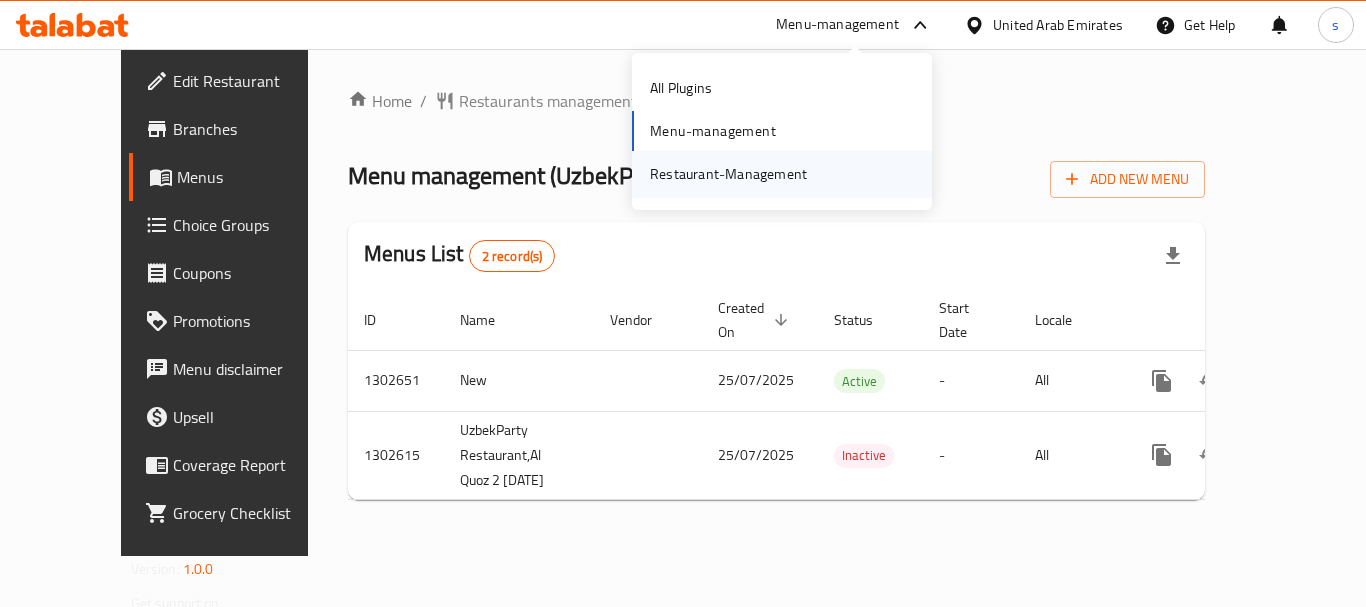 click on "Restaurant-Management" at bounding box center [728, 174] 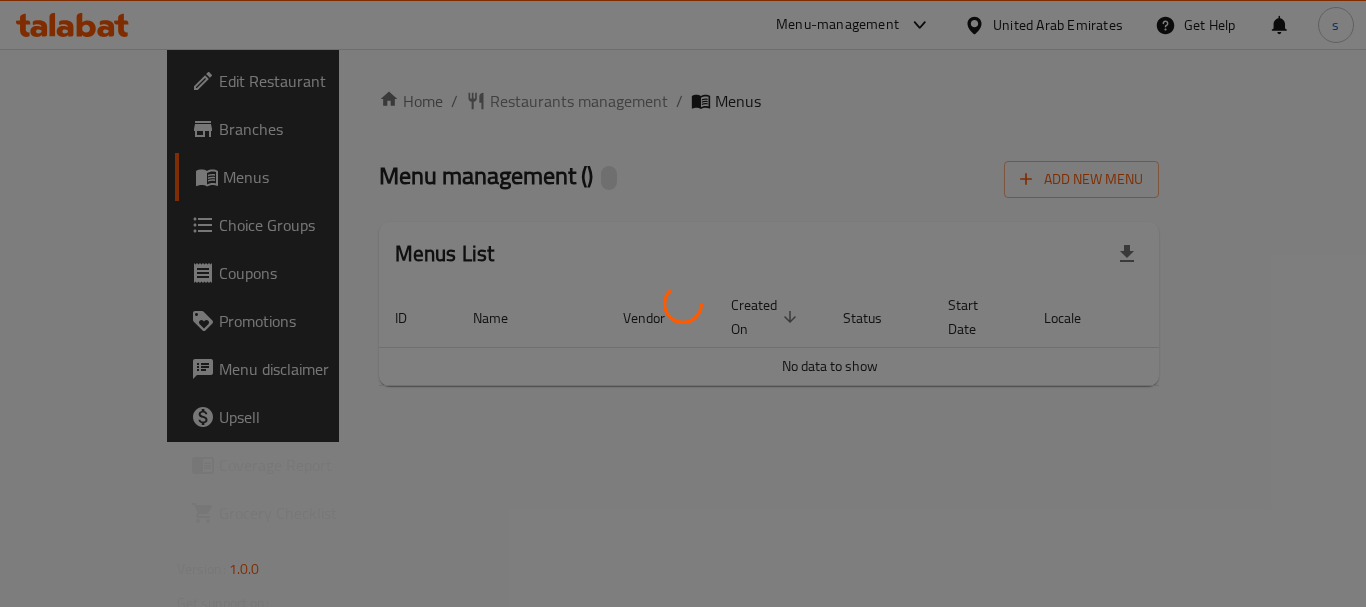 scroll, scrollTop: 0, scrollLeft: 0, axis: both 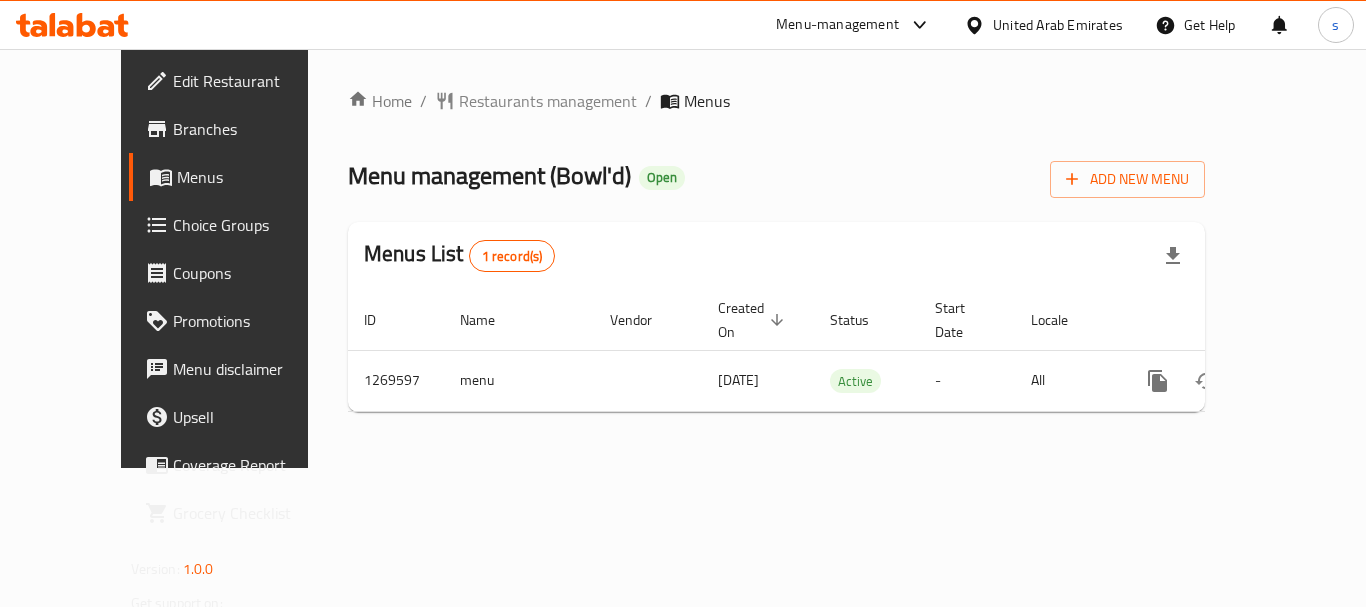 click on "Menu-management" at bounding box center [837, 25] 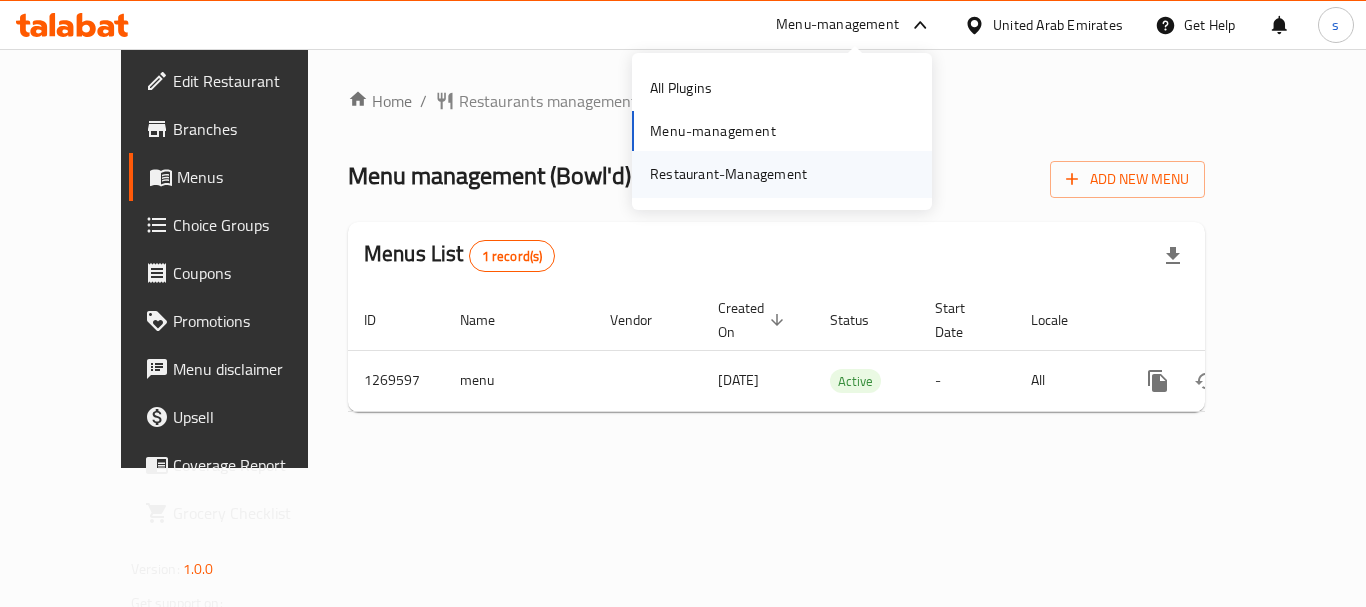 click on "Restaurant-Management" at bounding box center [728, 174] 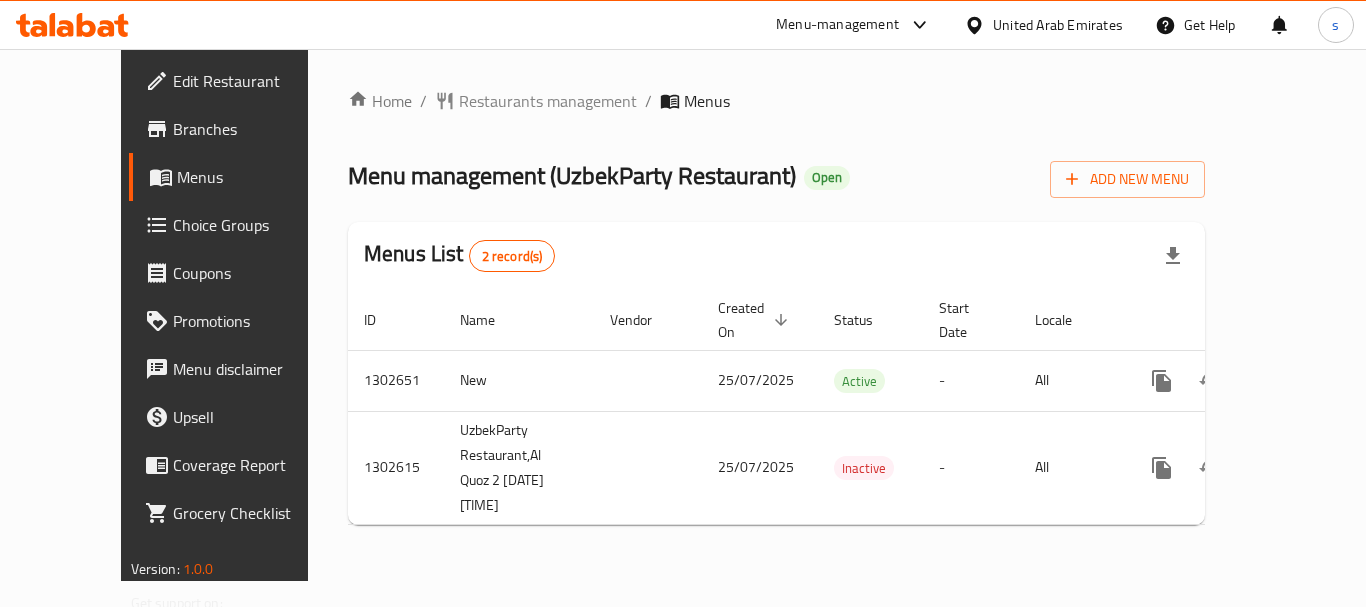 scroll, scrollTop: 0, scrollLeft: 0, axis: both 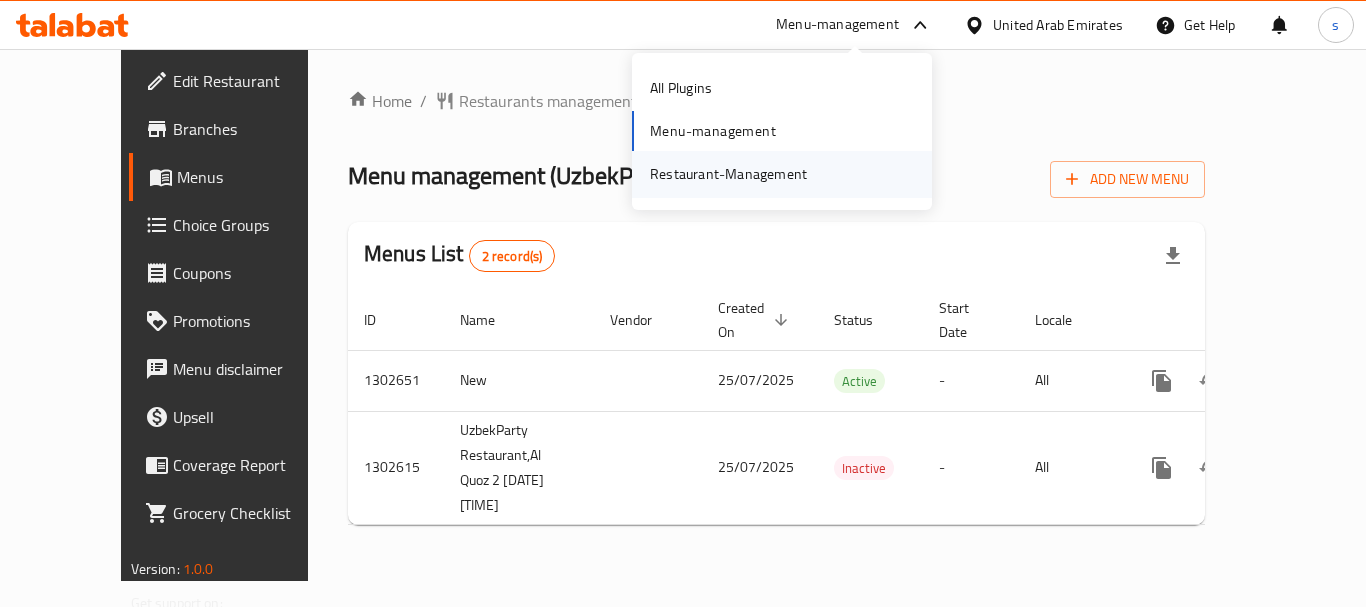 click on "Restaurant-Management" at bounding box center (728, 174) 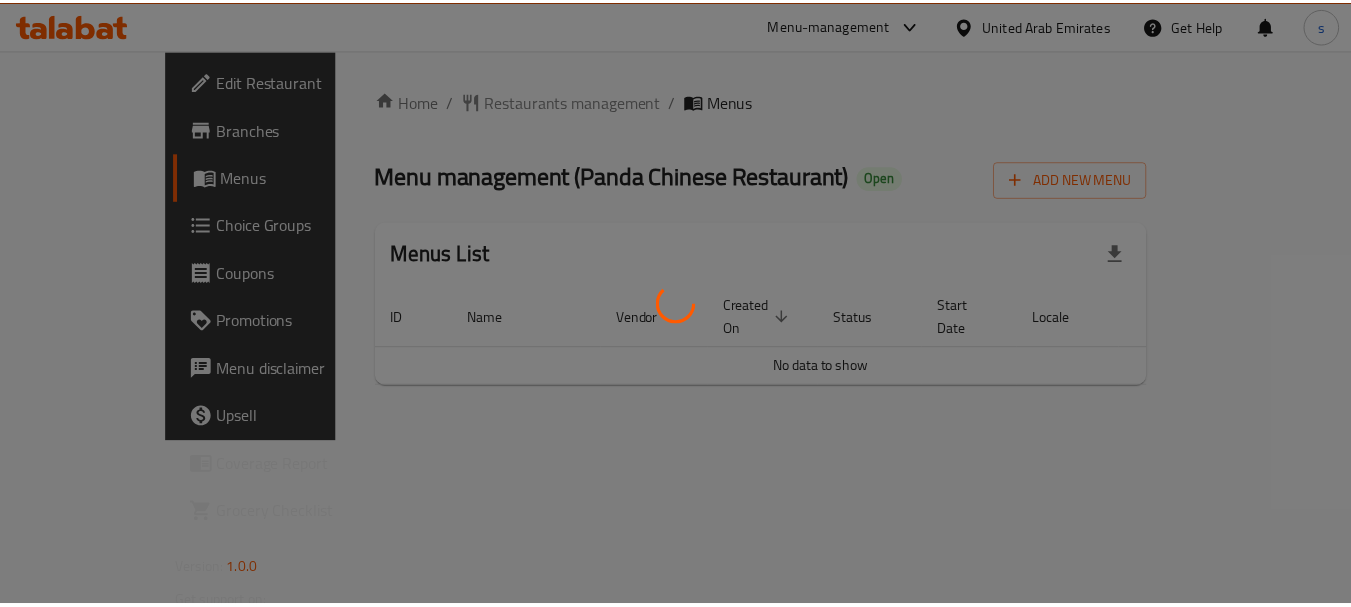 scroll, scrollTop: 0, scrollLeft: 0, axis: both 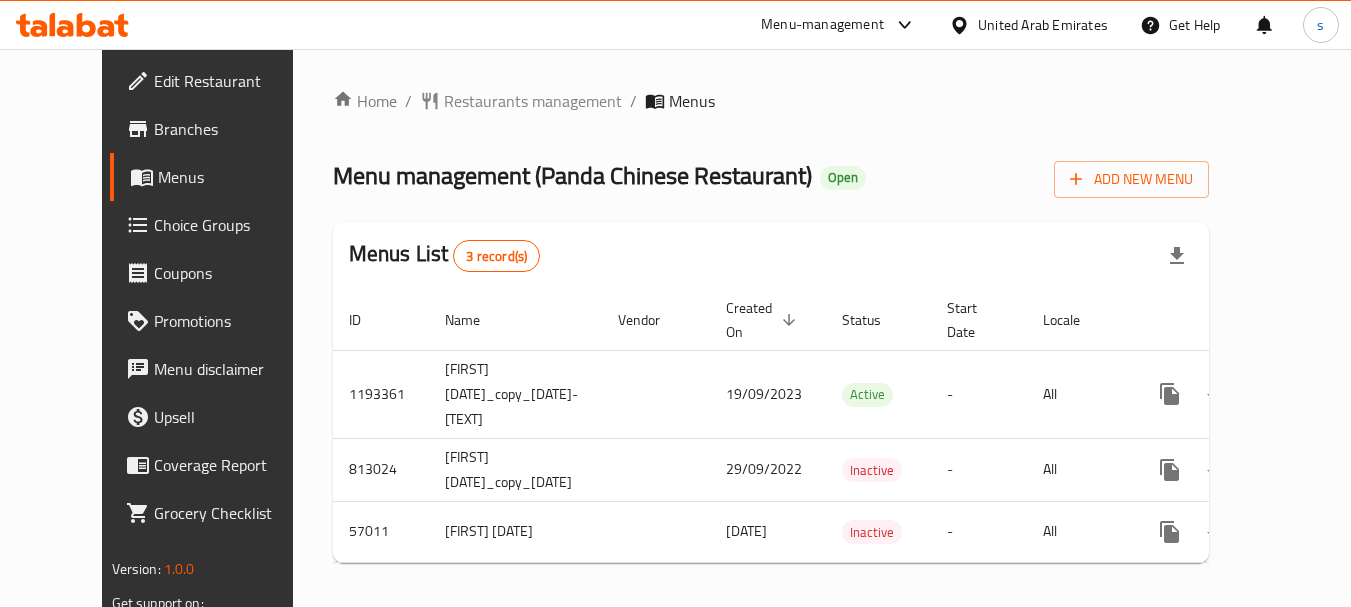 click on "Menu-management" at bounding box center [822, 25] 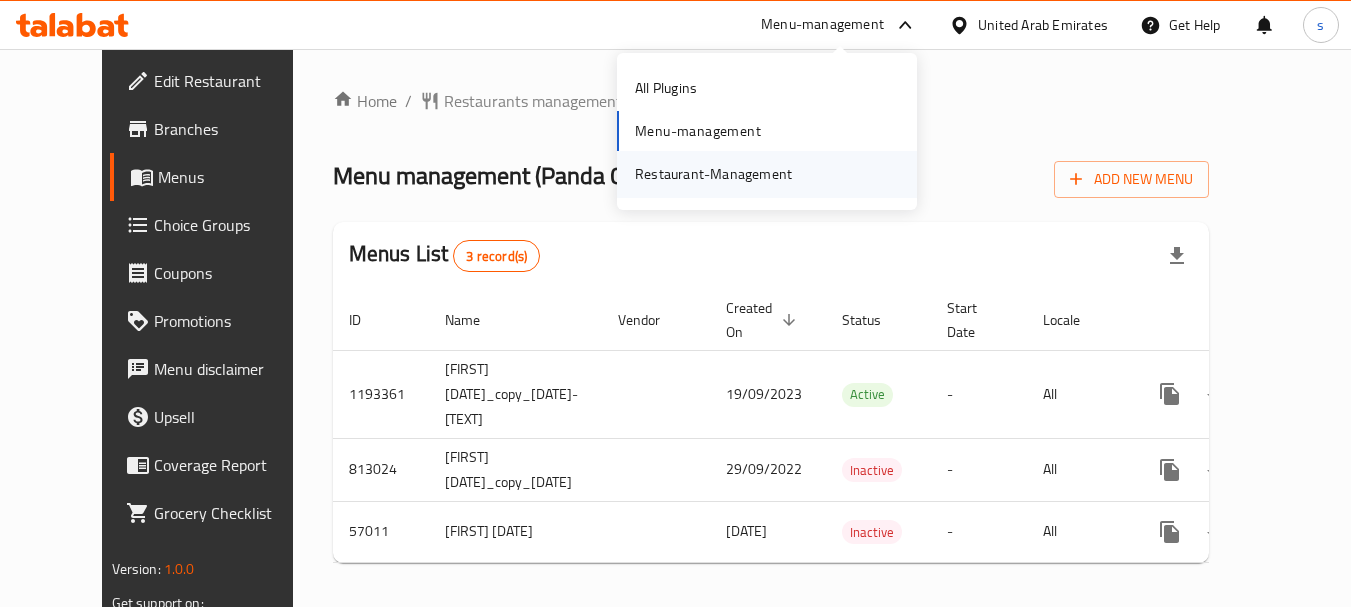 click on "Restaurant-Management" at bounding box center (713, 174) 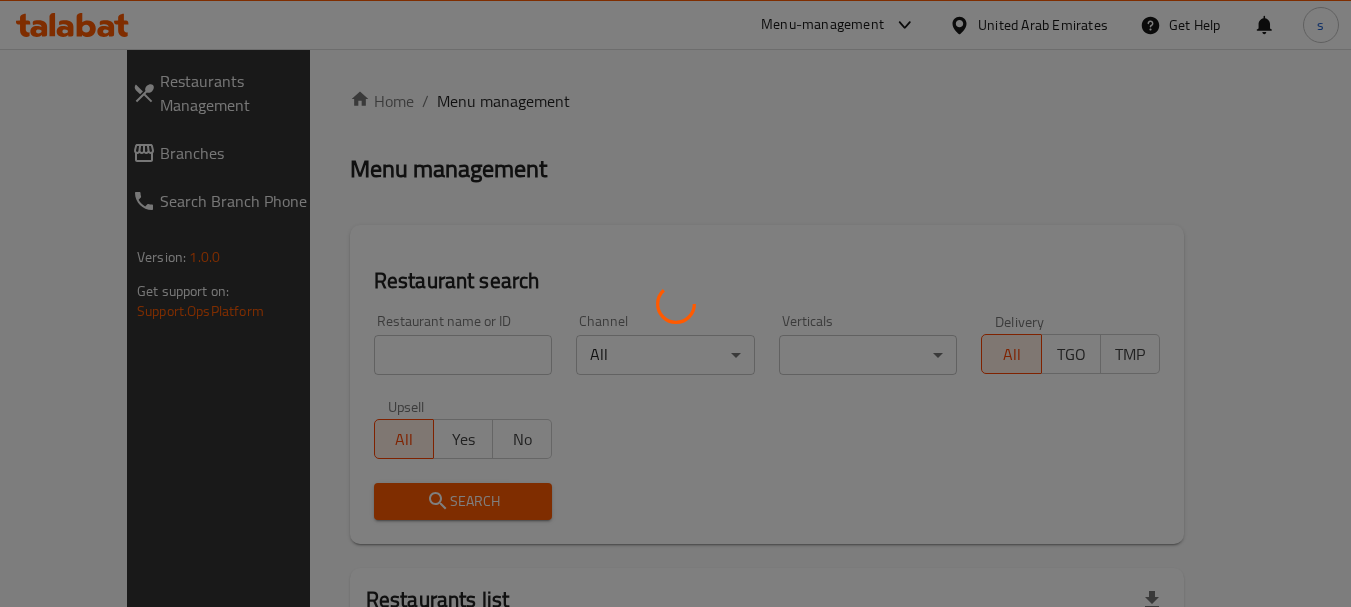scroll, scrollTop: 0, scrollLeft: 0, axis: both 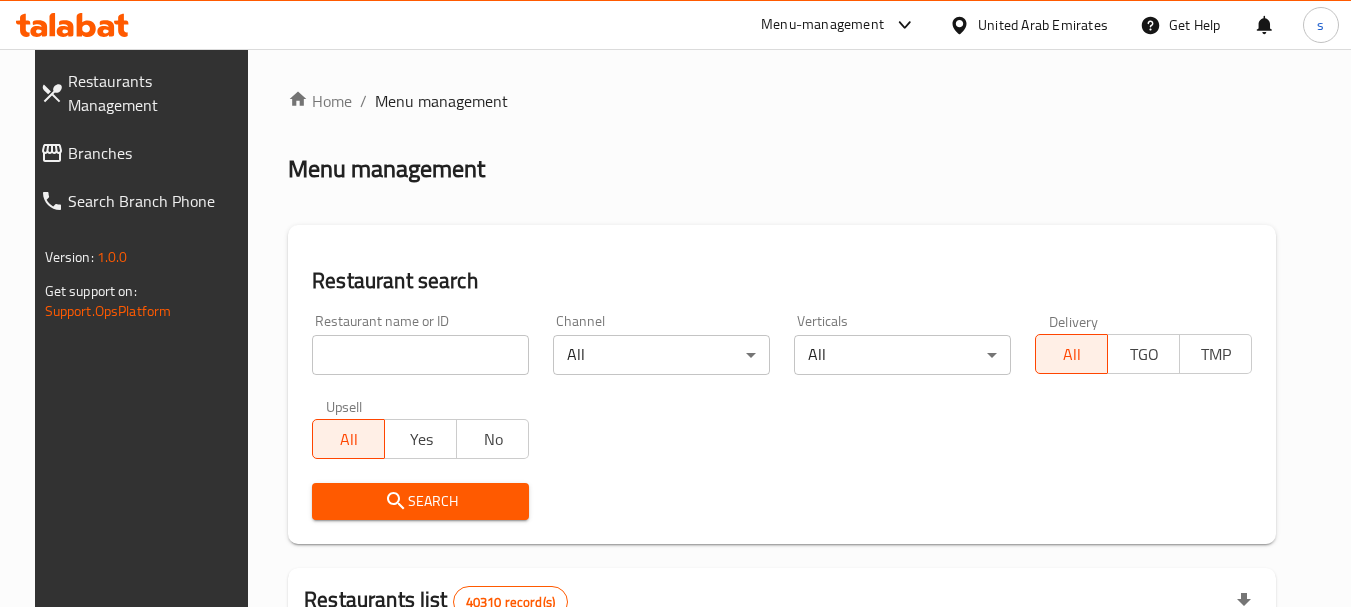 click on "Branches" at bounding box center (156, 153) 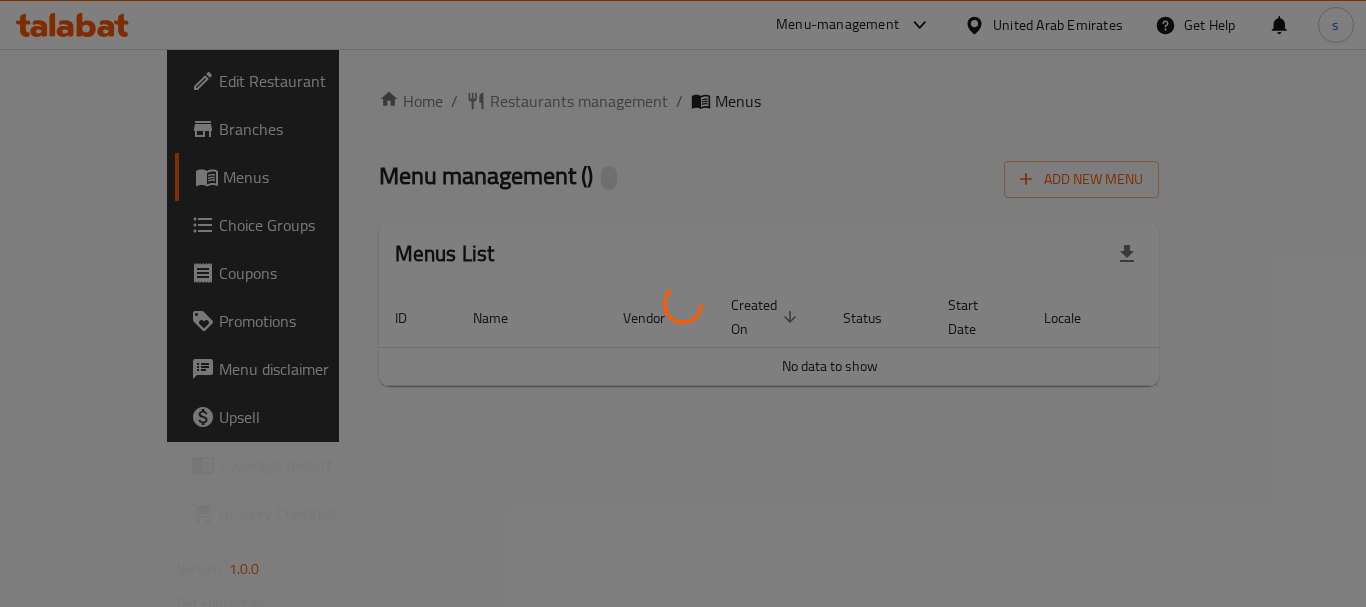 scroll, scrollTop: 0, scrollLeft: 0, axis: both 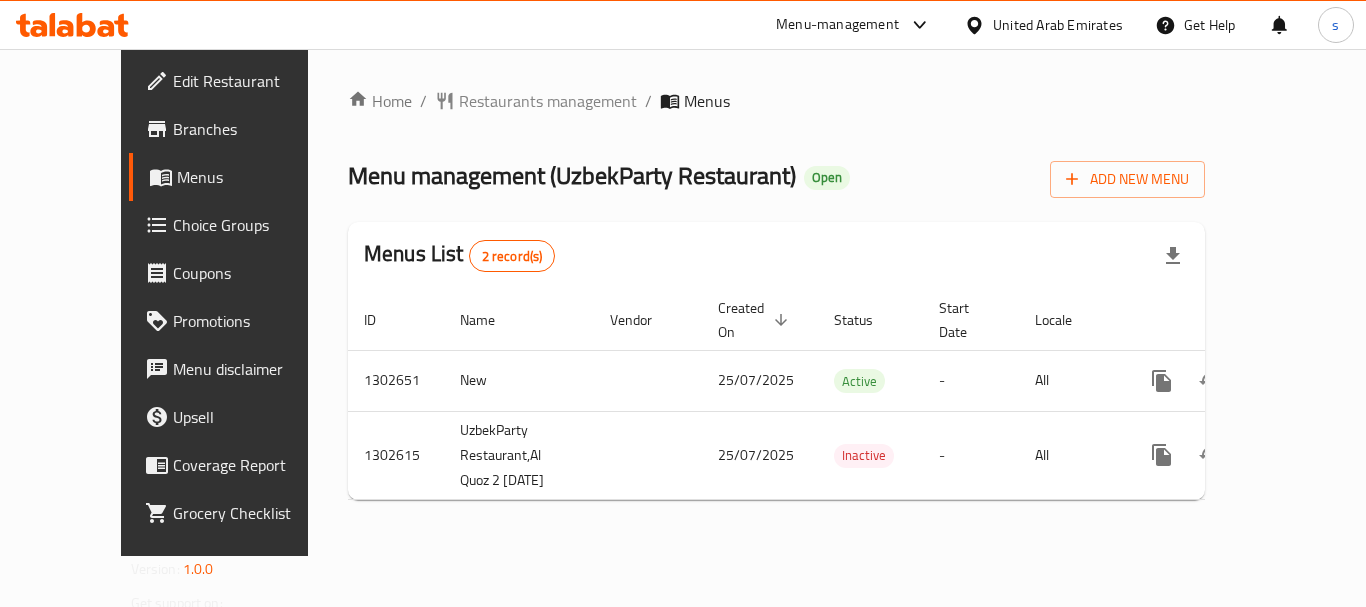 click 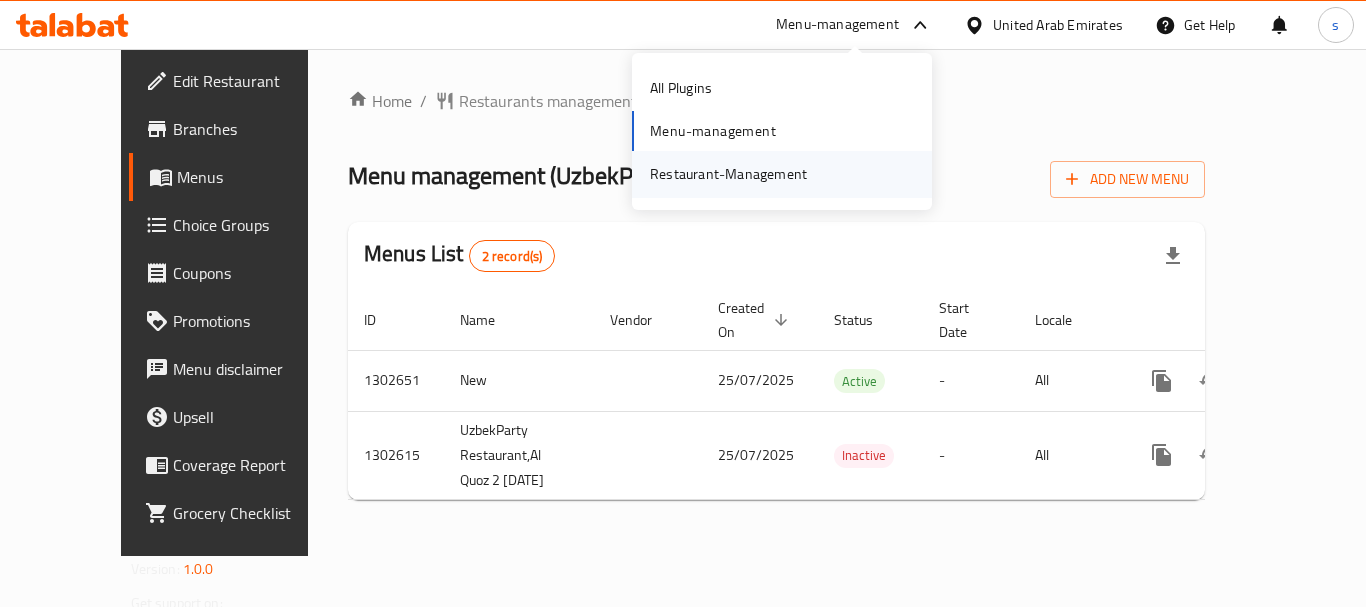 click on "Restaurant-Management" at bounding box center [728, 174] 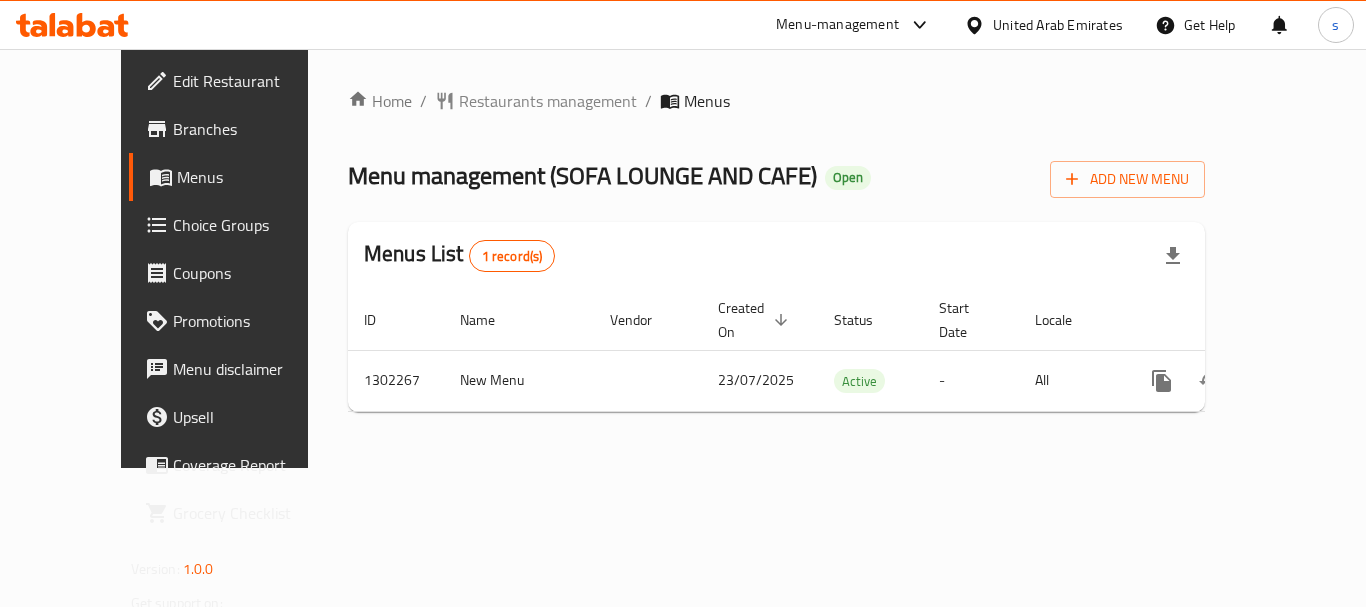 scroll, scrollTop: 0, scrollLeft: 0, axis: both 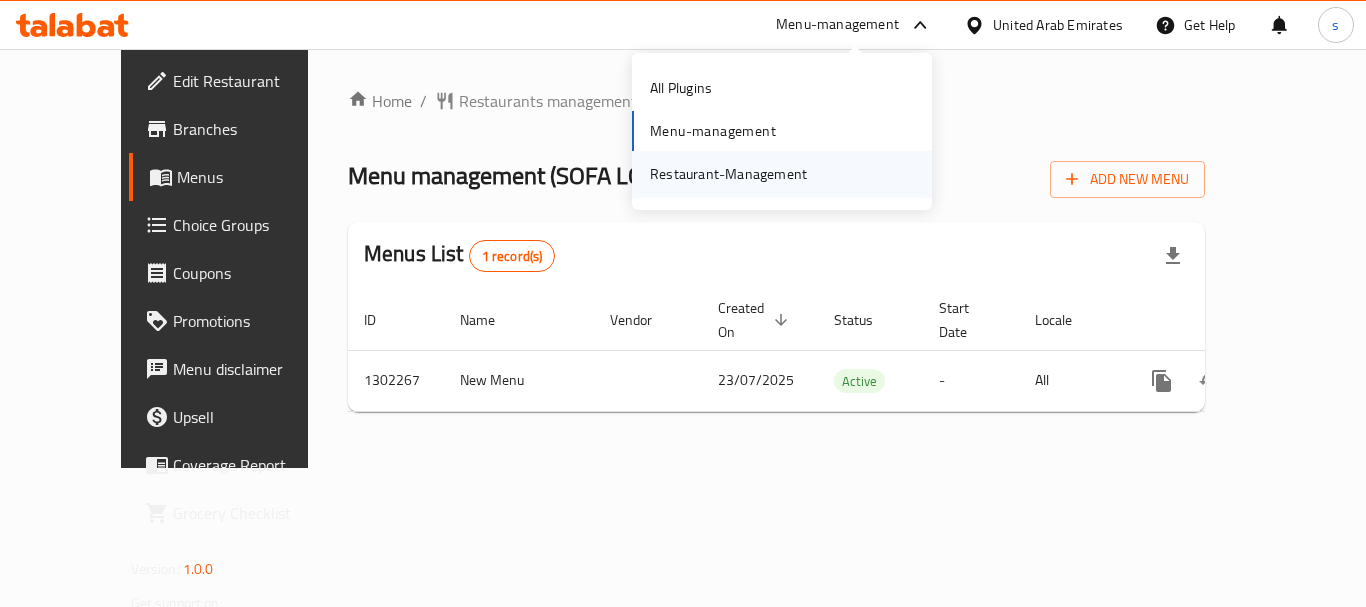 click on "Restaurant-Management" at bounding box center (728, 174) 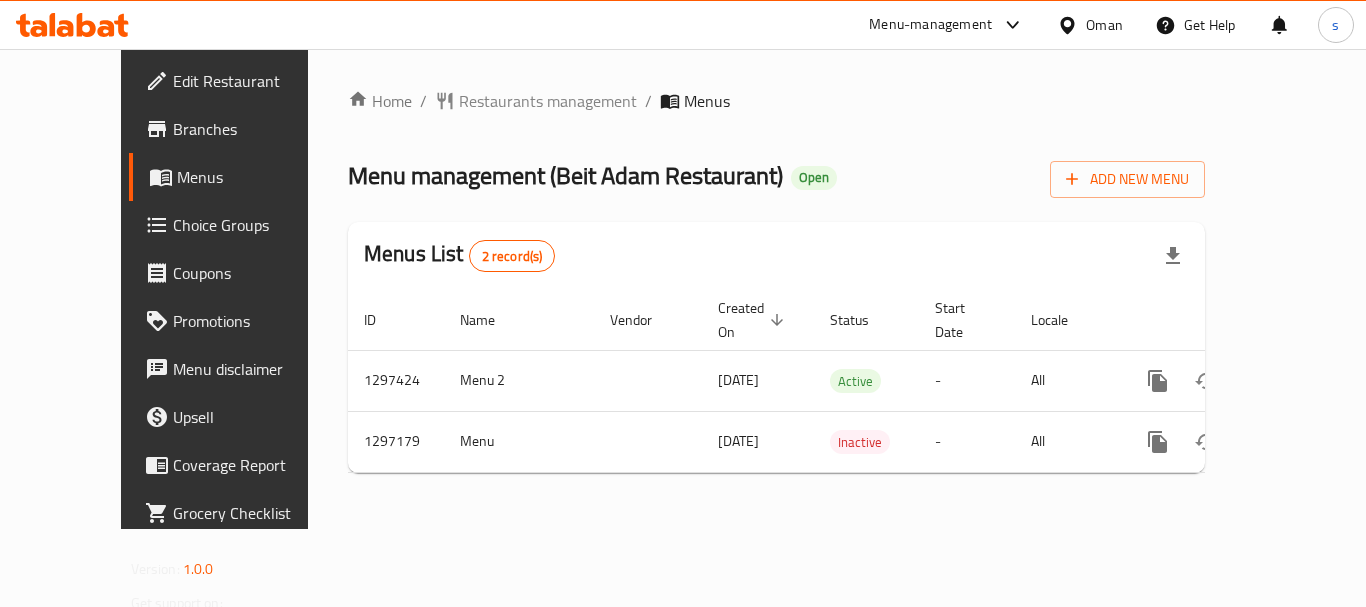 scroll, scrollTop: 0, scrollLeft: 0, axis: both 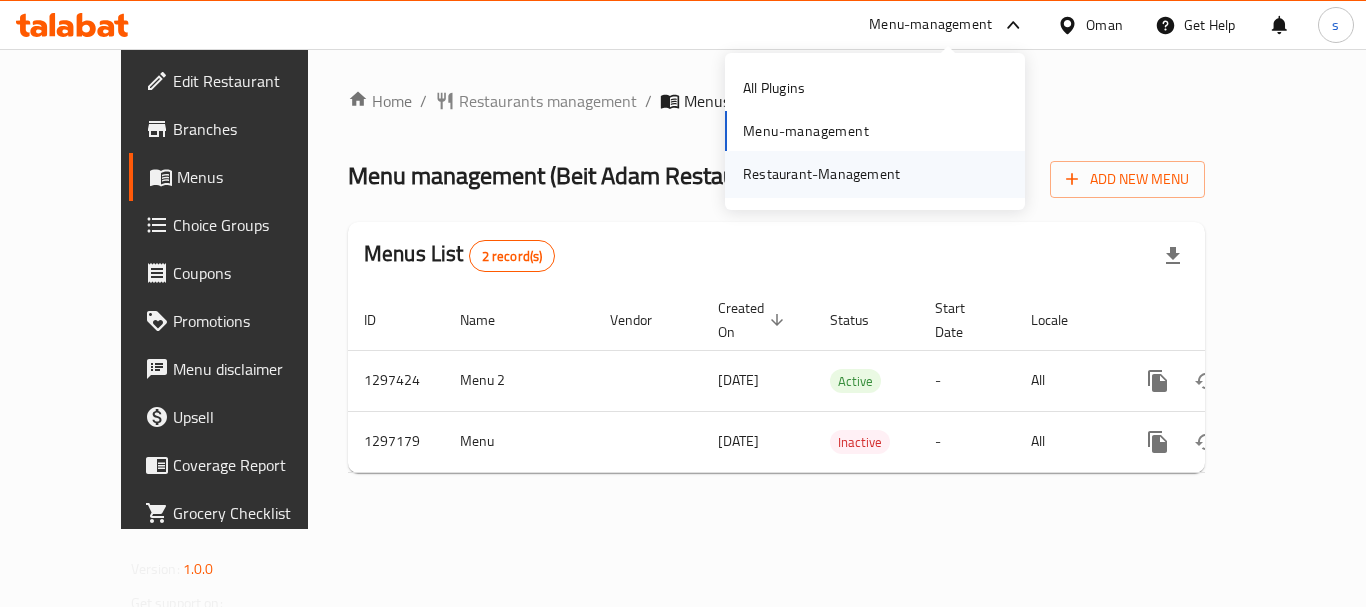 click on "Restaurant-Management" at bounding box center (821, 174) 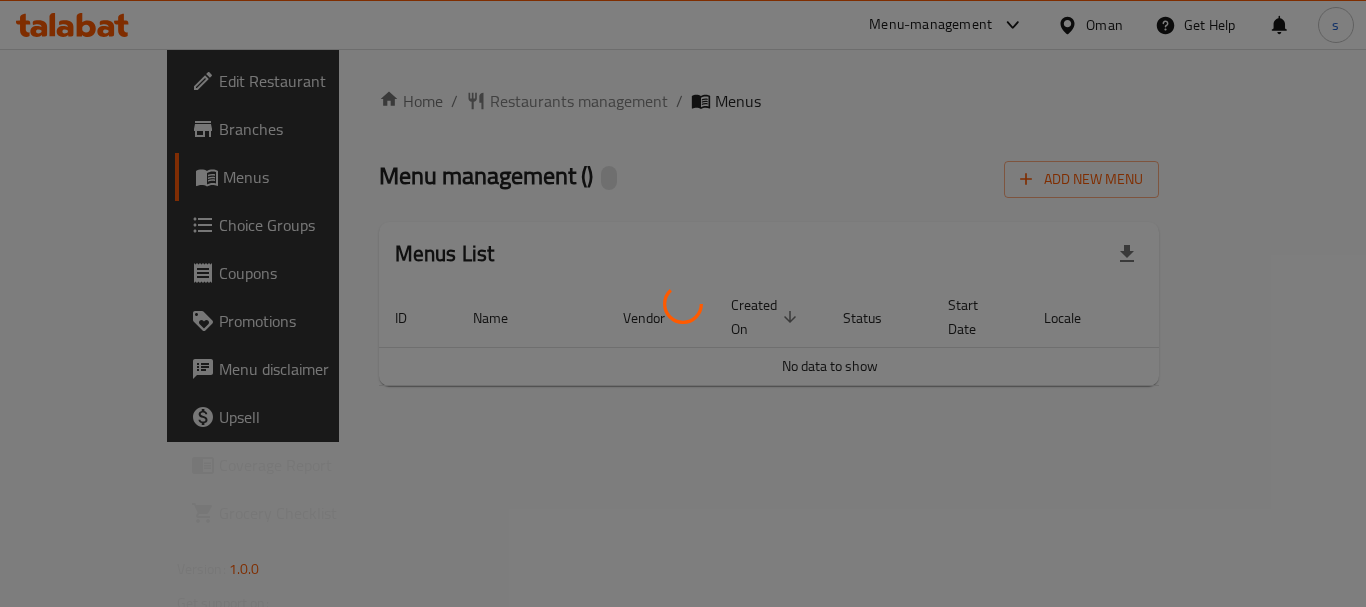 scroll, scrollTop: 0, scrollLeft: 0, axis: both 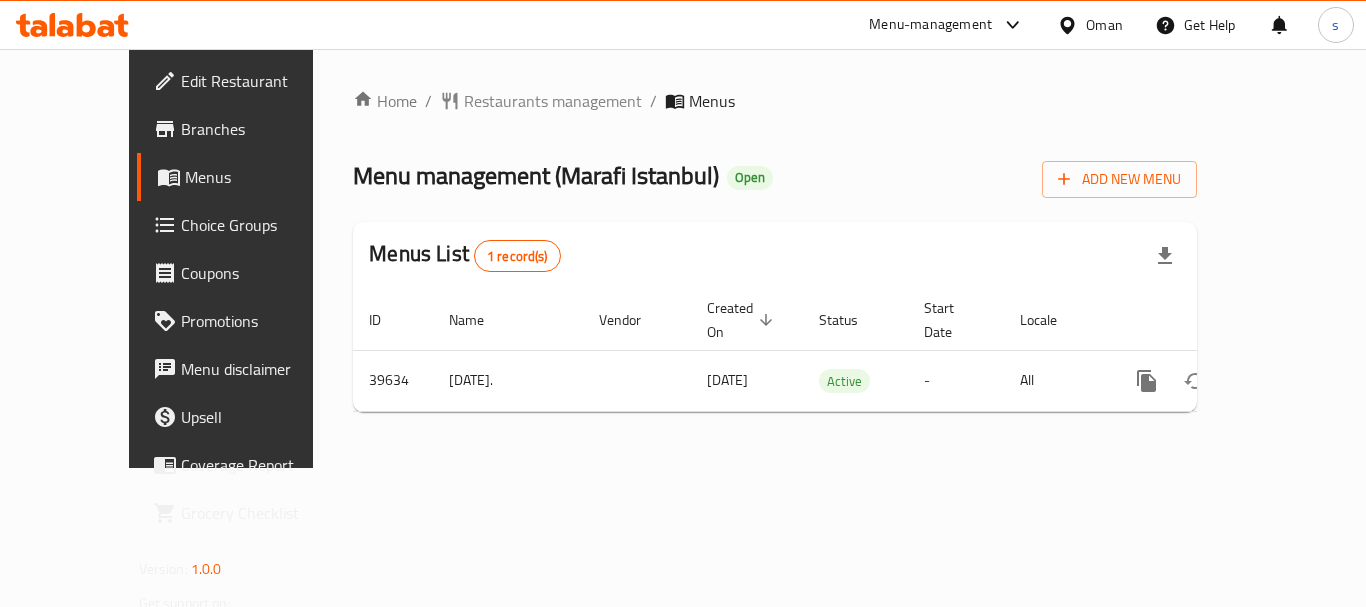 click on "Menu-management" at bounding box center [930, 25] 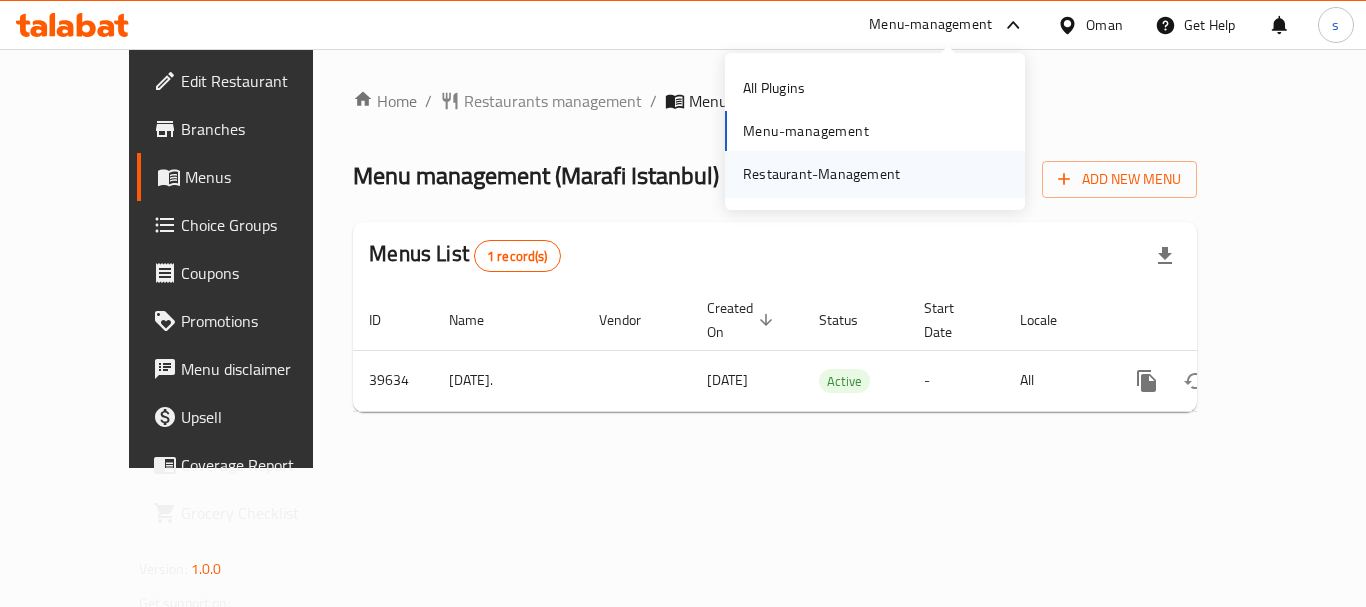 click on "Restaurant-Management" at bounding box center [821, 174] 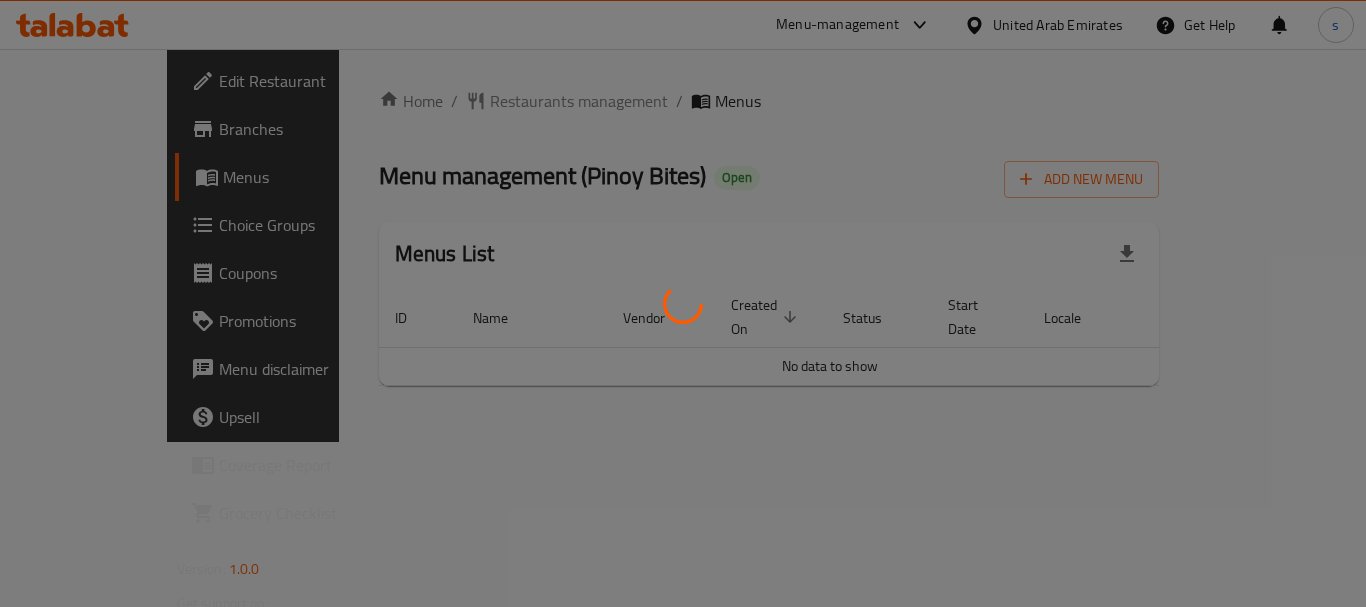 scroll, scrollTop: 0, scrollLeft: 0, axis: both 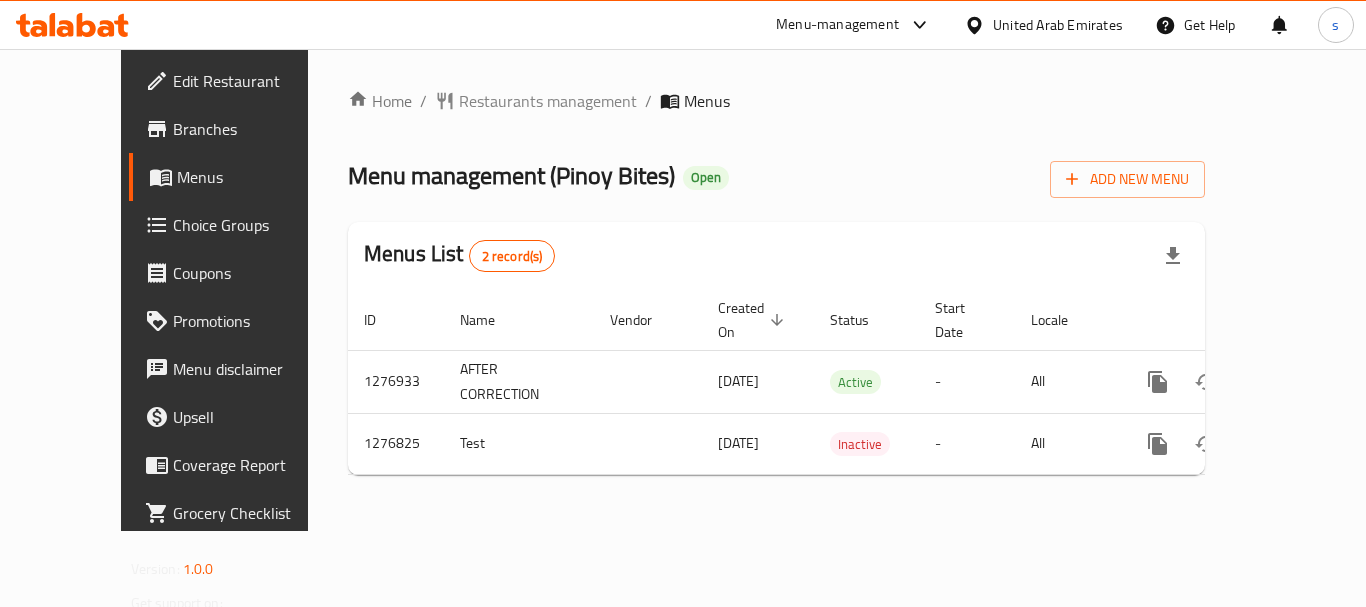 click 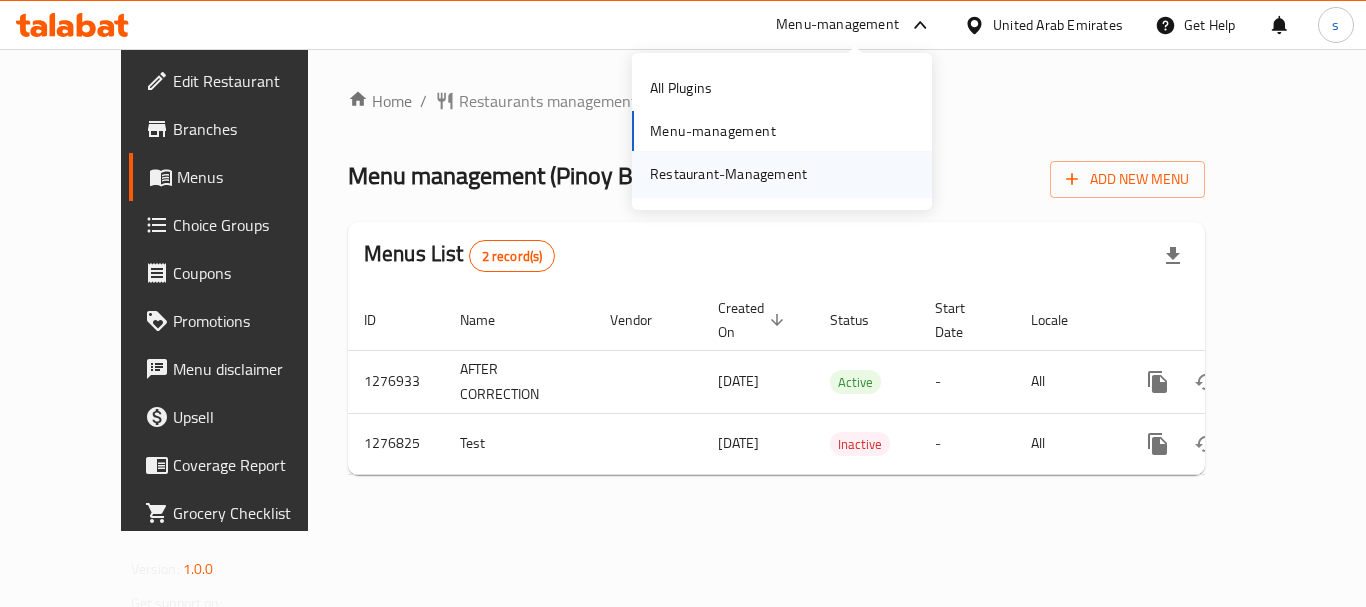 click on "Restaurant-Management" at bounding box center (728, 174) 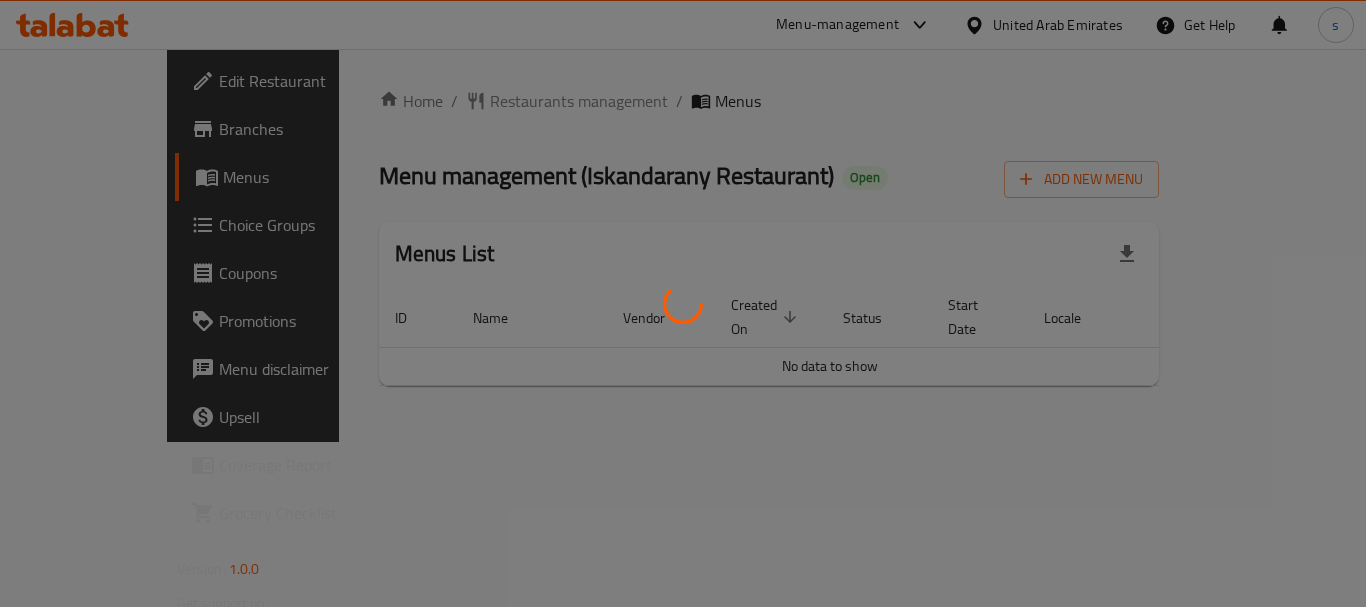 scroll, scrollTop: 0, scrollLeft: 0, axis: both 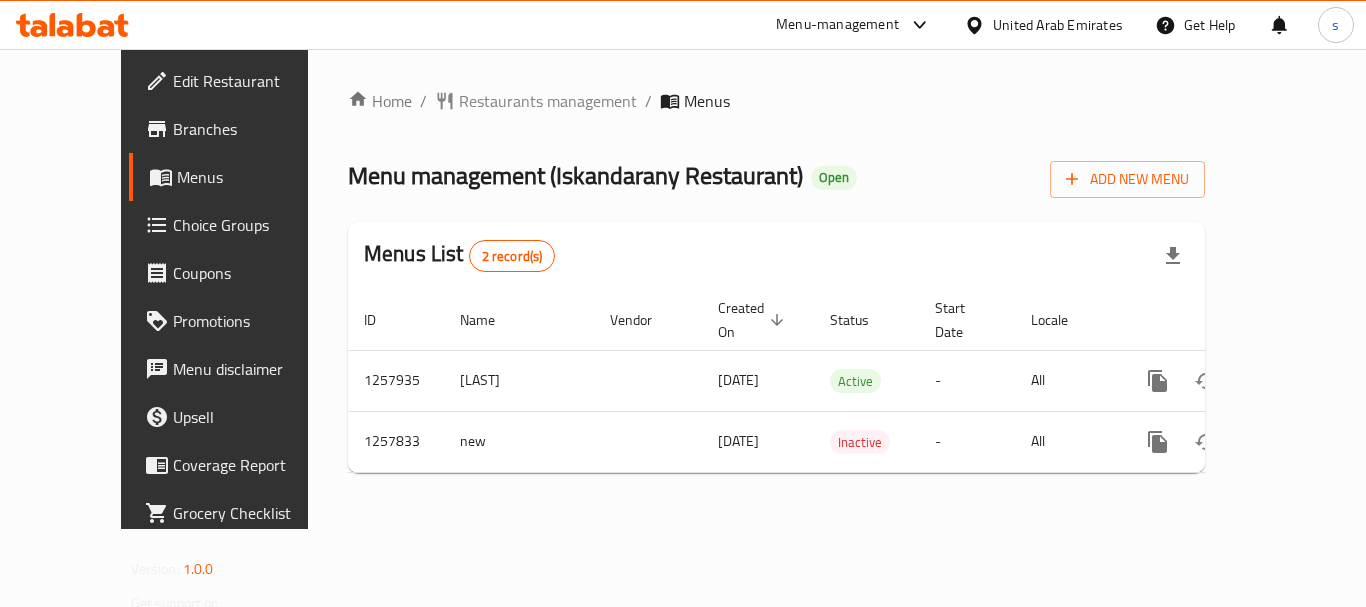 click on "Menu-management" at bounding box center (837, 25) 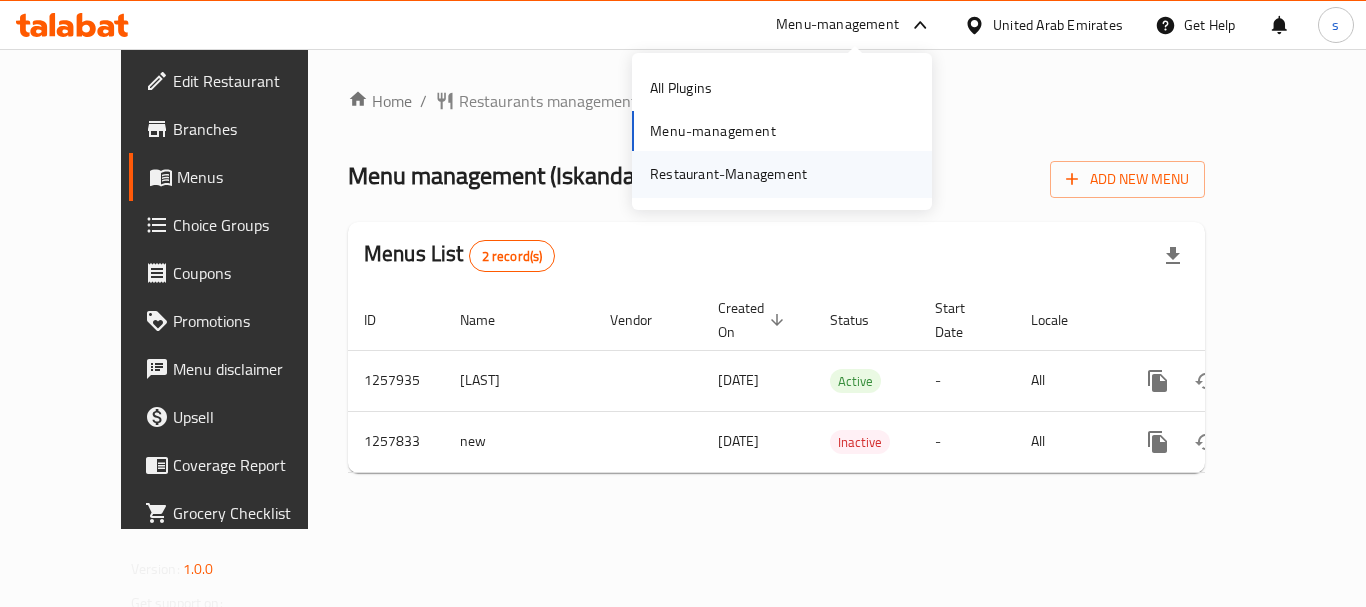 click on "Restaurant-Management" at bounding box center (728, 174) 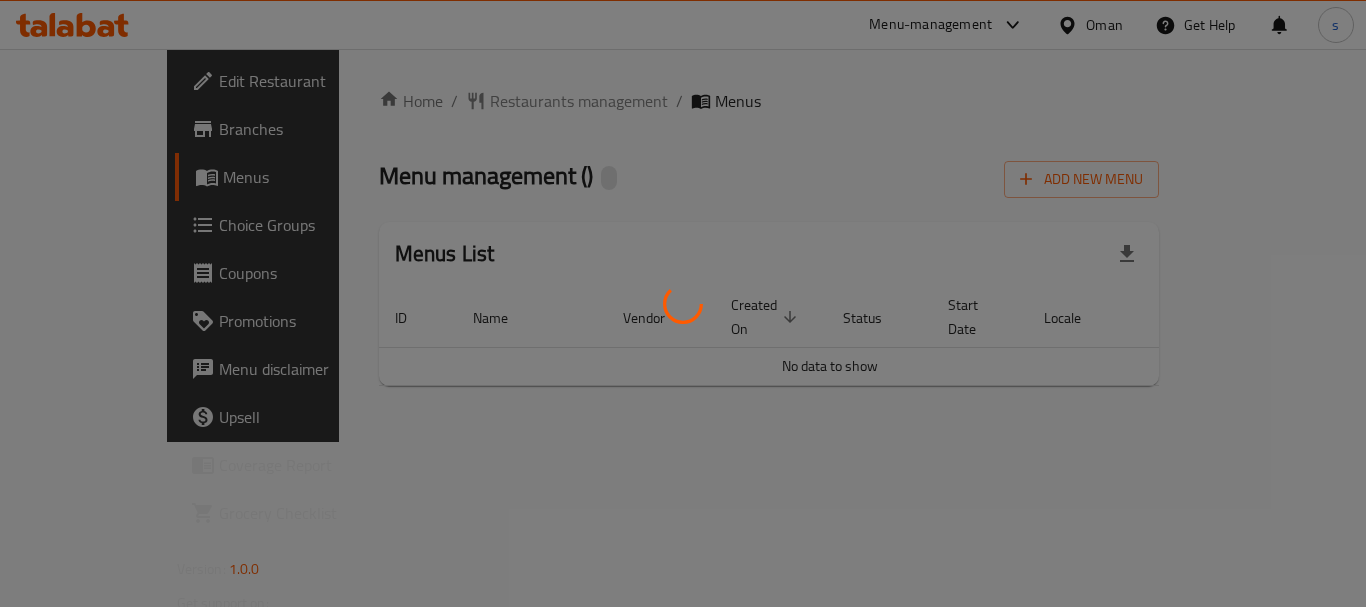 scroll, scrollTop: 0, scrollLeft: 0, axis: both 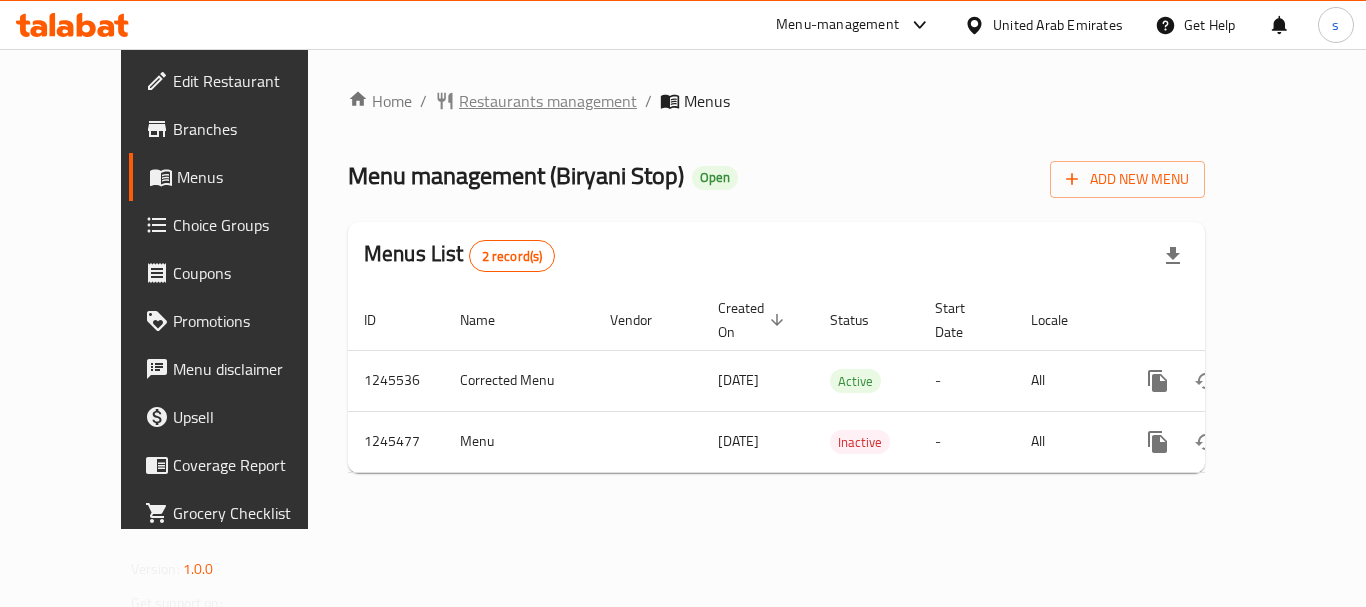 click on "Restaurants management" at bounding box center [548, 101] 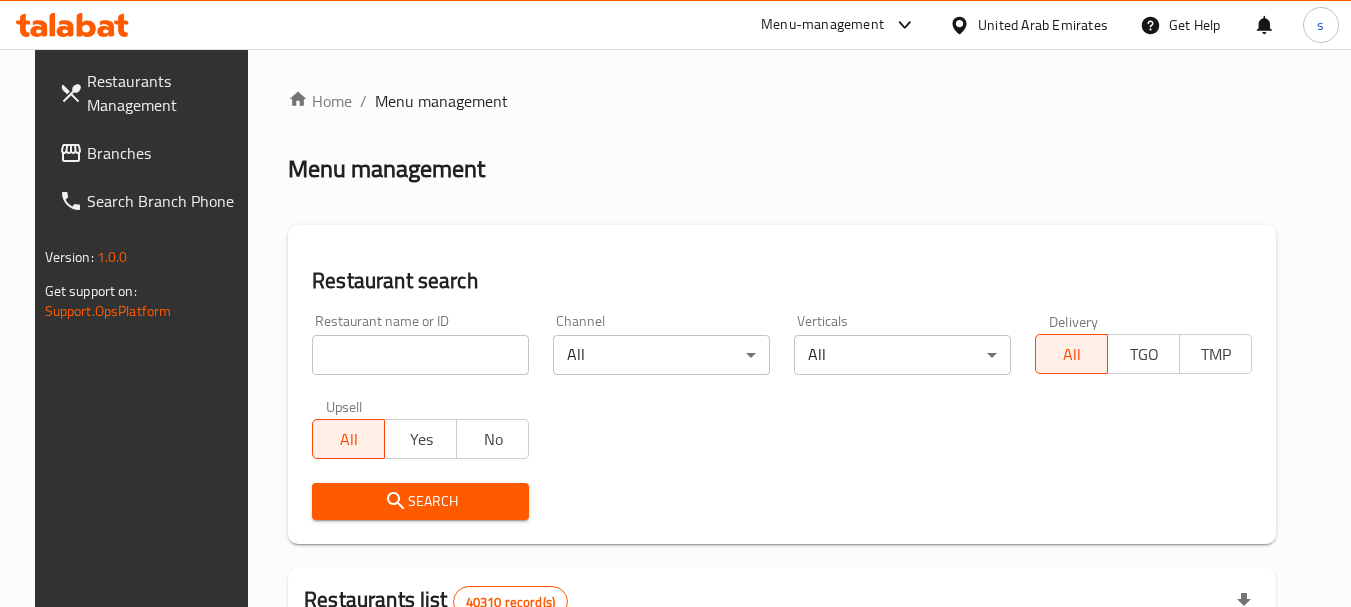 click at bounding box center (420, 355) 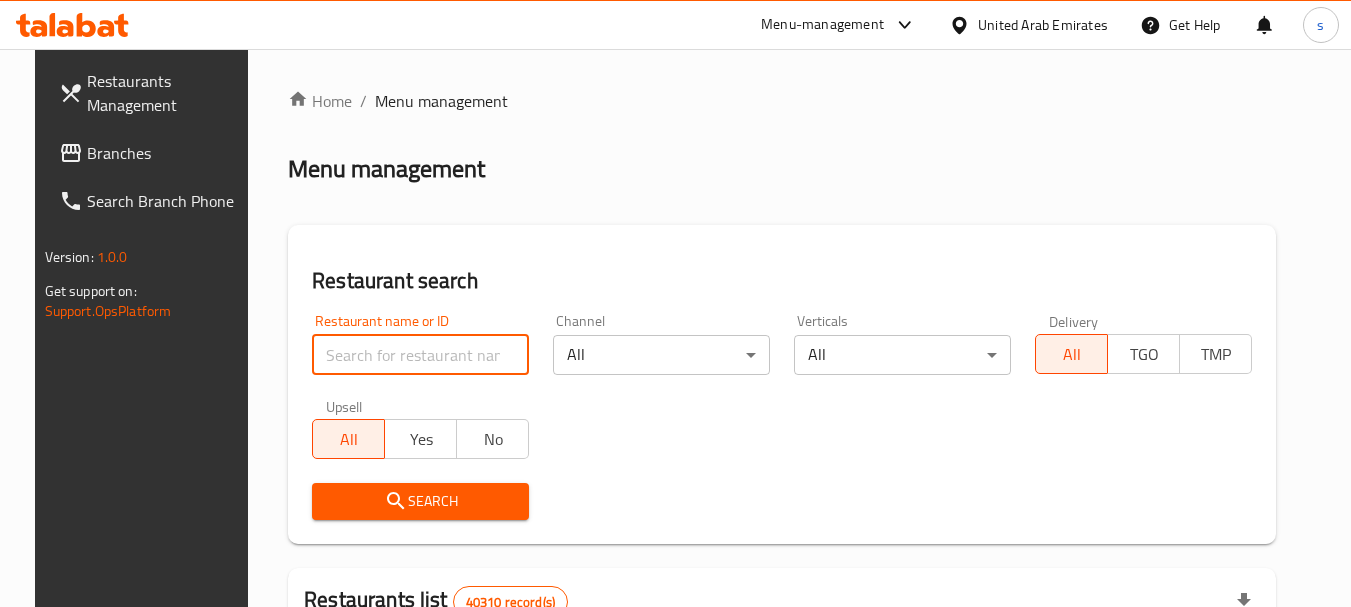 paste on "682592" 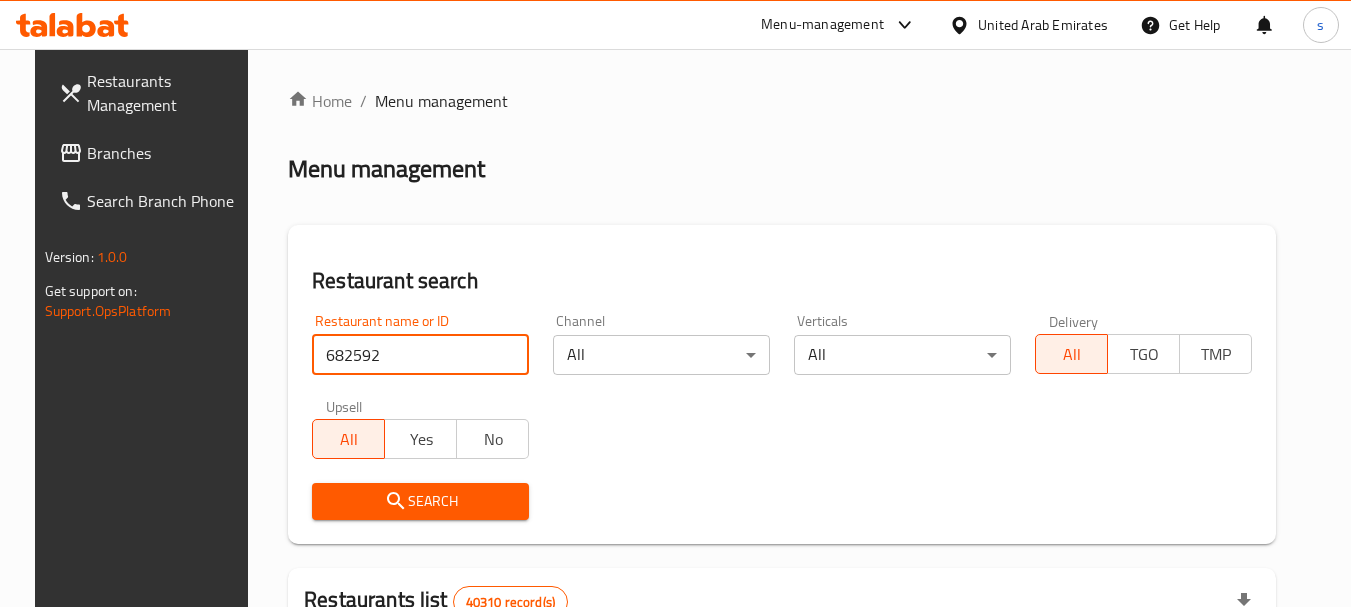 type on "682592" 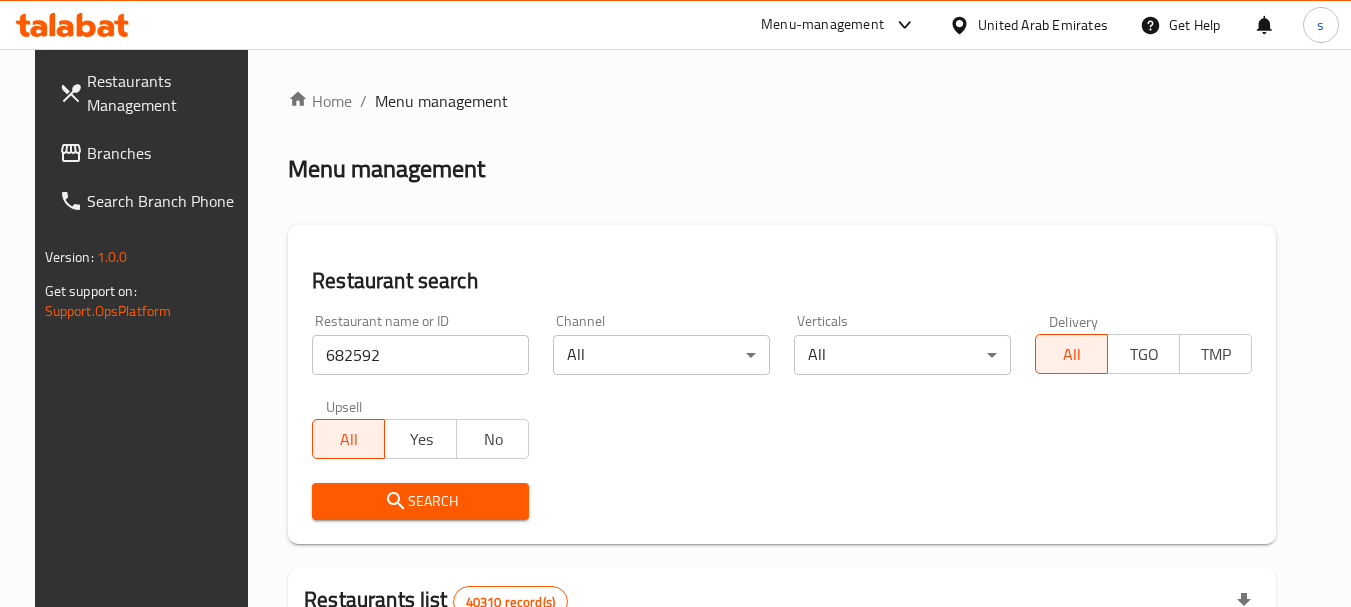click on "Search" at bounding box center (420, 501) 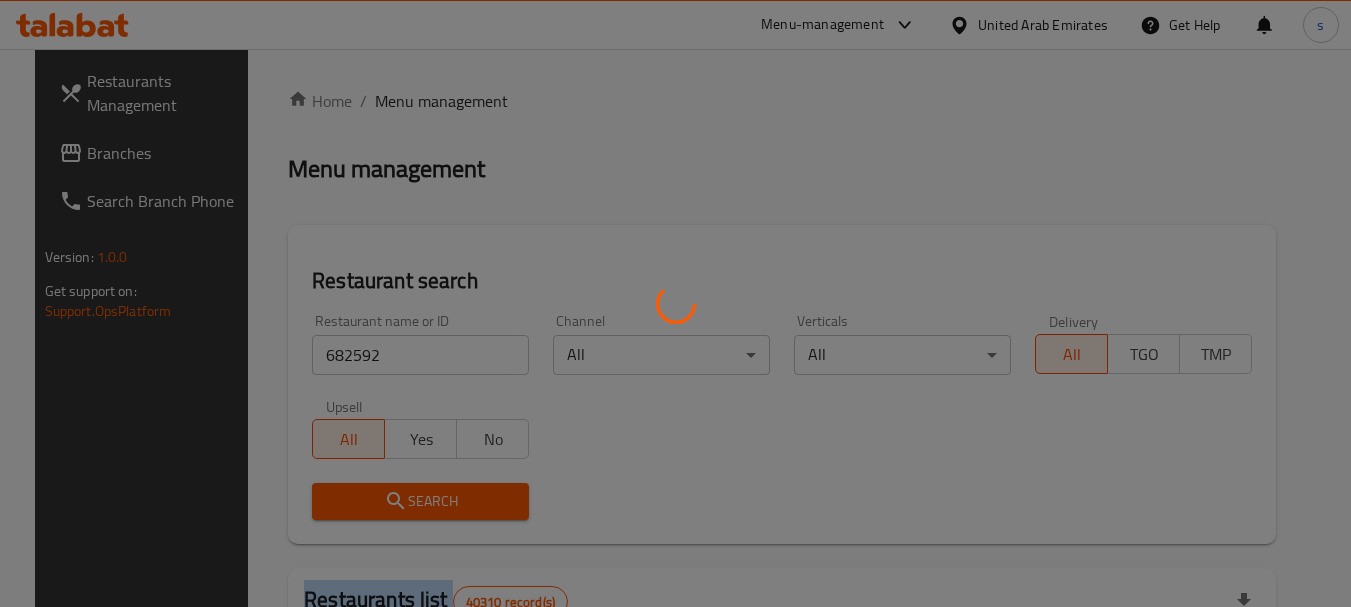click at bounding box center [675, 303] 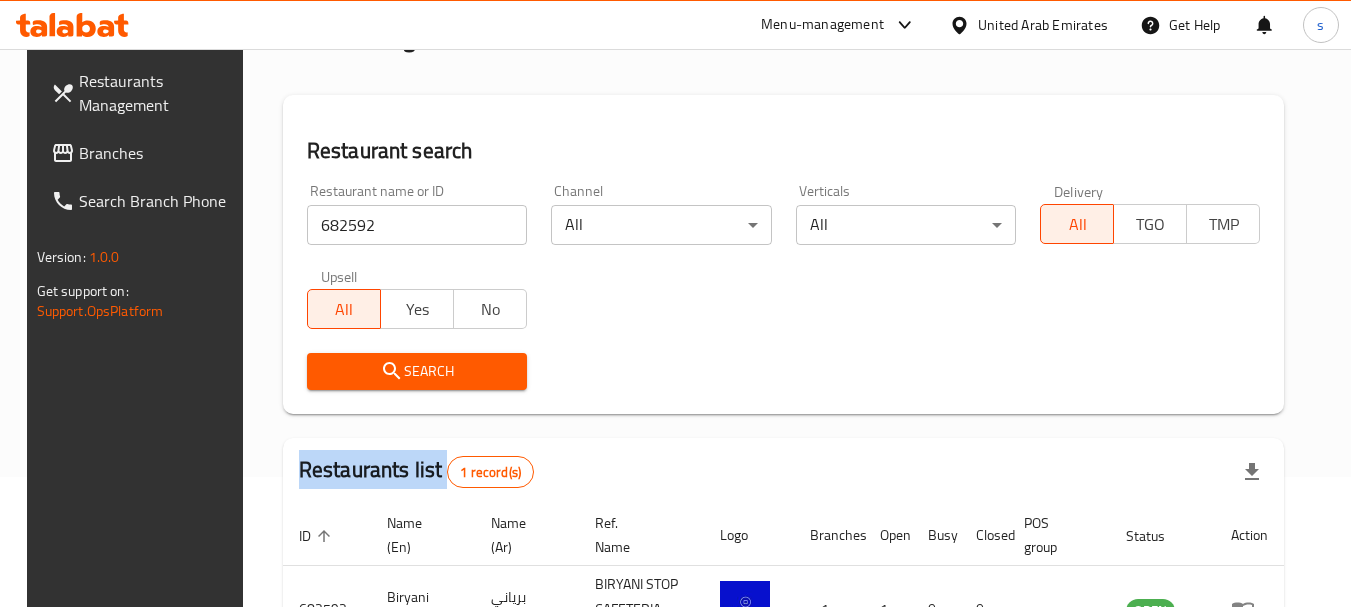 scroll, scrollTop: 285, scrollLeft: 0, axis: vertical 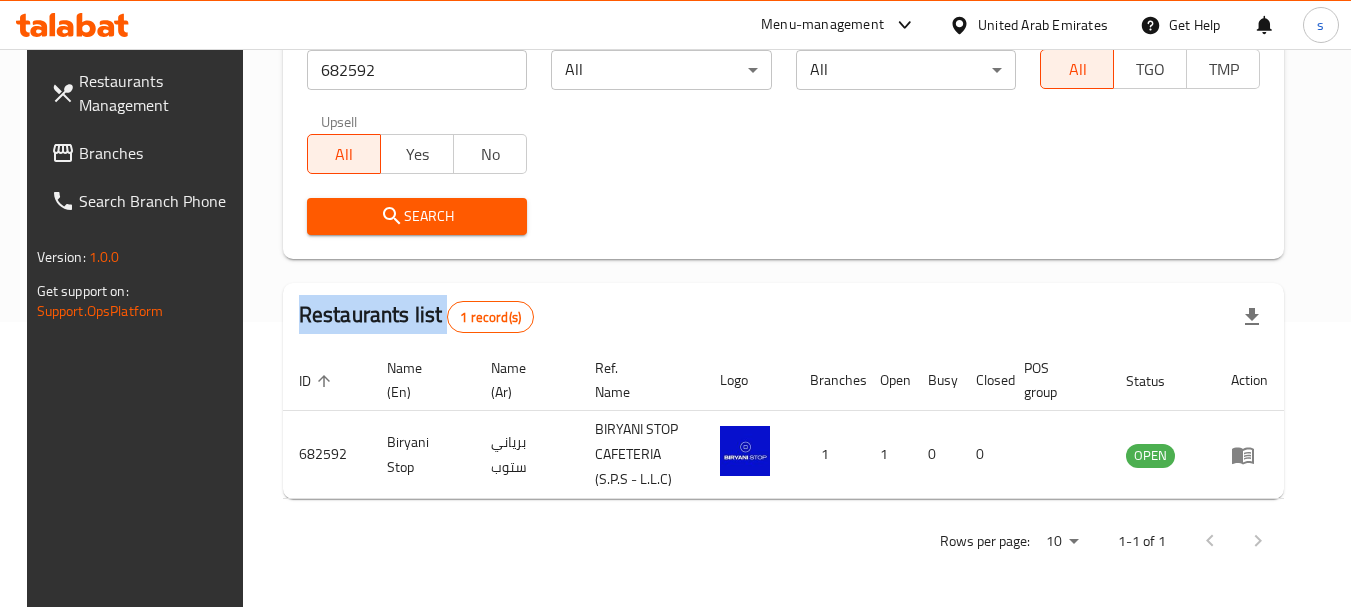 click on "Branches" at bounding box center [158, 153] 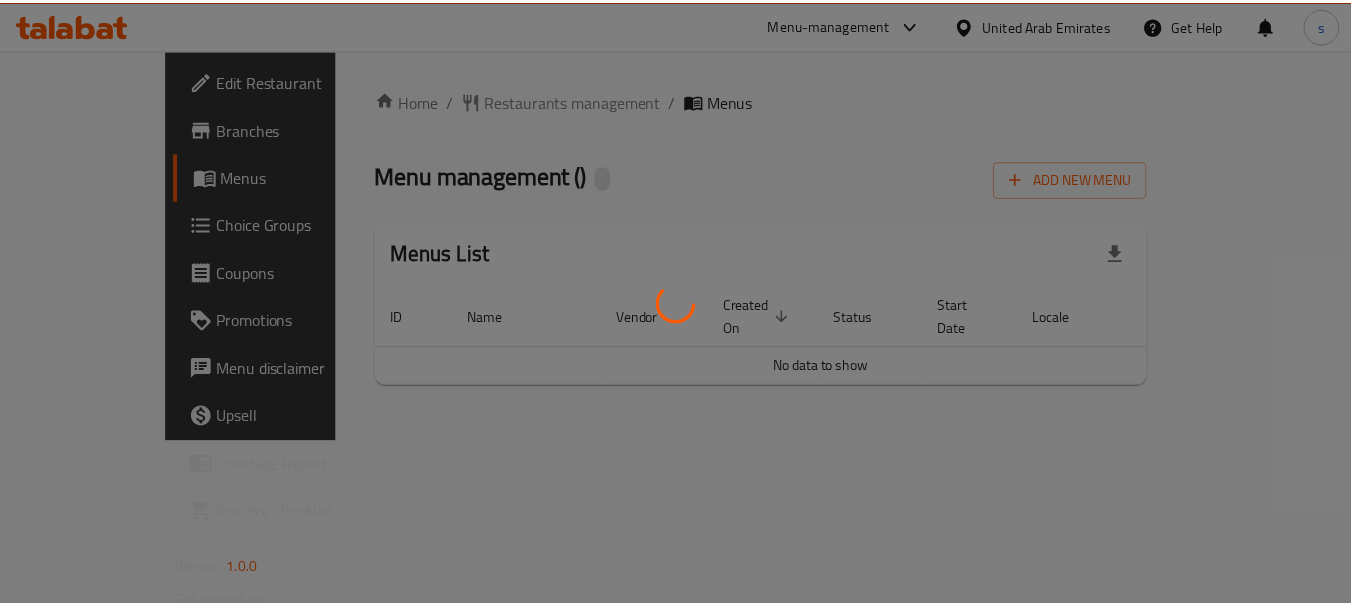 scroll, scrollTop: 0, scrollLeft: 0, axis: both 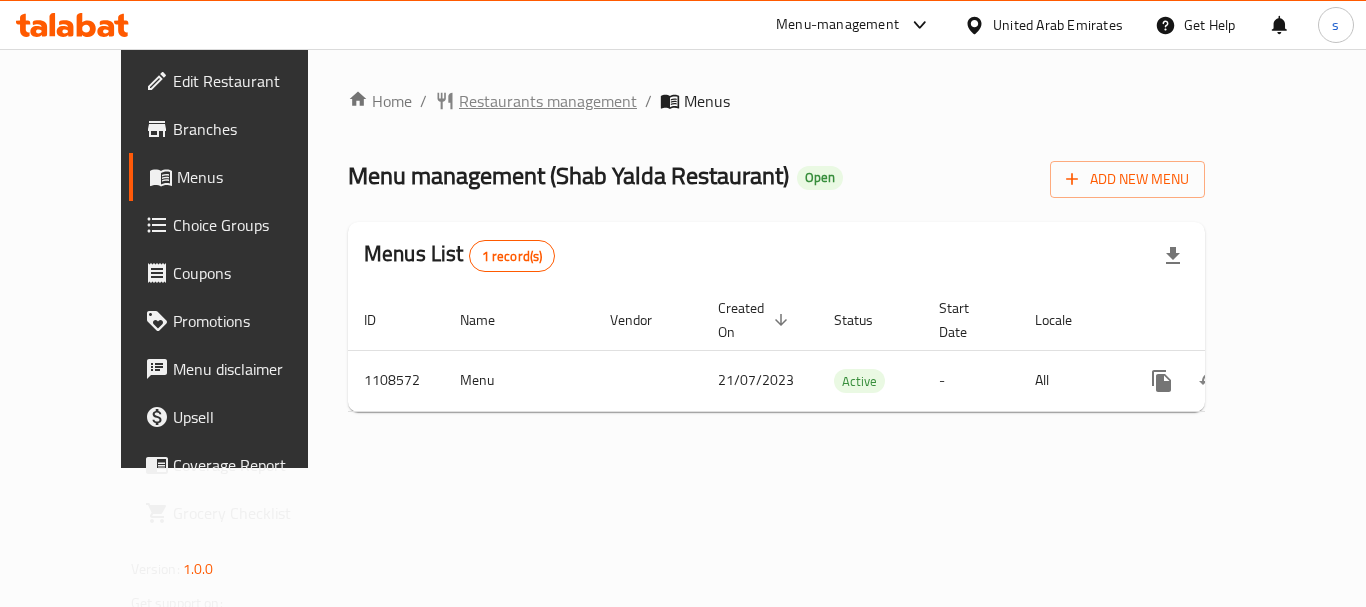 click on "Restaurants management" at bounding box center (548, 101) 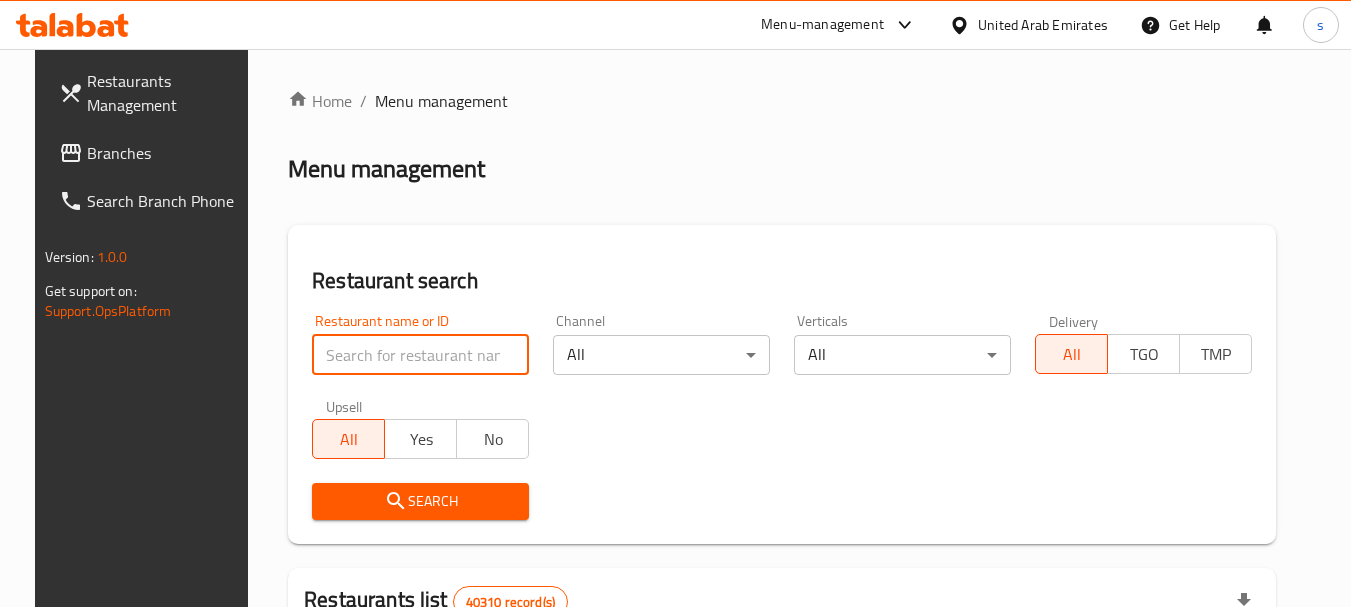 click at bounding box center (420, 355) 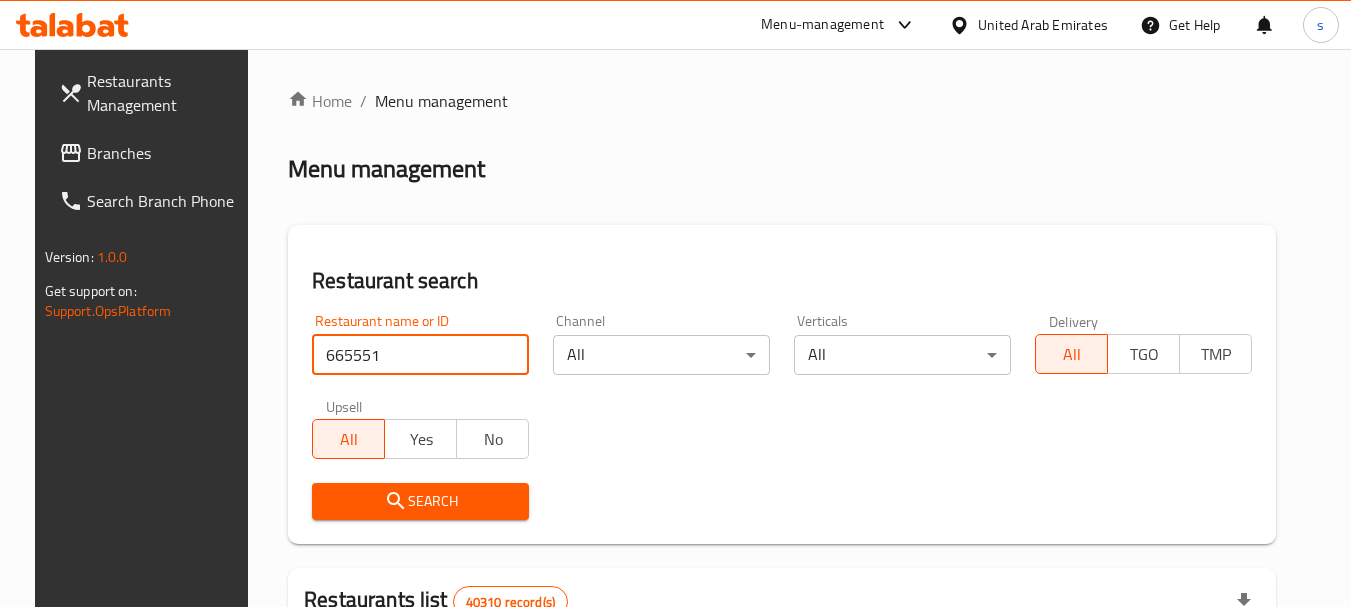 type on "665551" 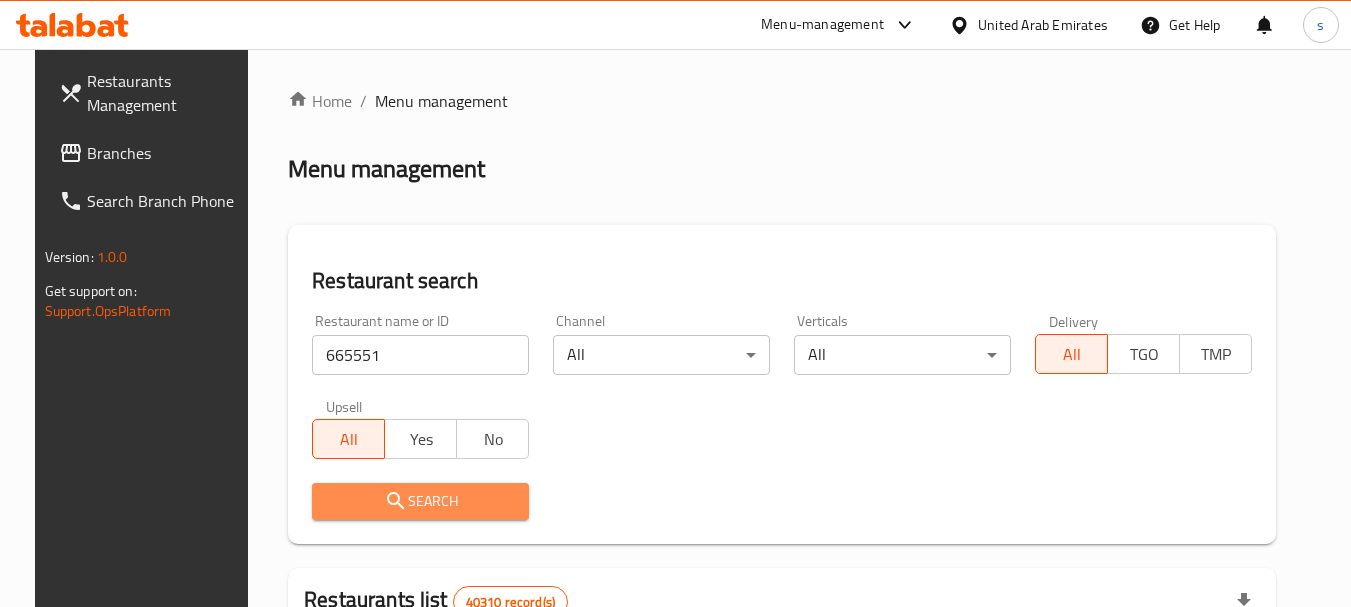 click on "Search" at bounding box center [420, 501] 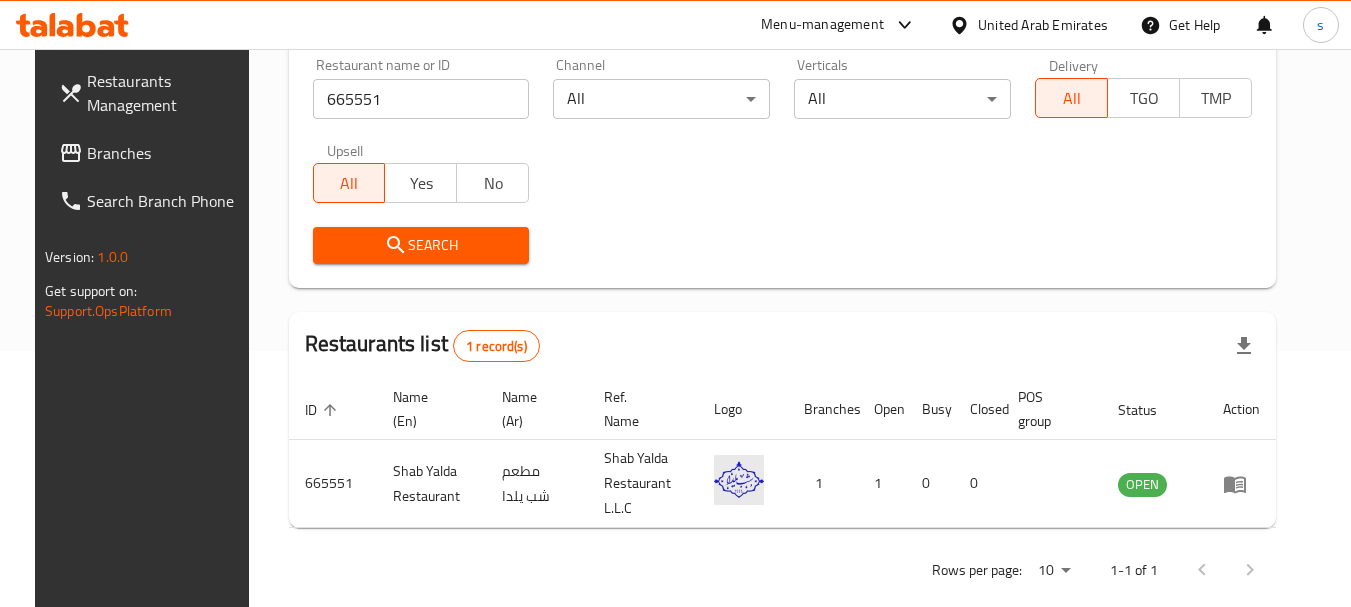 scroll, scrollTop: 268, scrollLeft: 0, axis: vertical 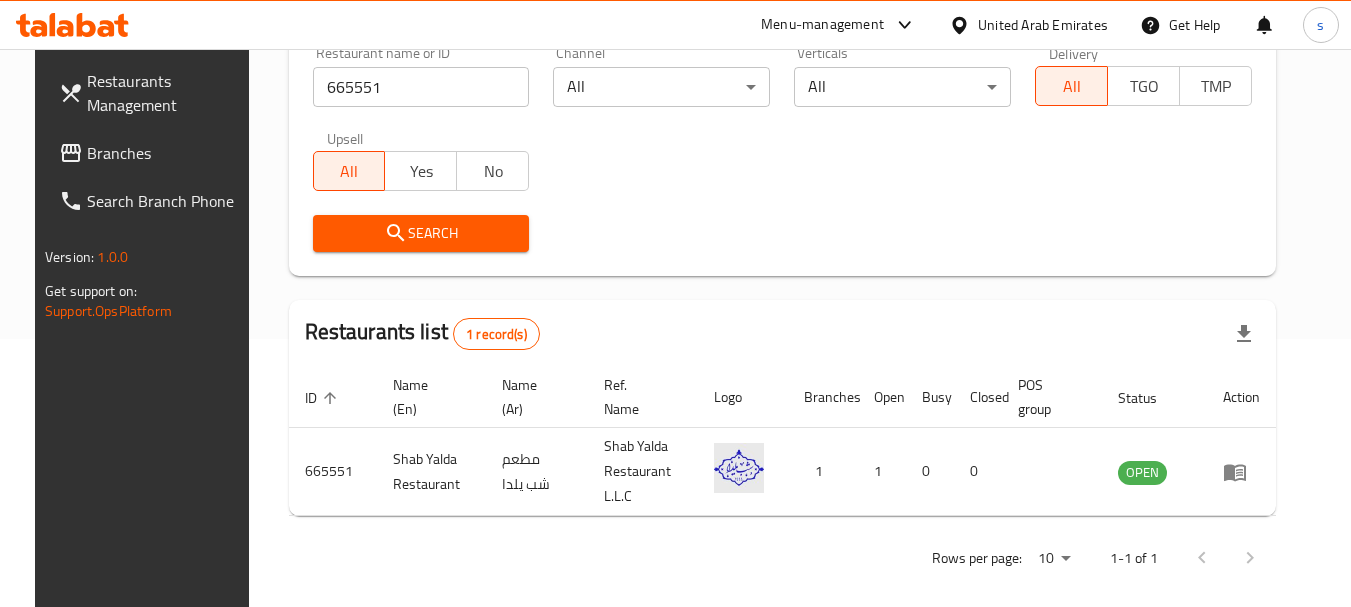 click 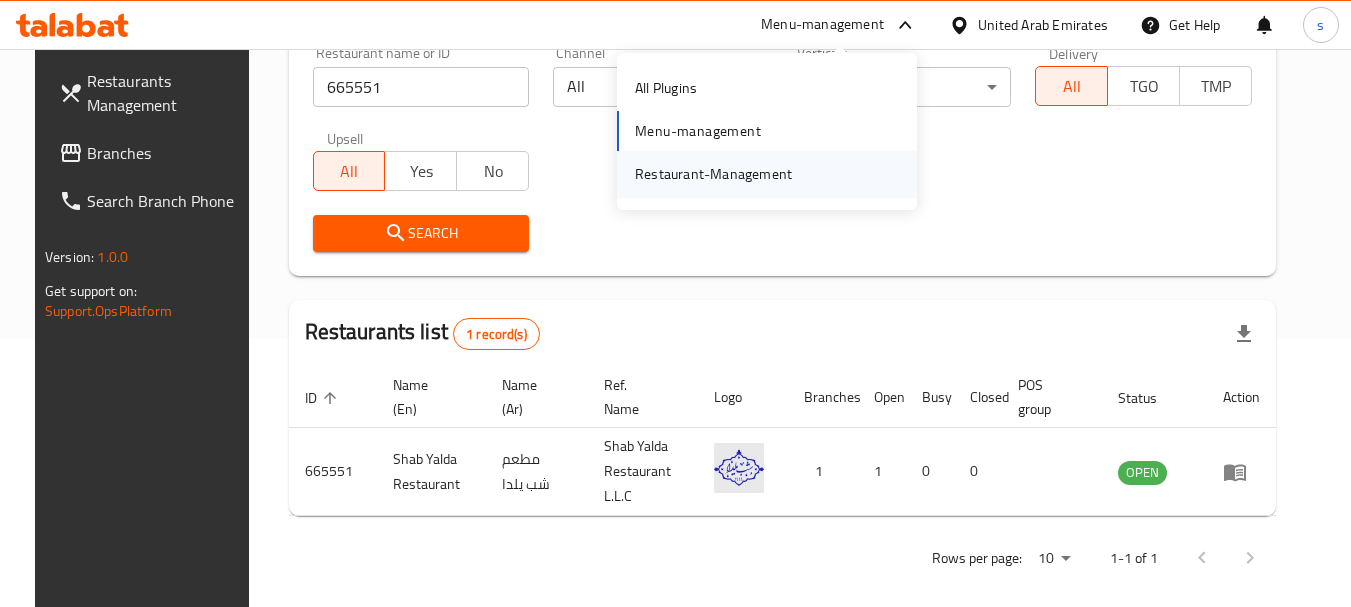click on "Restaurant-Management" at bounding box center (713, 174) 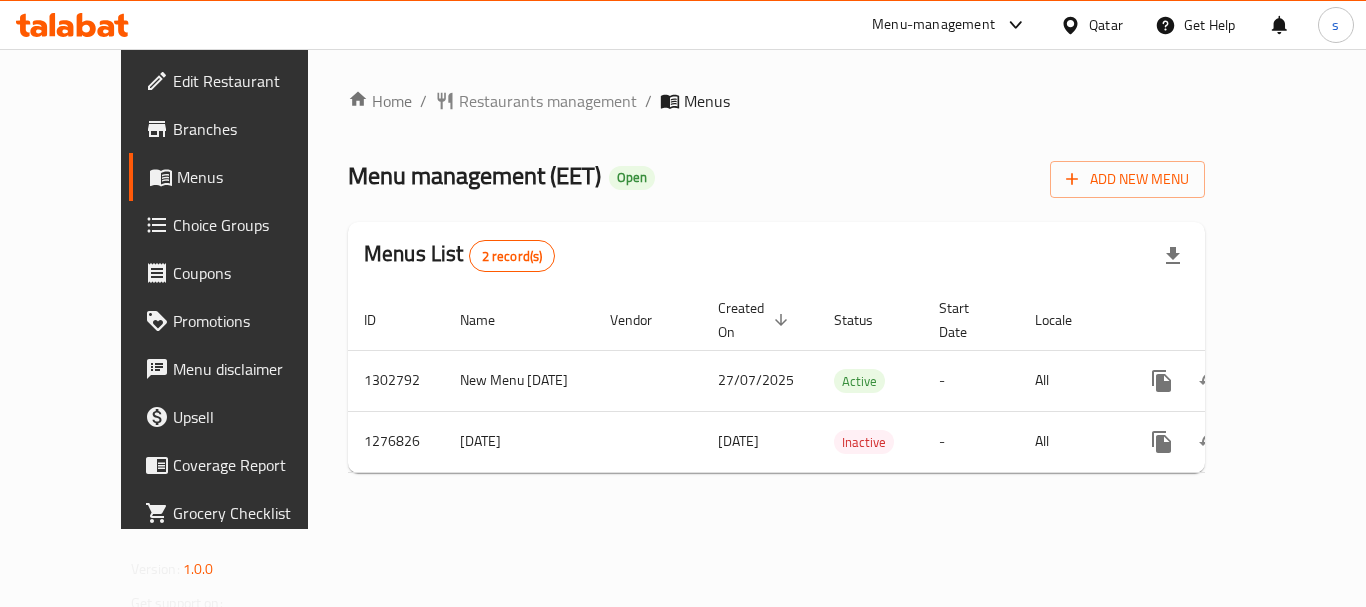 scroll, scrollTop: 0, scrollLeft: 0, axis: both 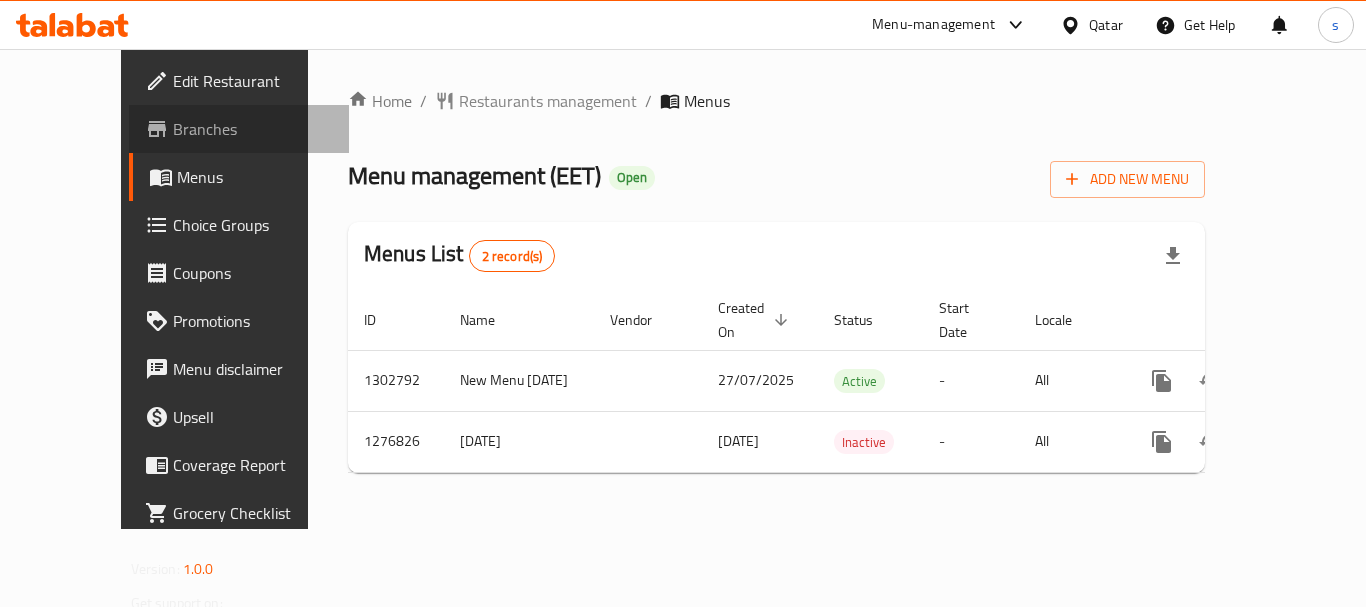 click on "Branches" at bounding box center (253, 129) 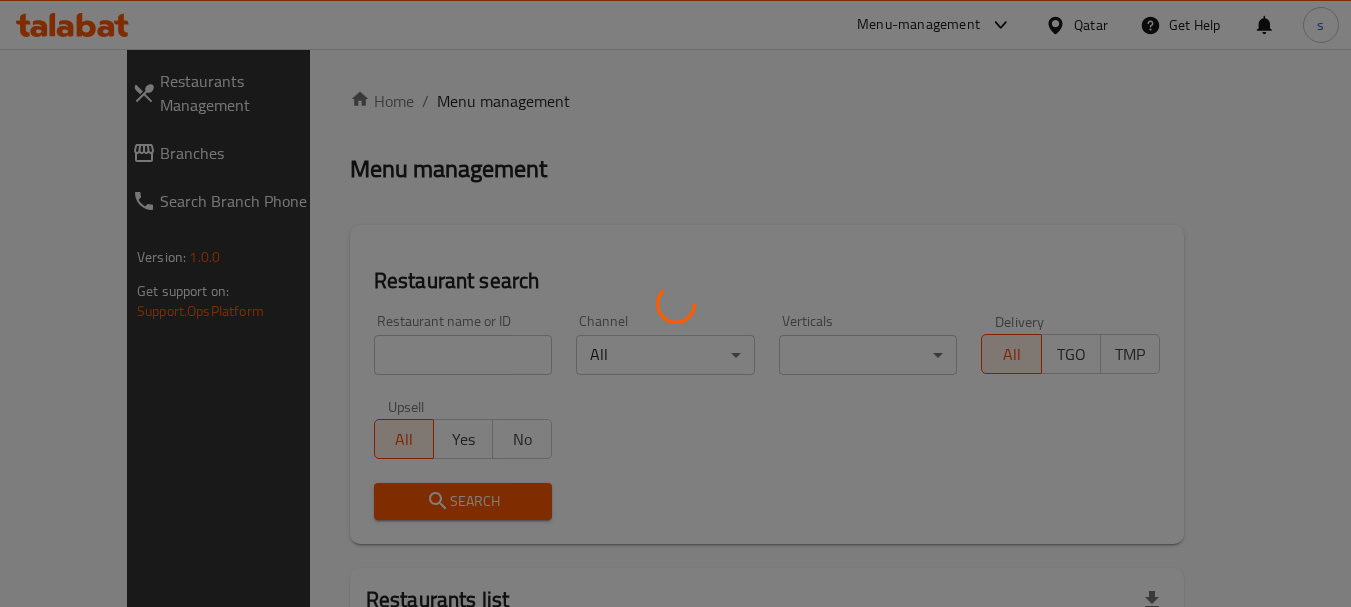 scroll, scrollTop: 0, scrollLeft: 0, axis: both 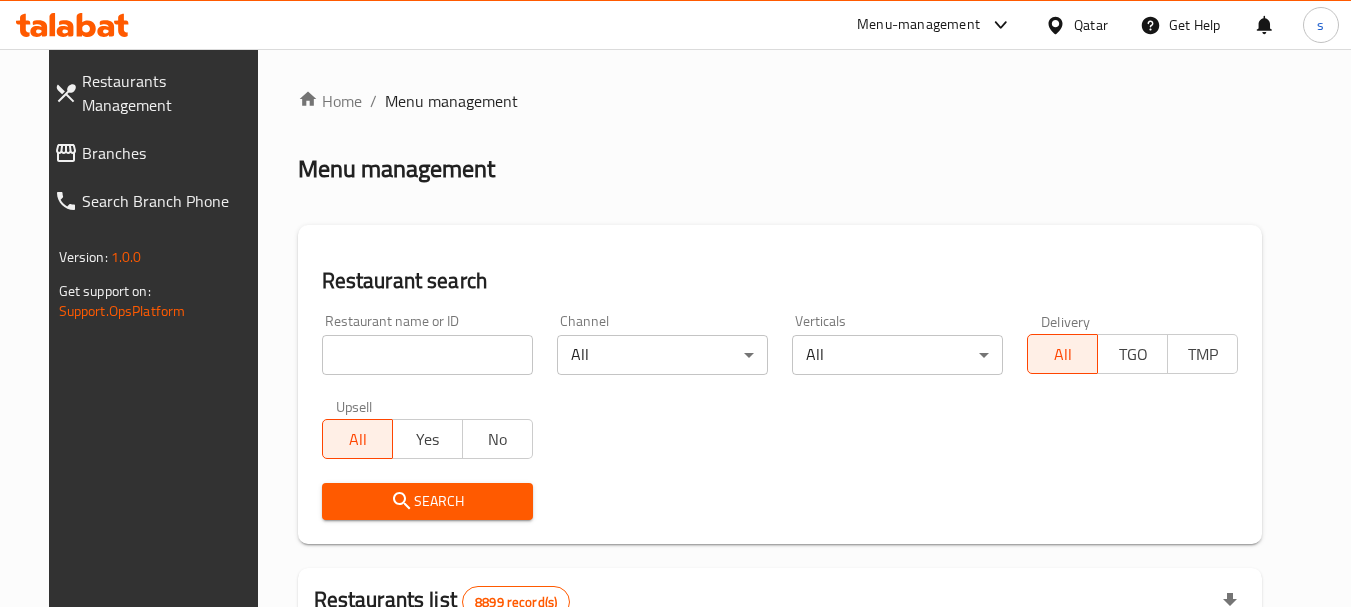 click on "Branches" at bounding box center [170, 153] 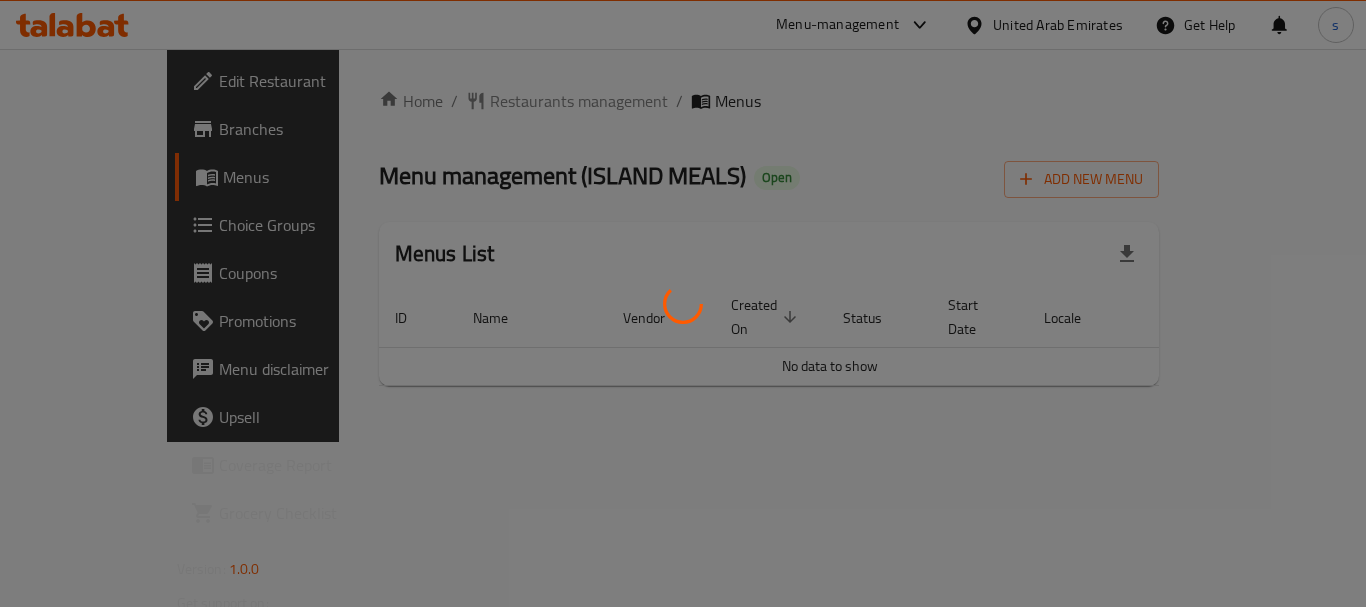 scroll, scrollTop: 0, scrollLeft: 0, axis: both 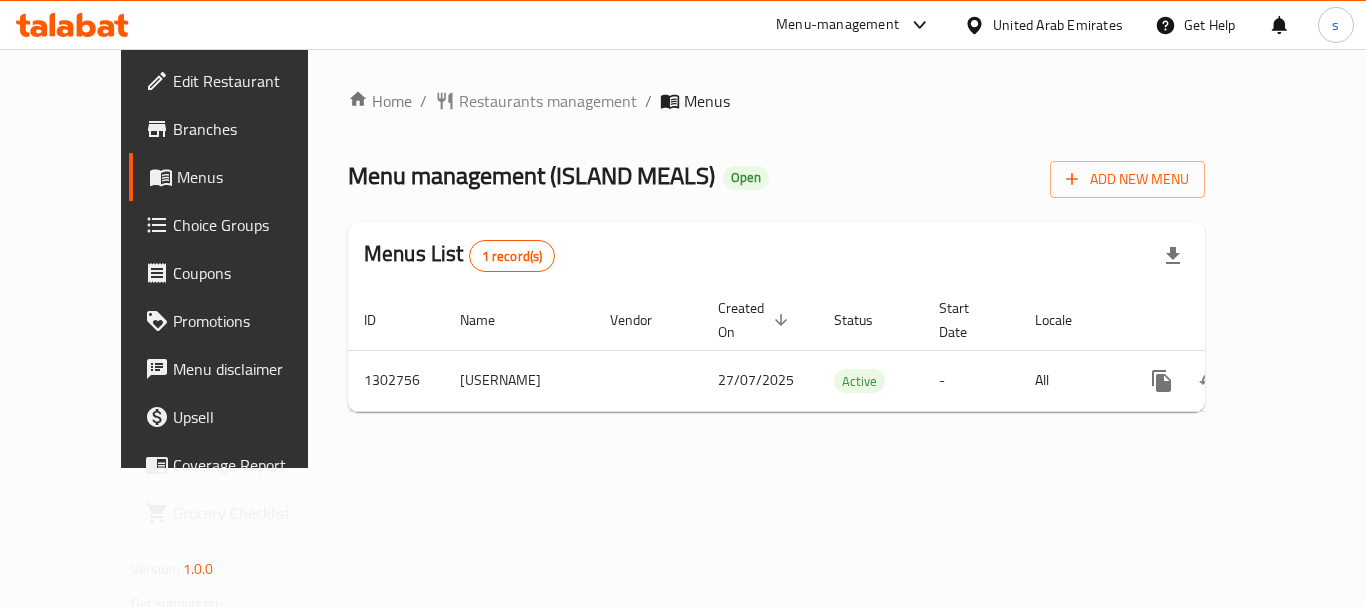 click 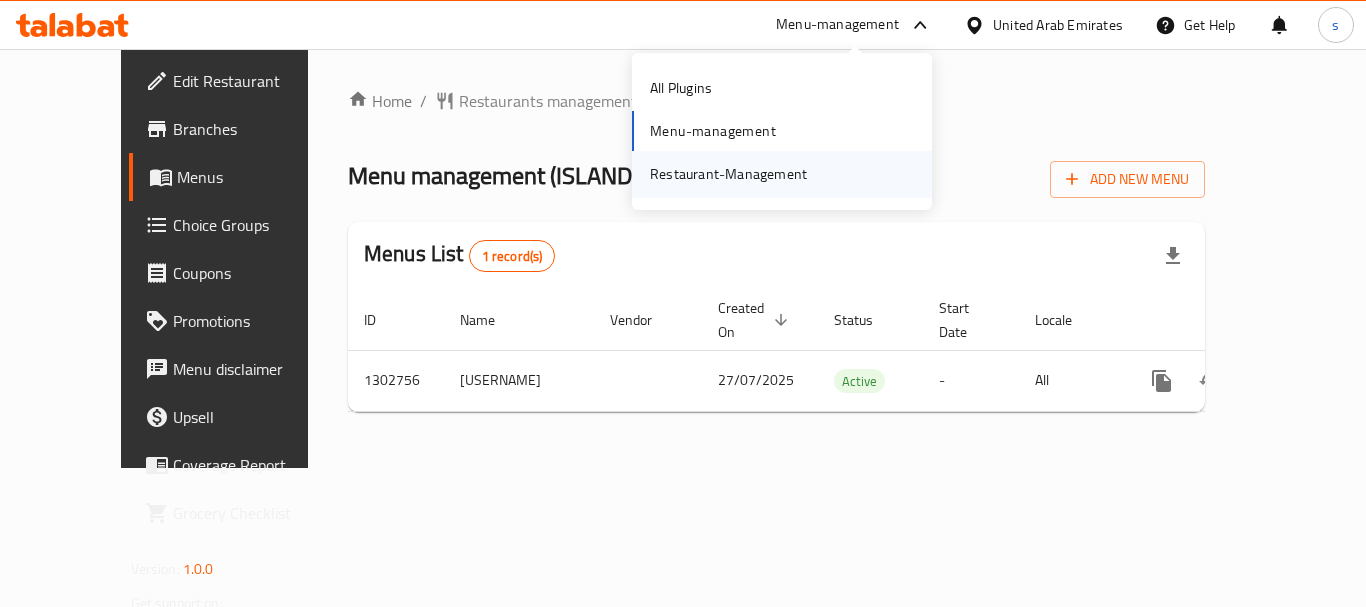 click on "Restaurant-Management" at bounding box center [728, 174] 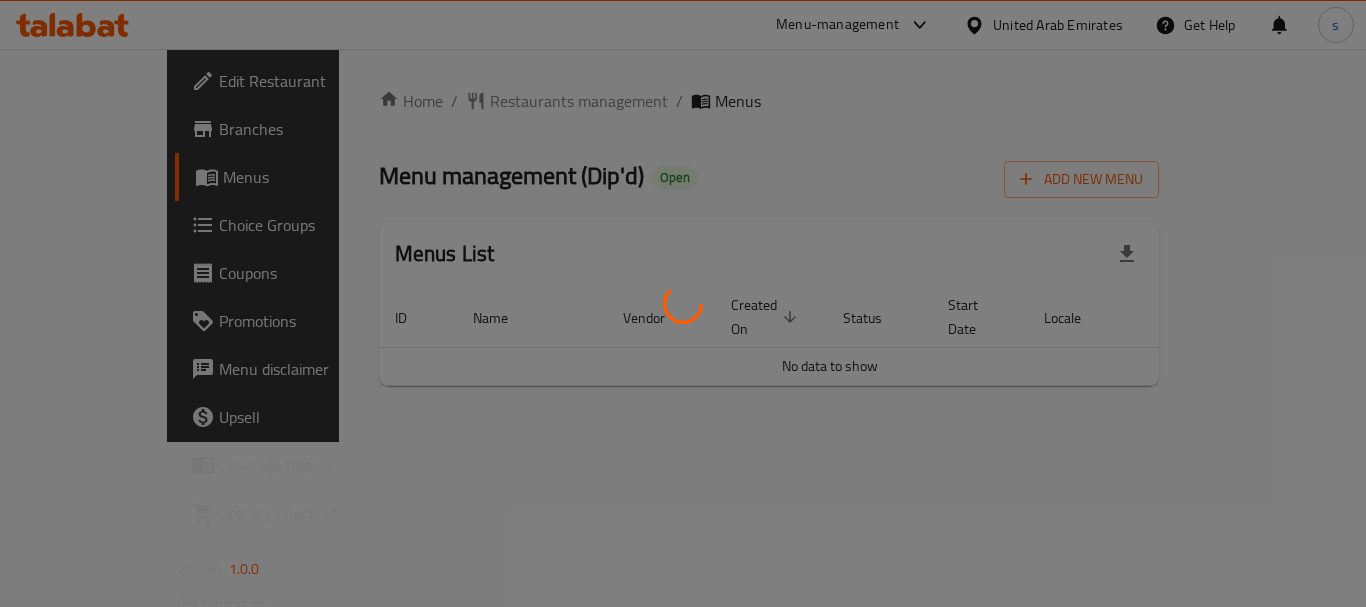scroll, scrollTop: 0, scrollLeft: 0, axis: both 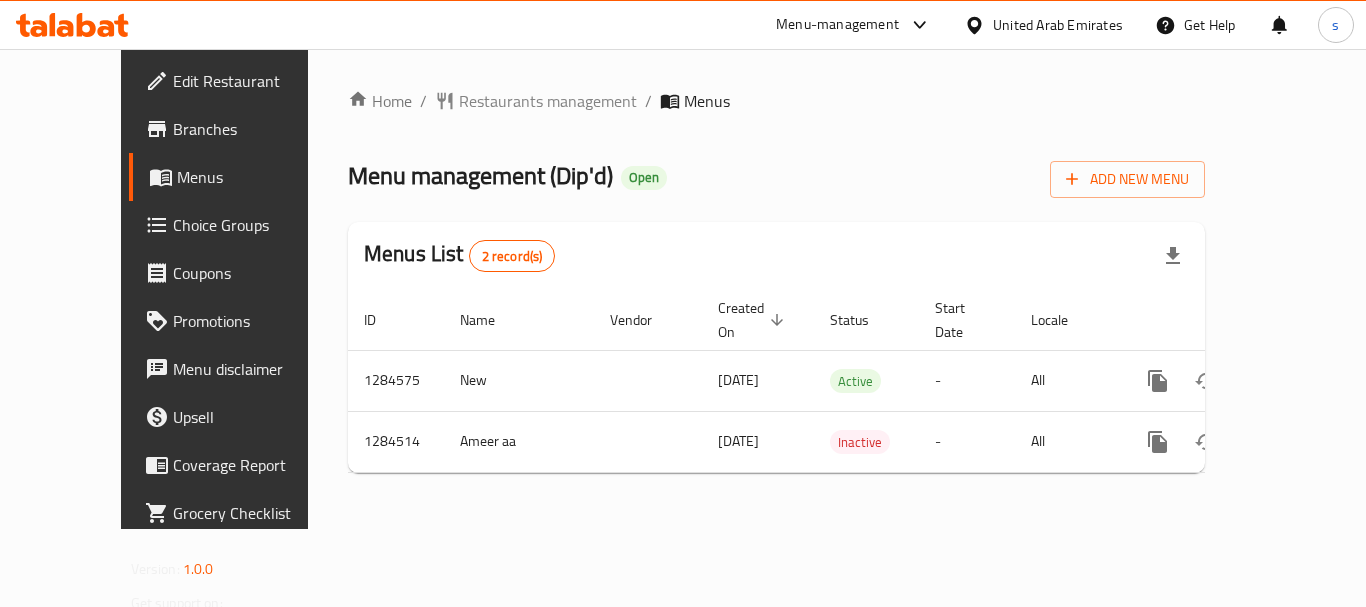 click 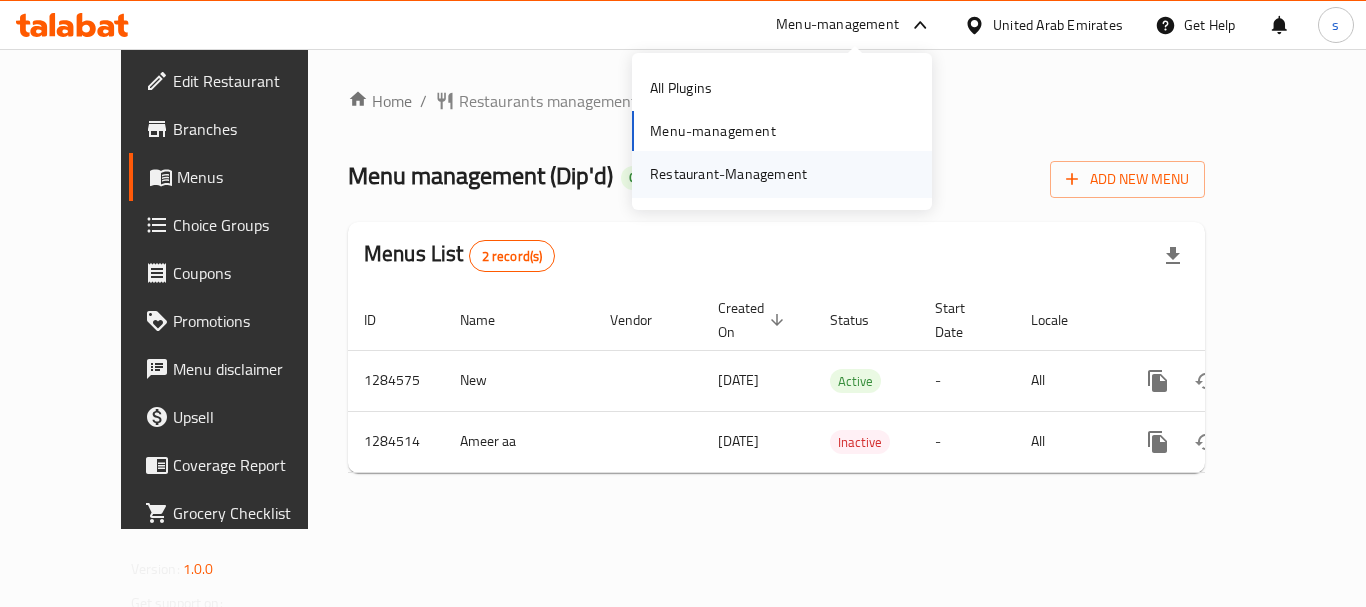 click on "Restaurant-Management" at bounding box center (728, 174) 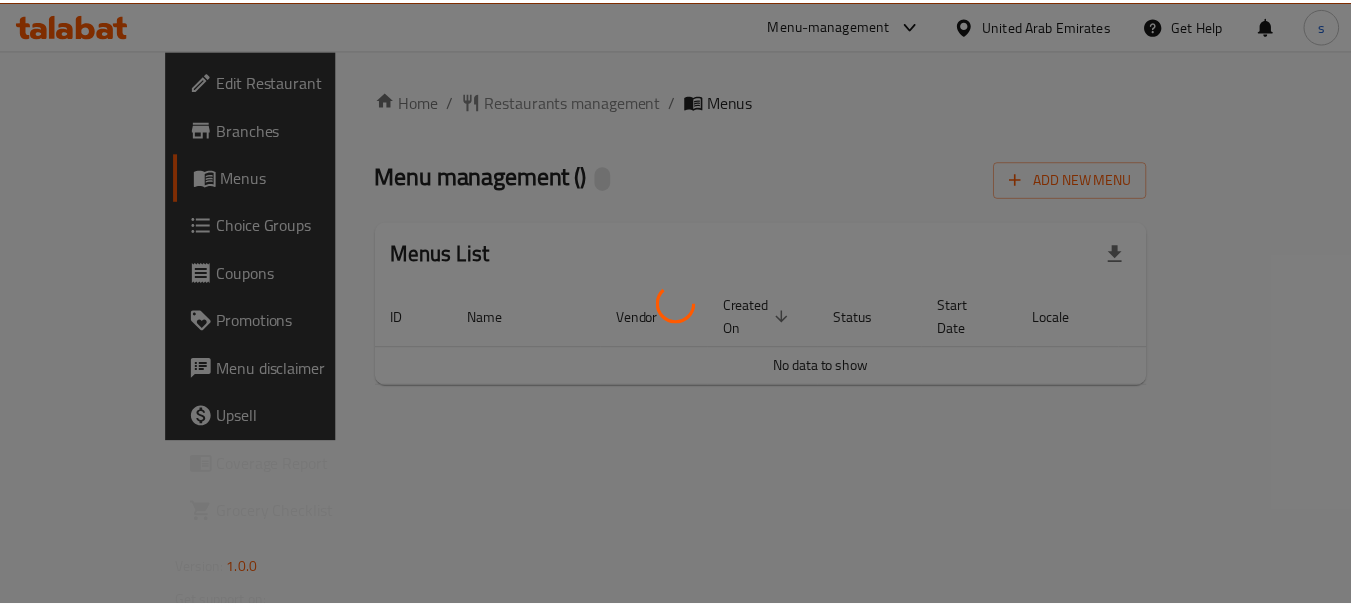 scroll, scrollTop: 0, scrollLeft: 0, axis: both 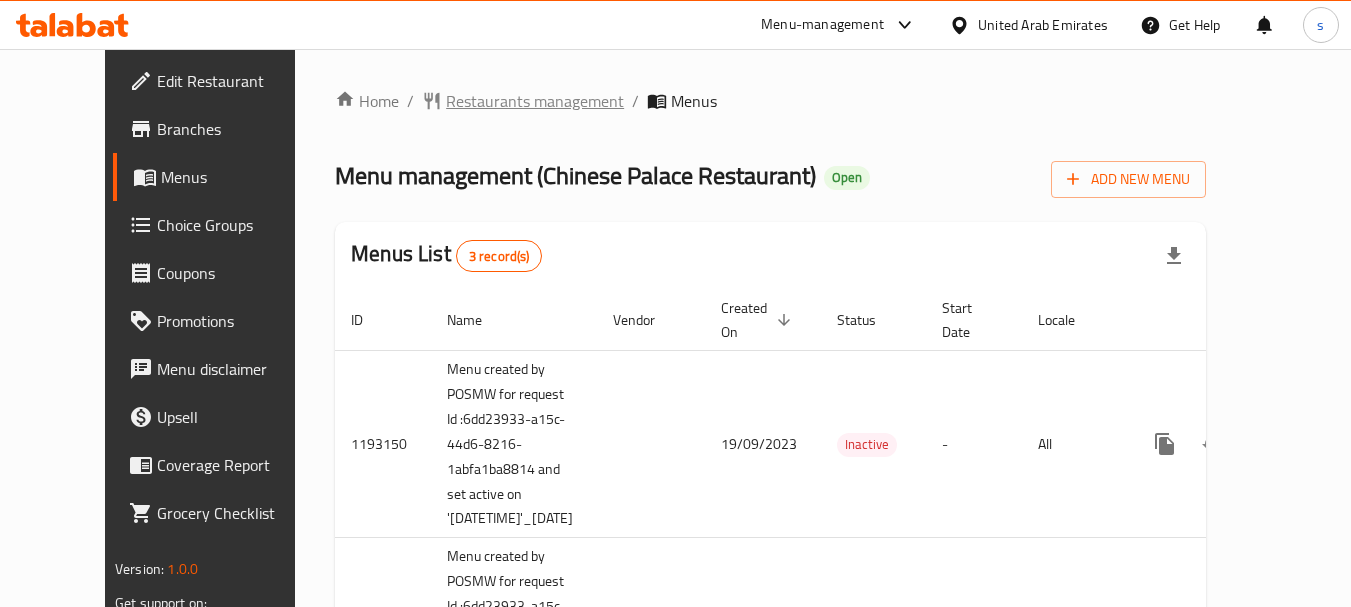 click on "Restaurants management" at bounding box center (535, 101) 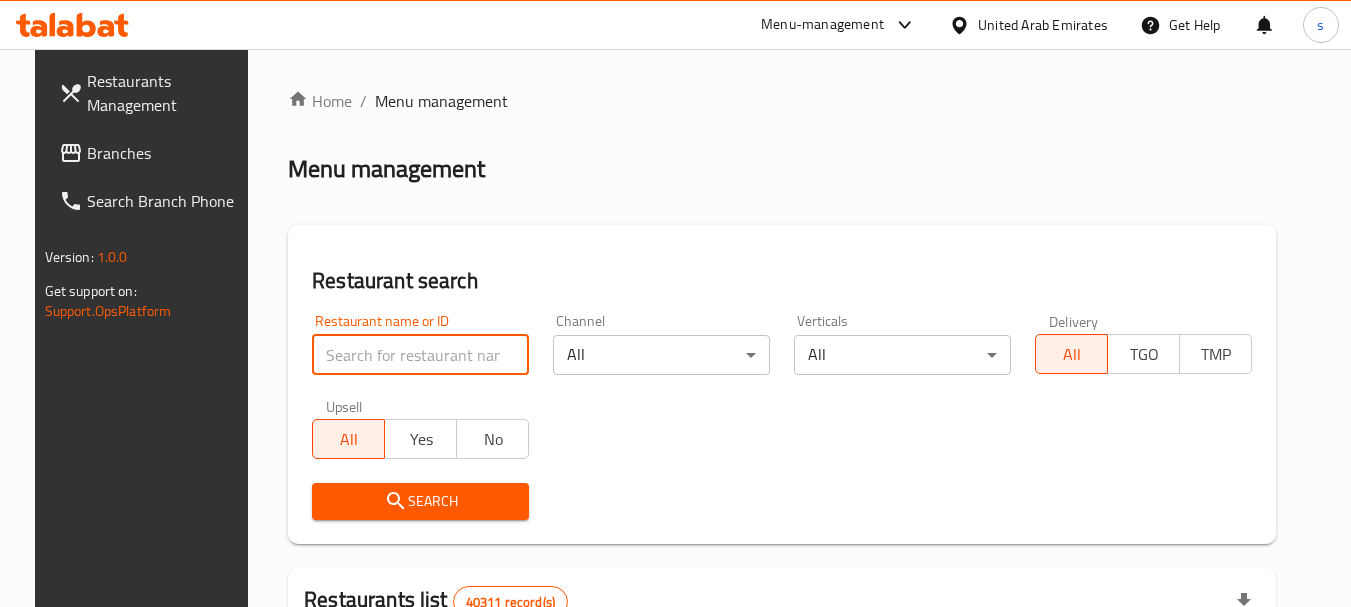 click at bounding box center [420, 355] 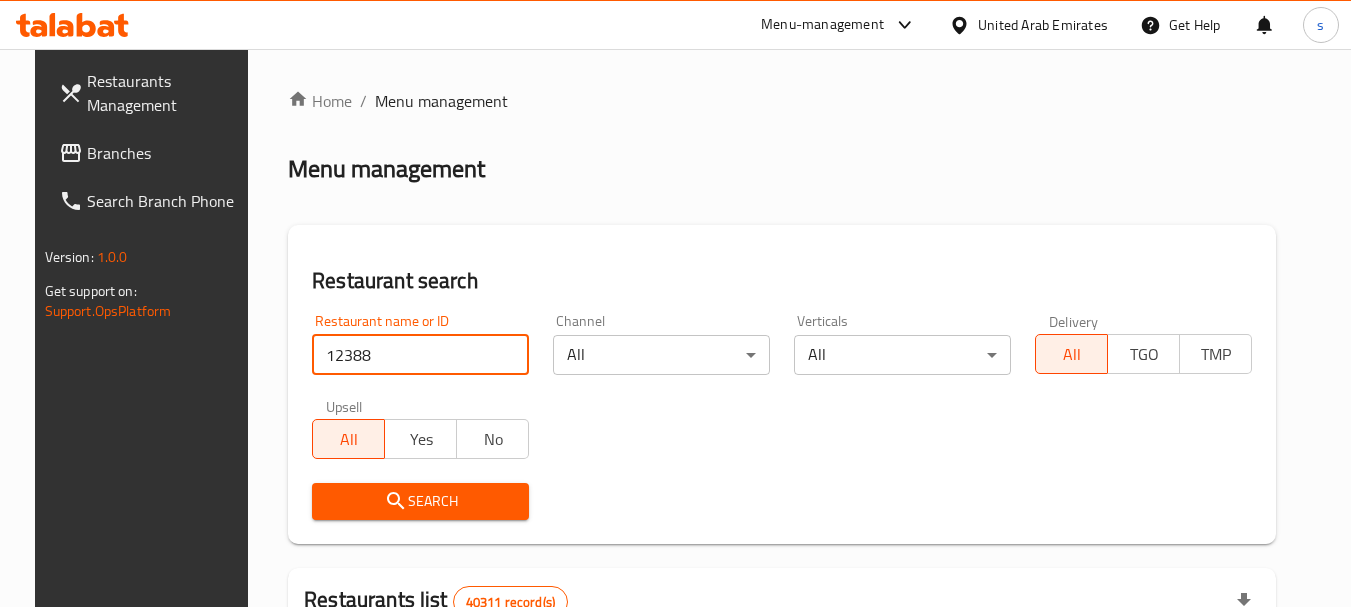 type on "12388" 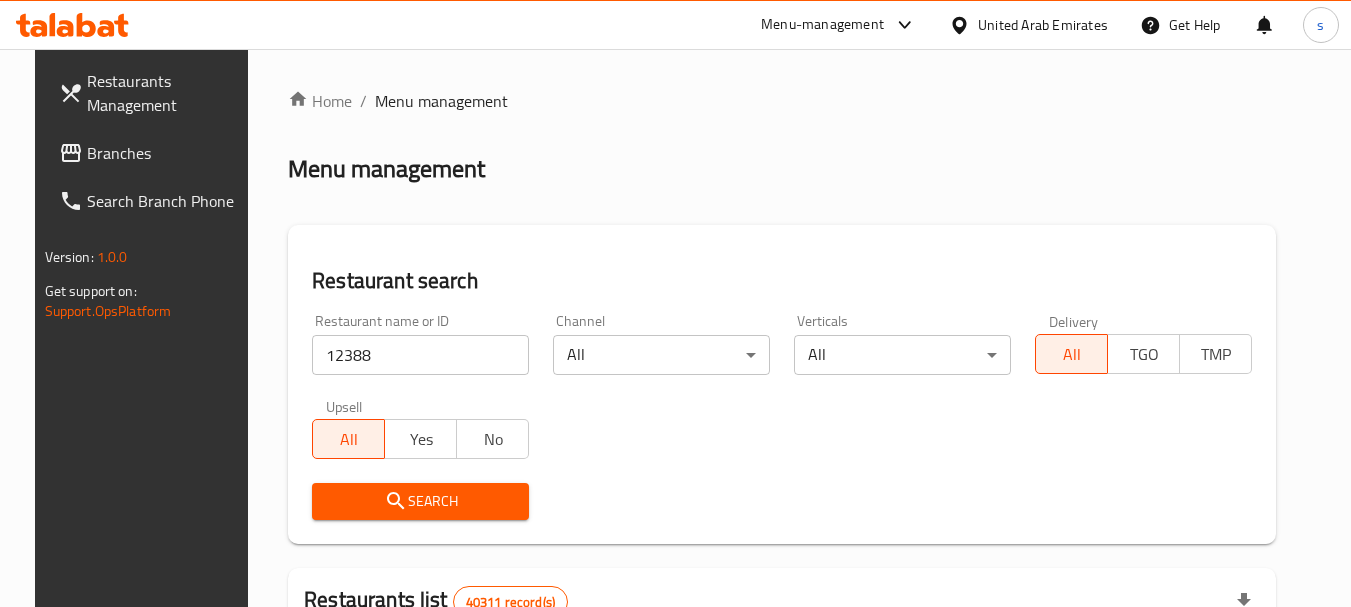 click on "Search" at bounding box center [420, 501] 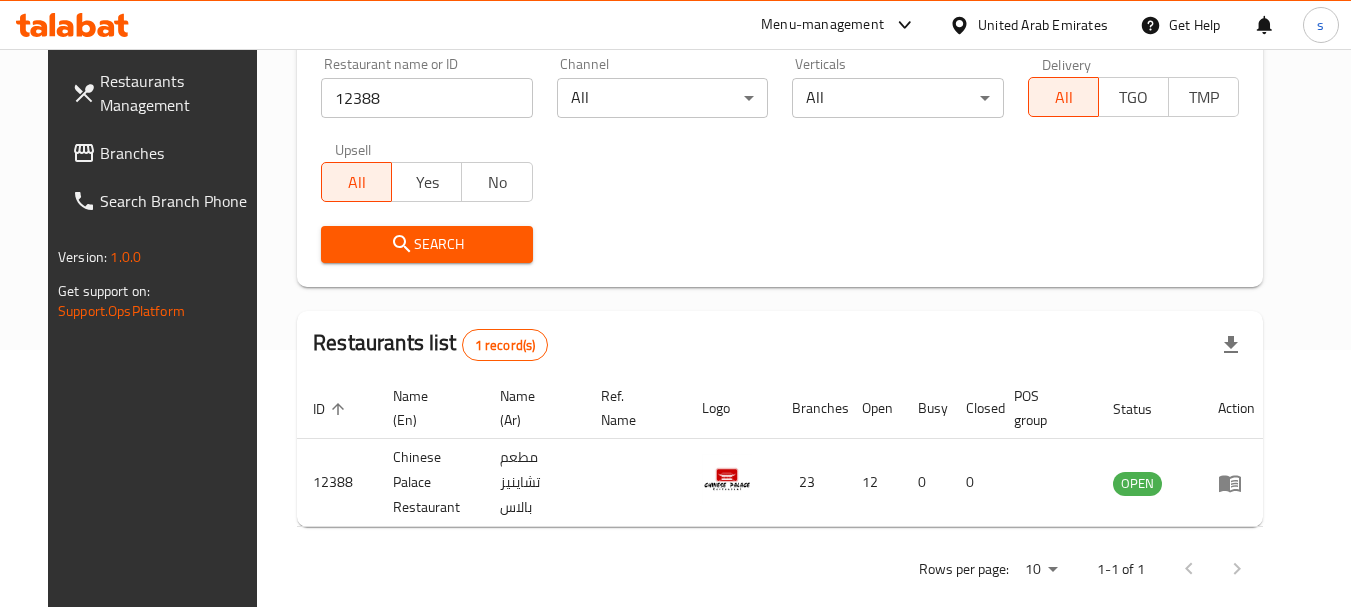 scroll, scrollTop: 268, scrollLeft: 0, axis: vertical 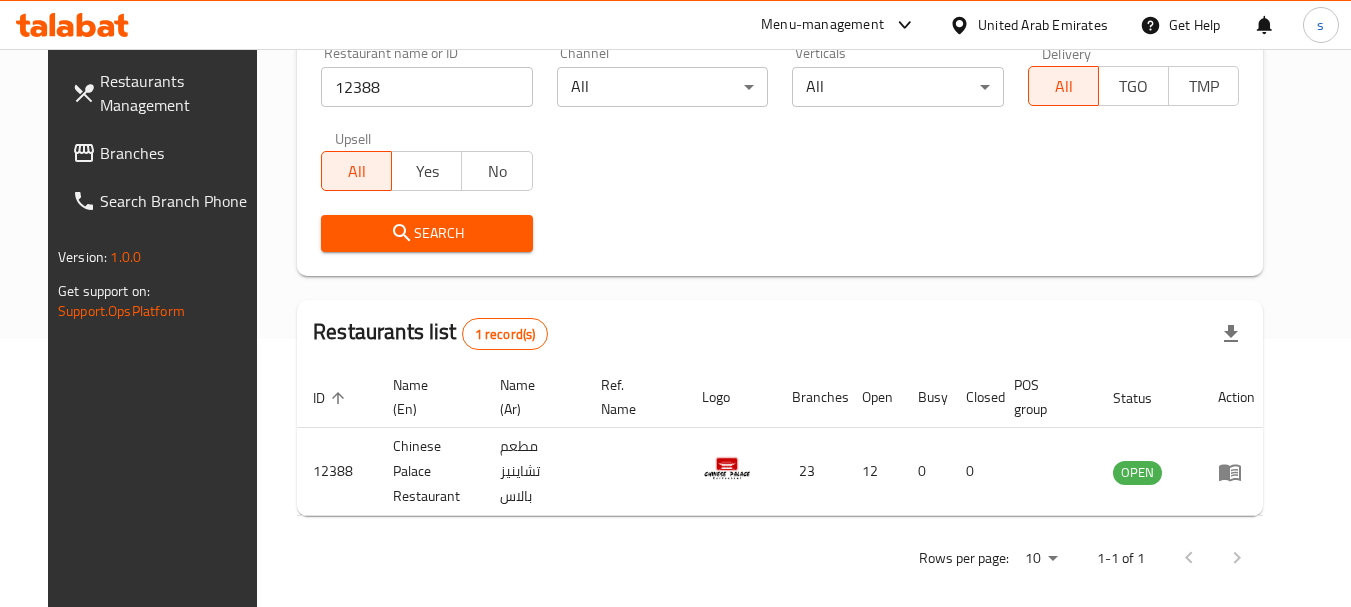 click on "Branches" at bounding box center (179, 153) 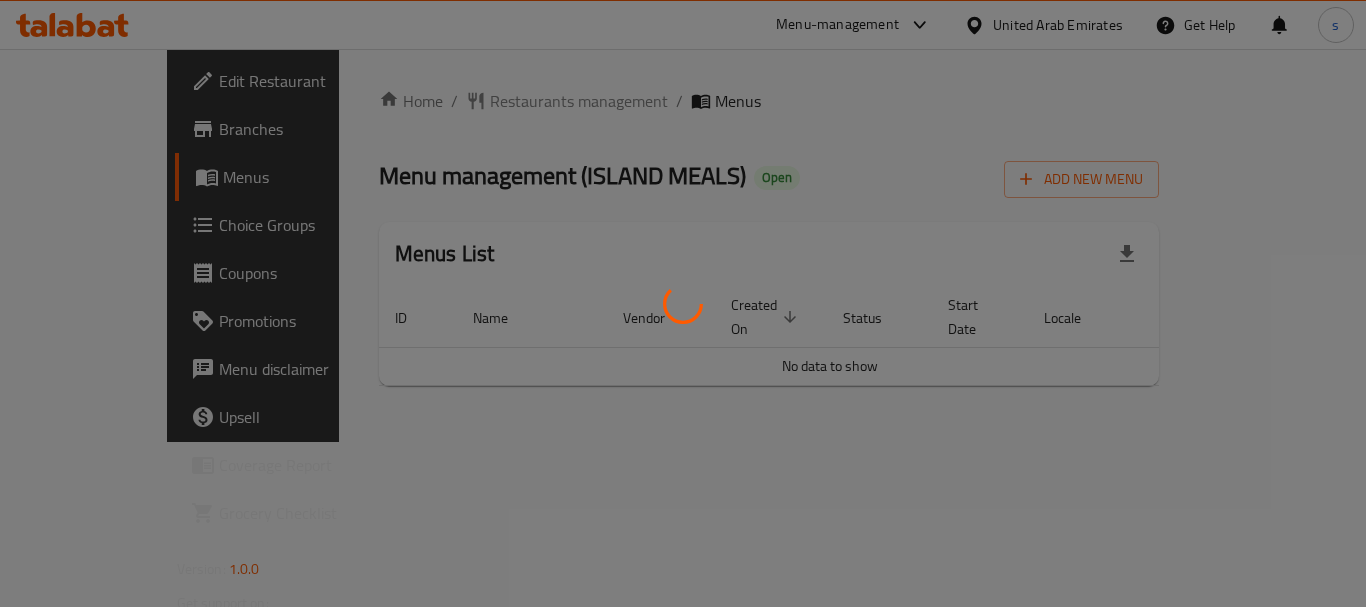 scroll, scrollTop: 0, scrollLeft: 0, axis: both 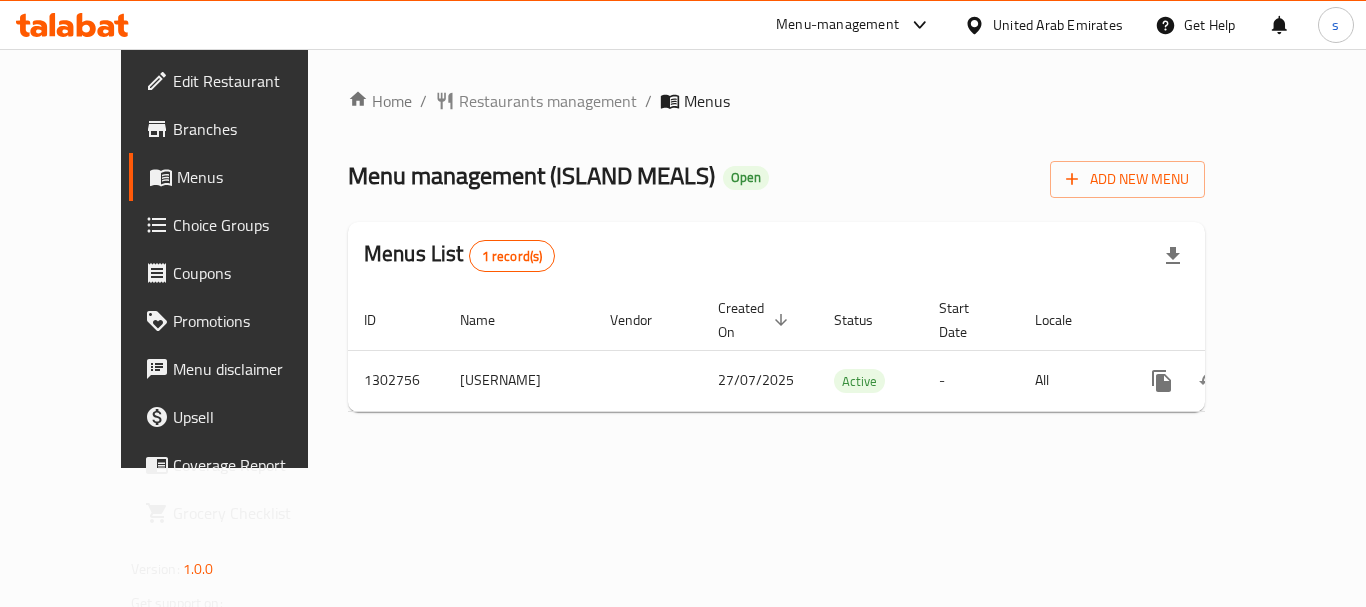 click on "Menu-management" at bounding box center (837, 25) 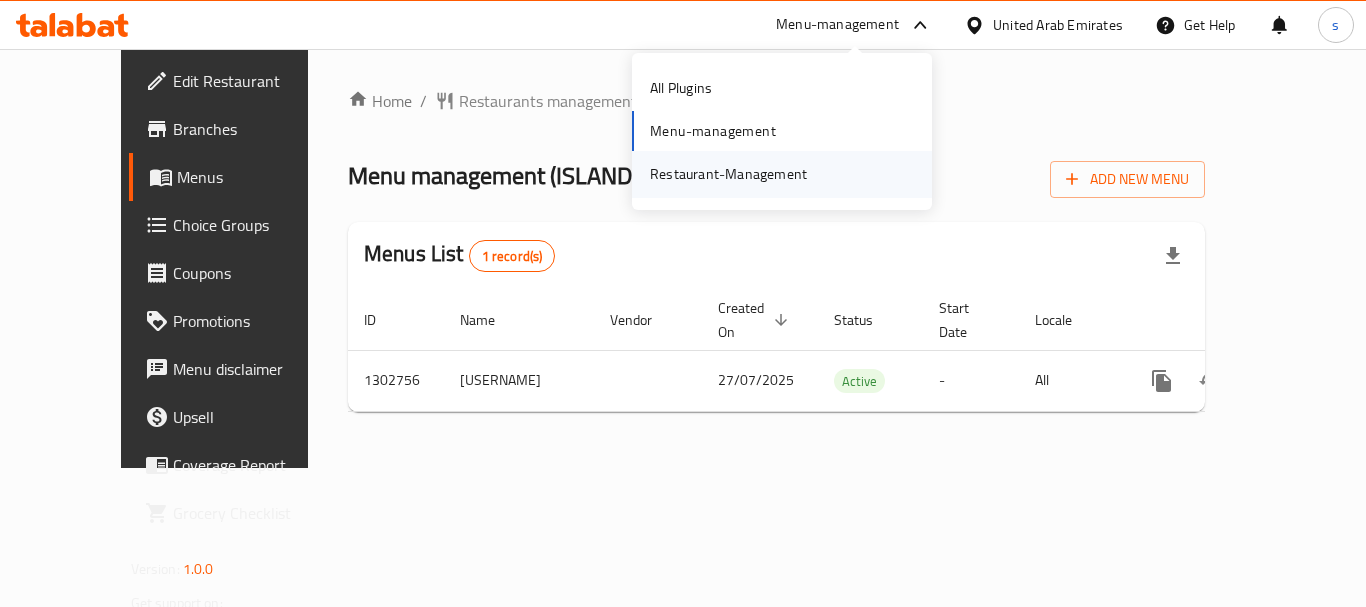 click on "Restaurant-Management" at bounding box center (728, 174) 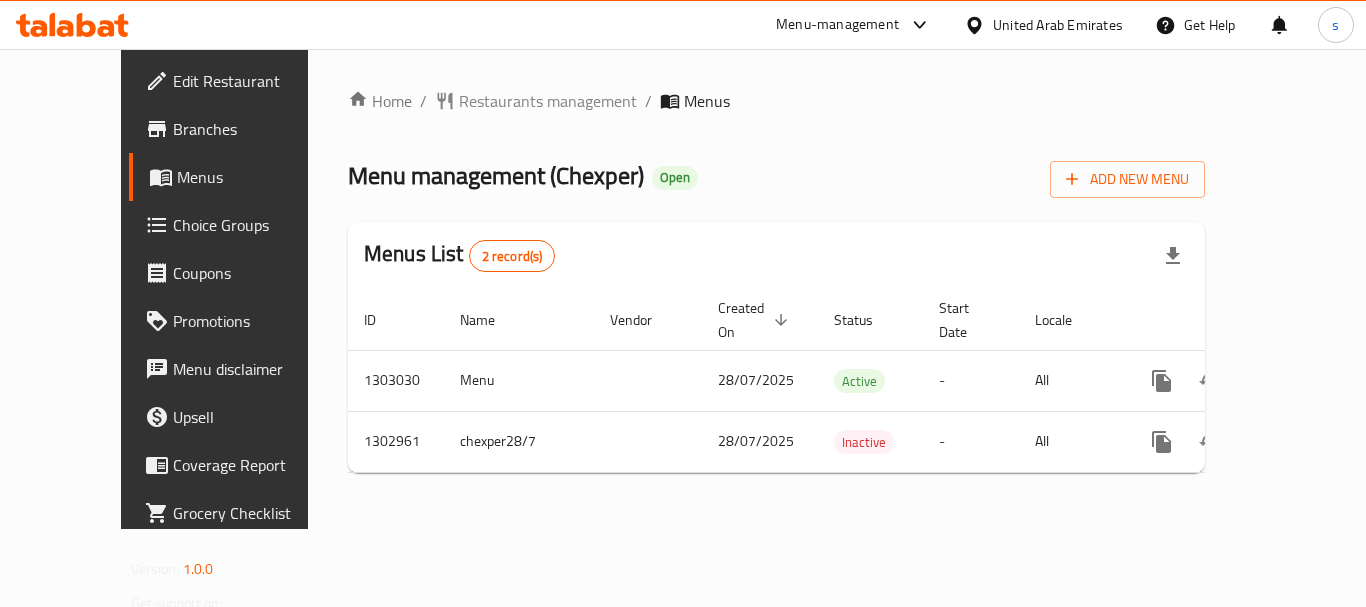 scroll, scrollTop: 0, scrollLeft: 0, axis: both 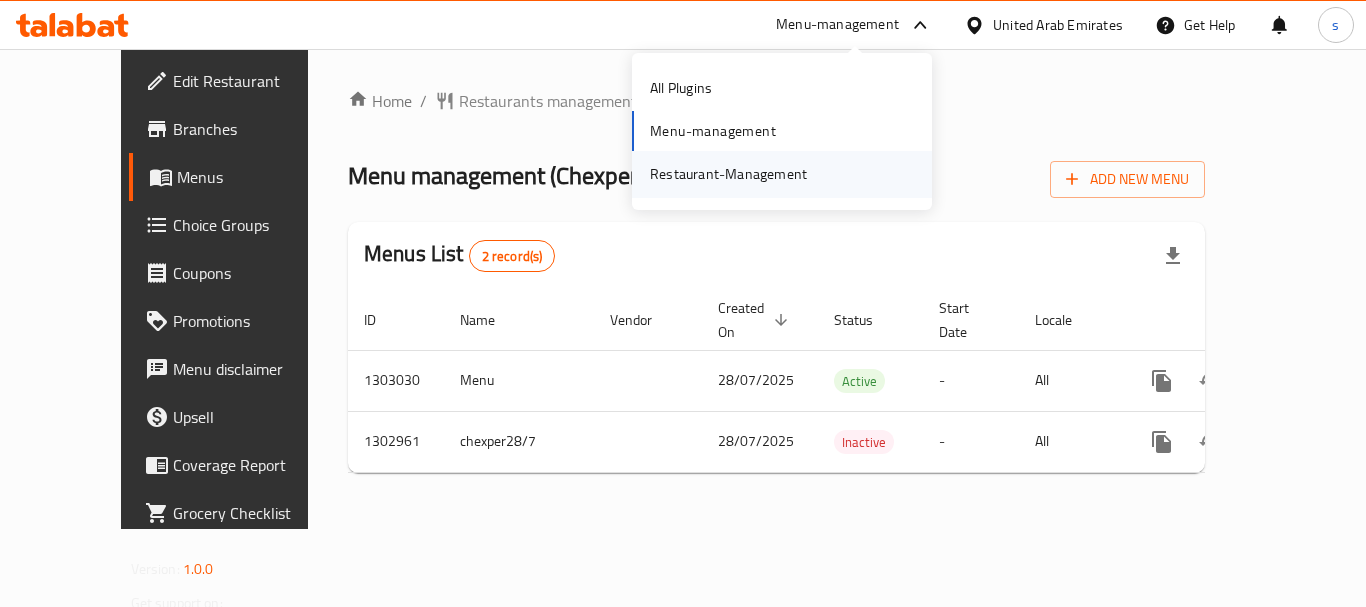 click on "Restaurant-Management" at bounding box center [728, 174] 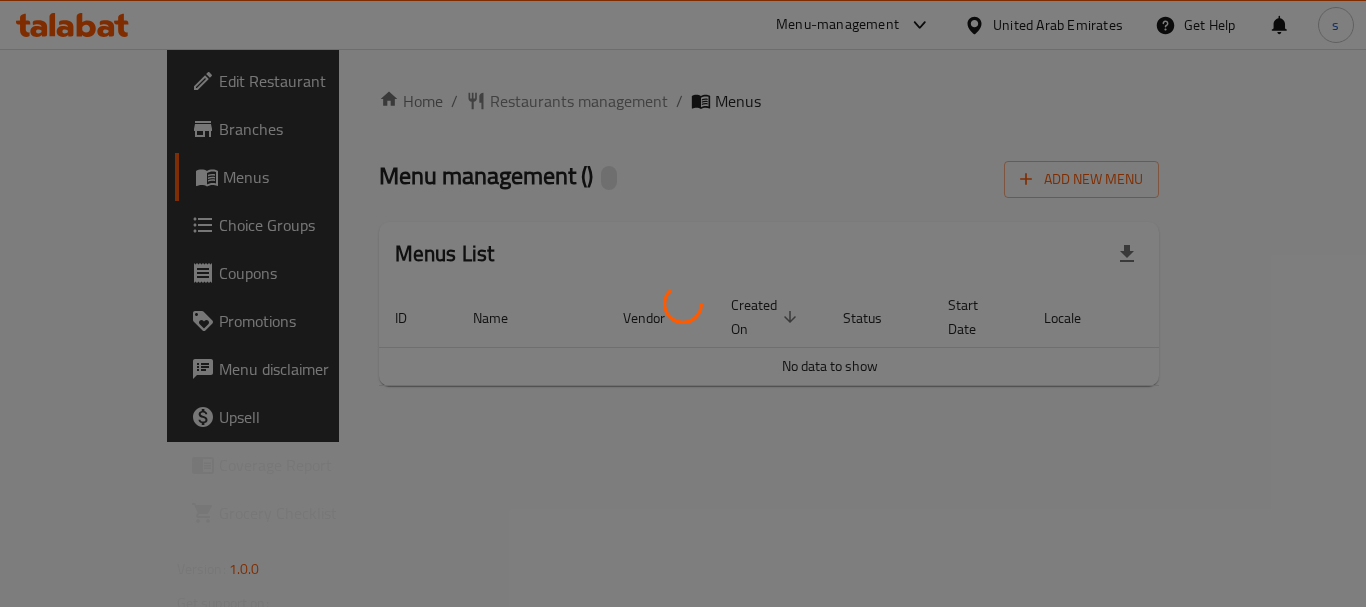 scroll, scrollTop: 0, scrollLeft: 0, axis: both 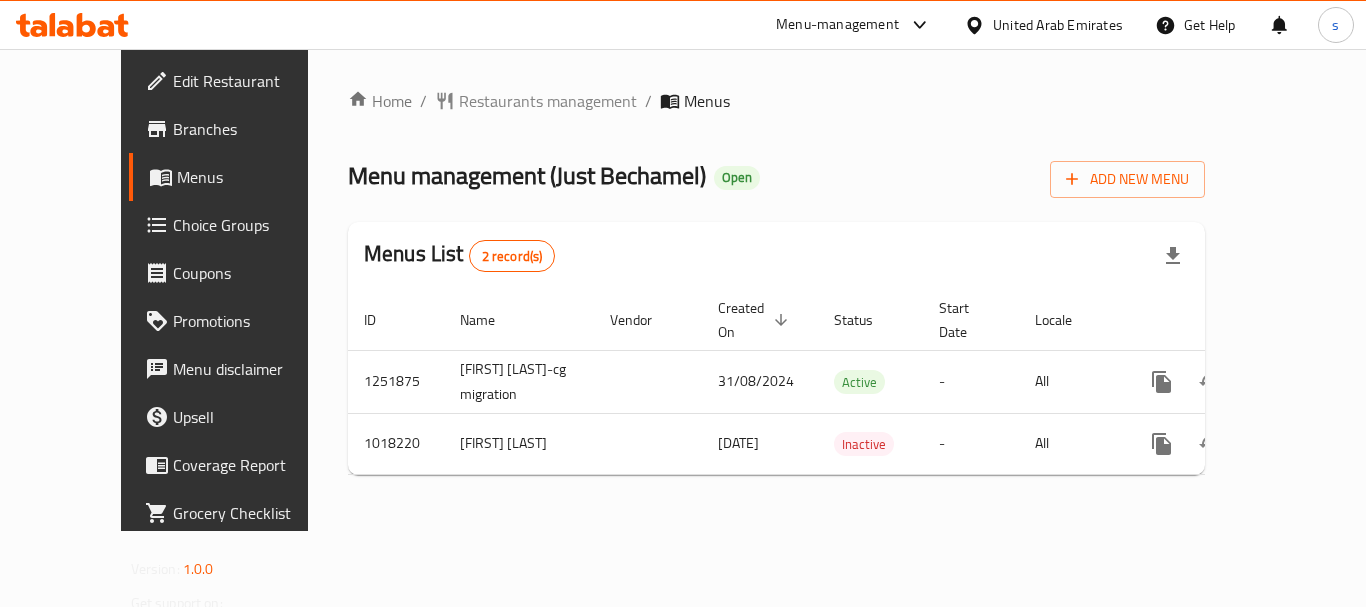 click on "Menu-management" at bounding box center (837, 25) 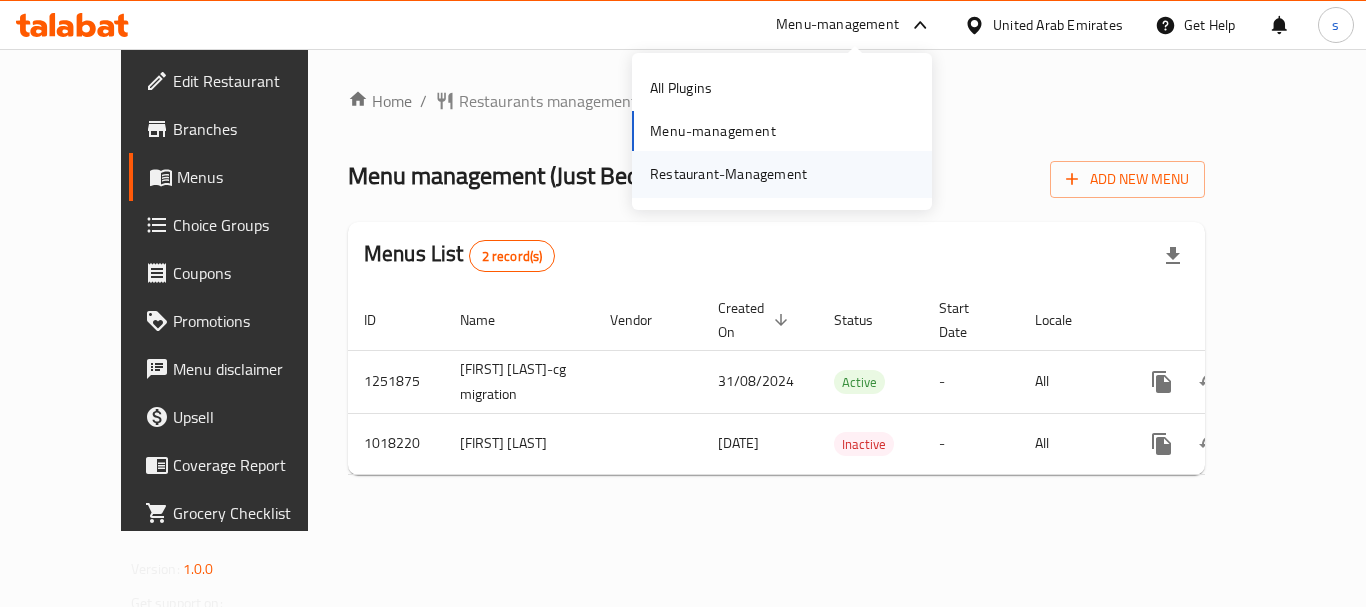 click on "Restaurant-Management" at bounding box center [728, 174] 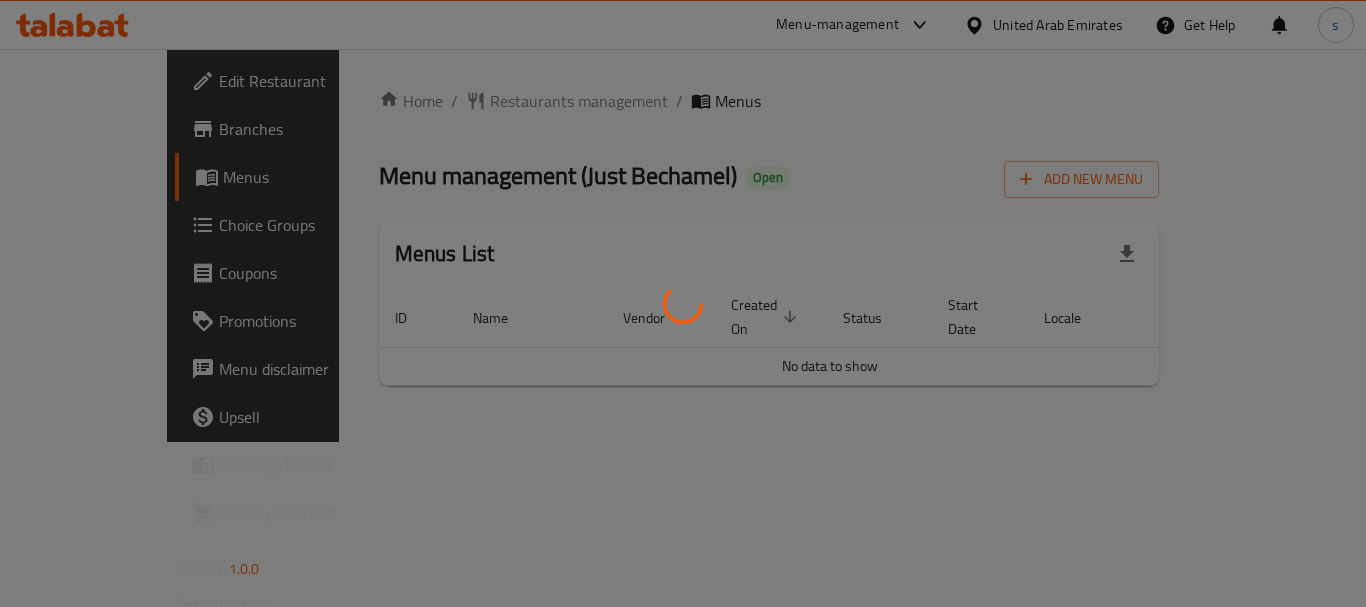 scroll, scrollTop: 0, scrollLeft: 0, axis: both 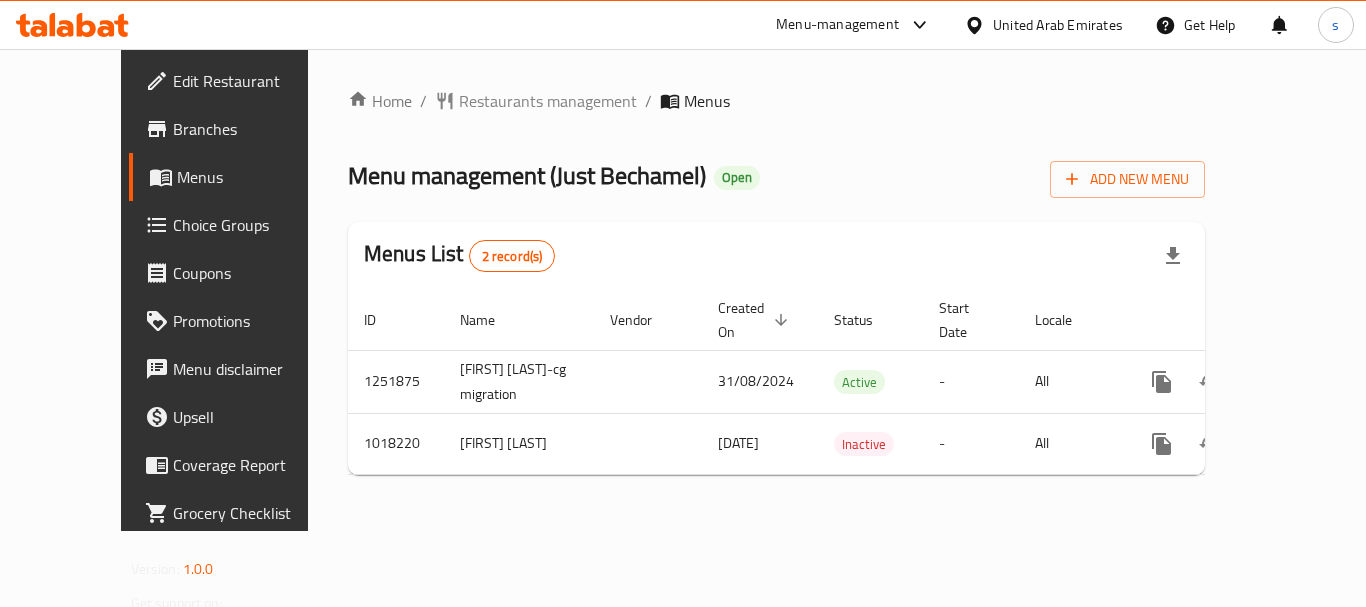 click on "Menu-management" at bounding box center (837, 25) 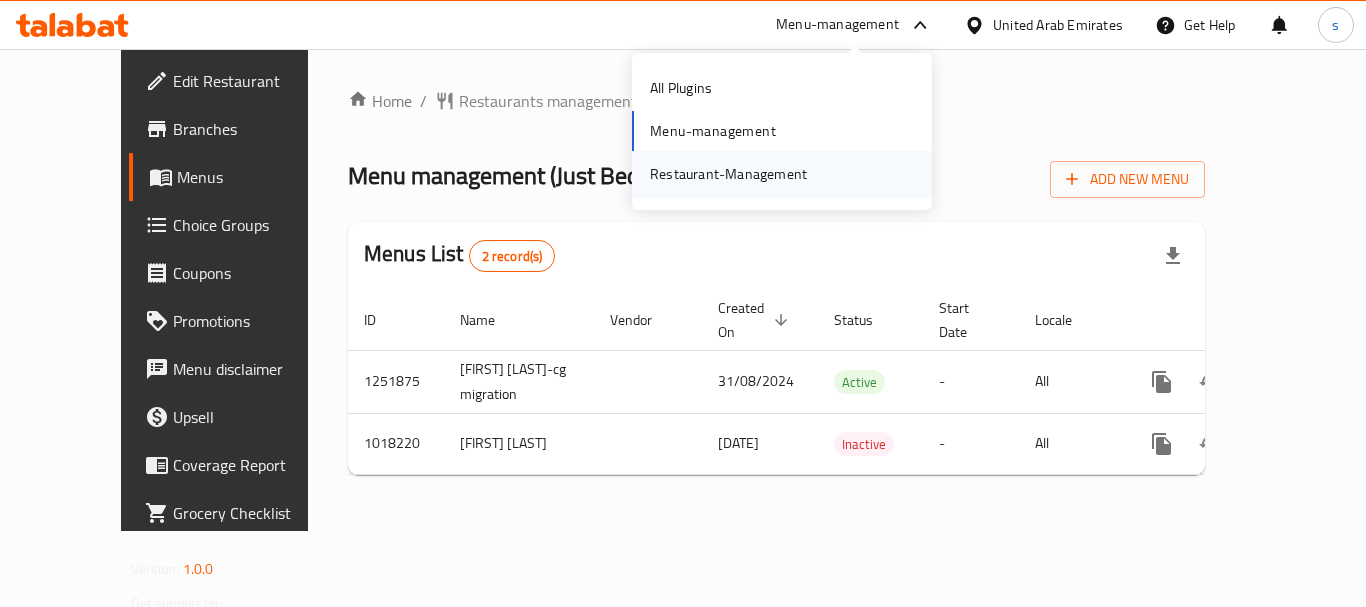 click on "Restaurant-Management" at bounding box center (728, 174) 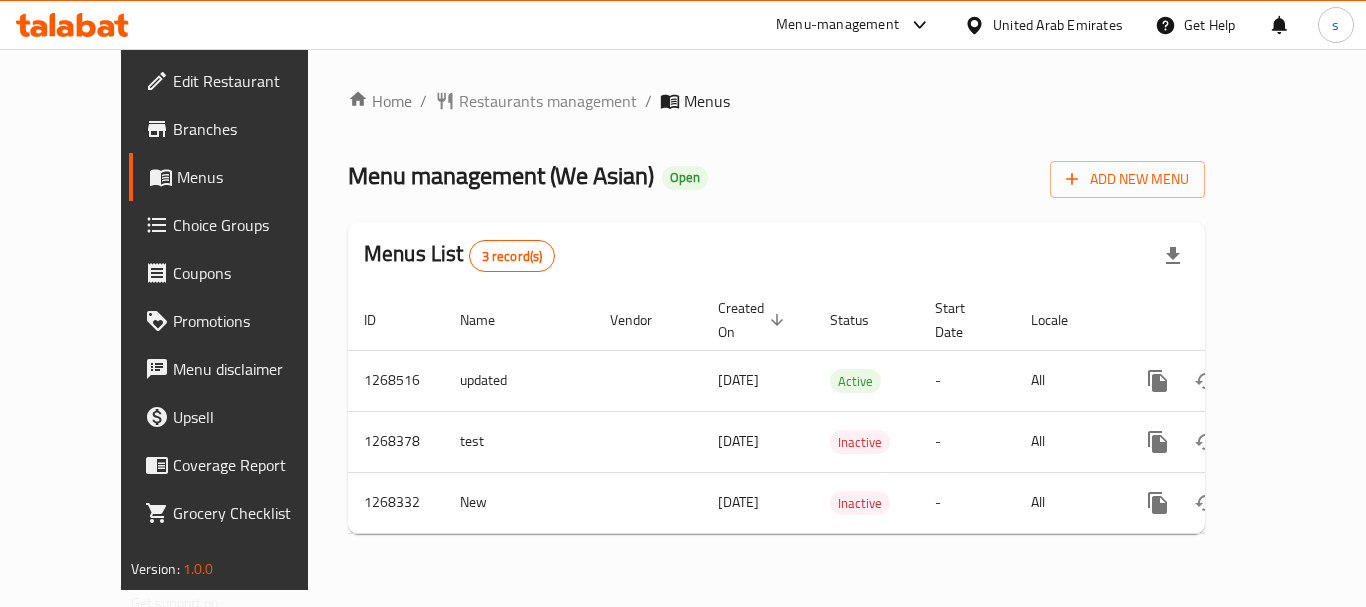 scroll, scrollTop: 0, scrollLeft: 0, axis: both 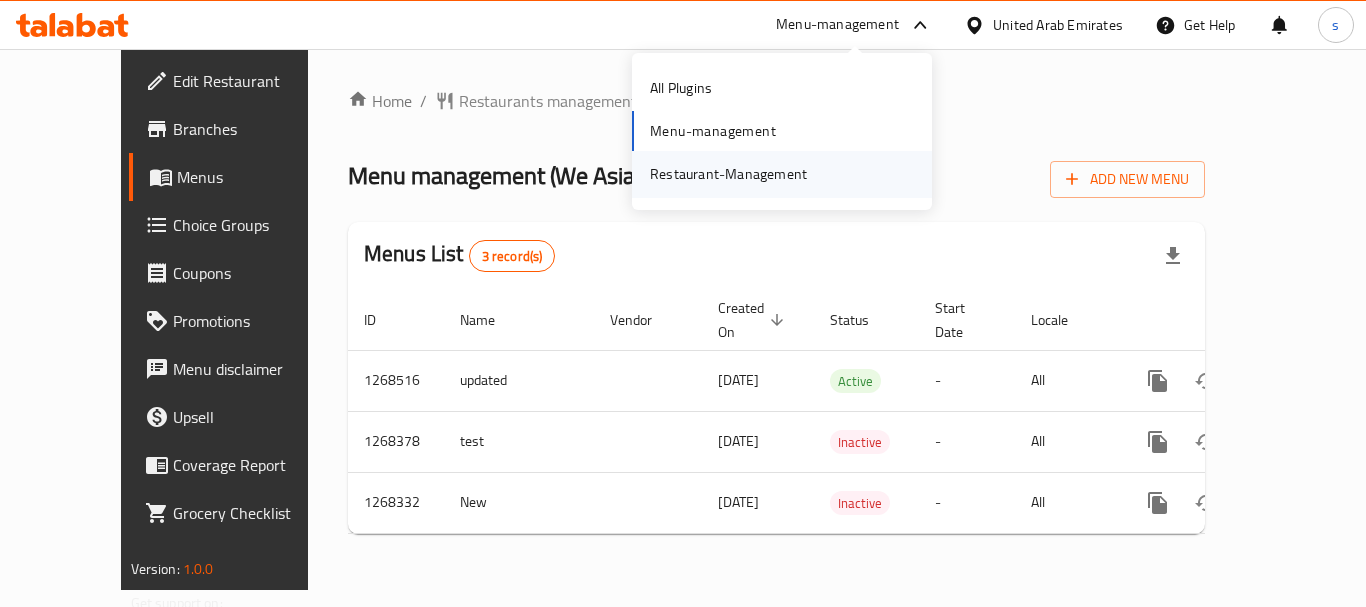 click on "Restaurant-Management" at bounding box center (728, 174) 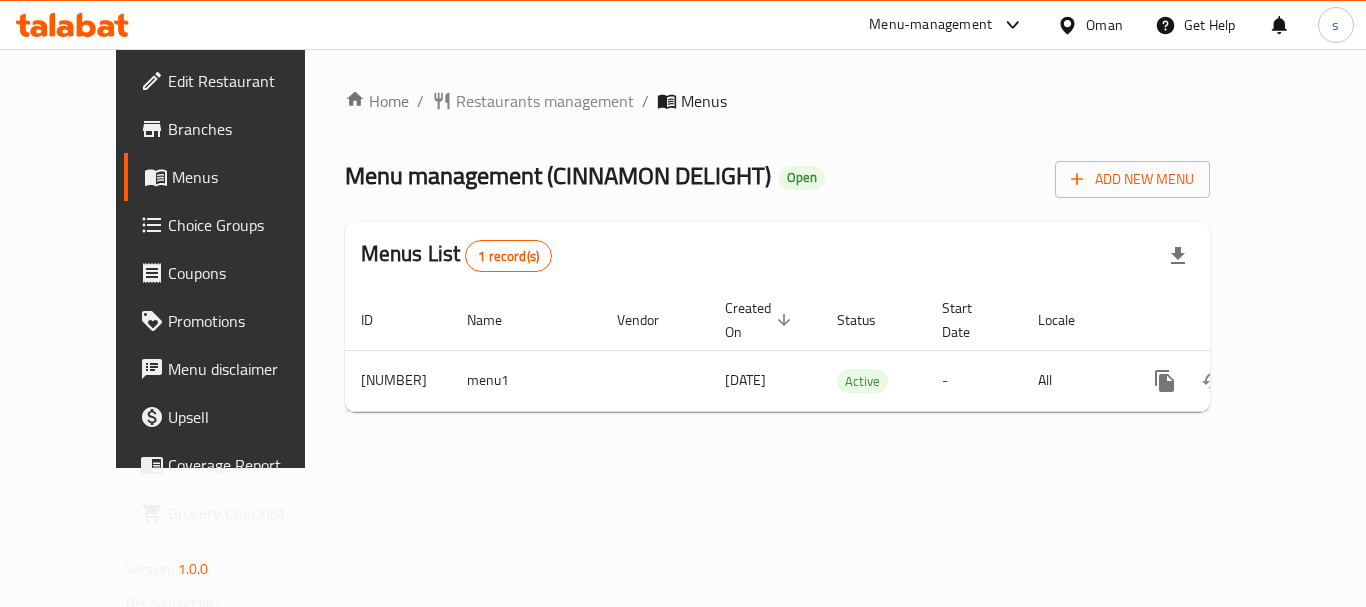 scroll, scrollTop: 0, scrollLeft: 0, axis: both 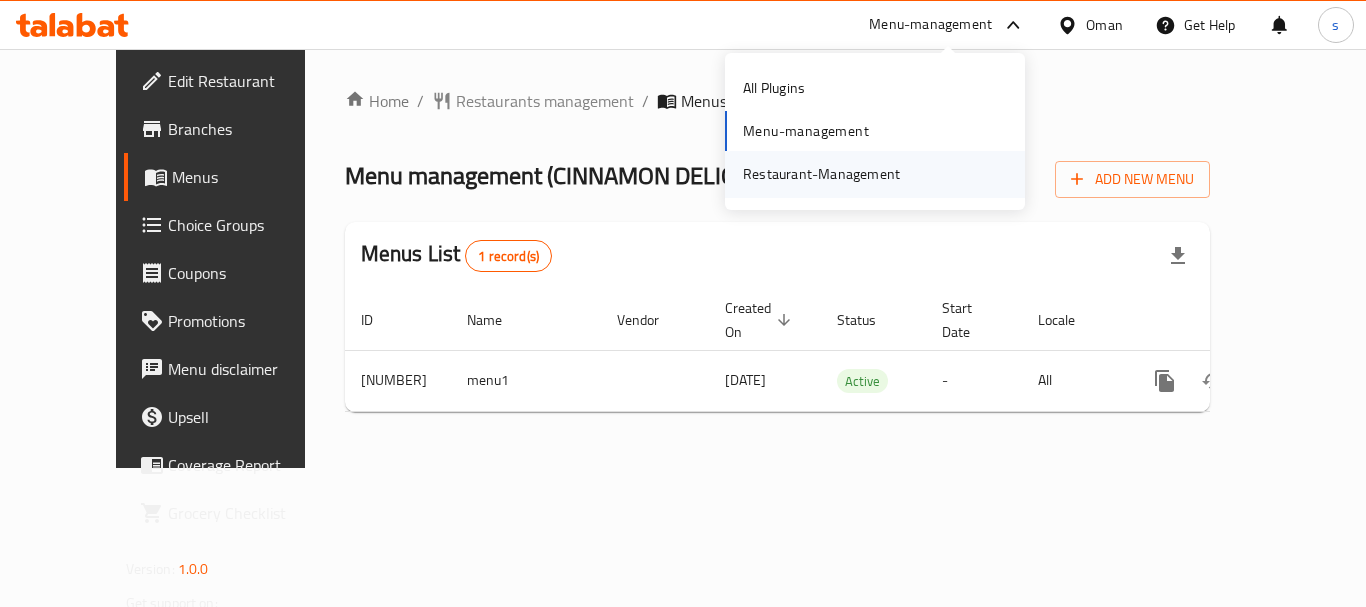 click on "Restaurant-Management" at bounding box center [821, 174] 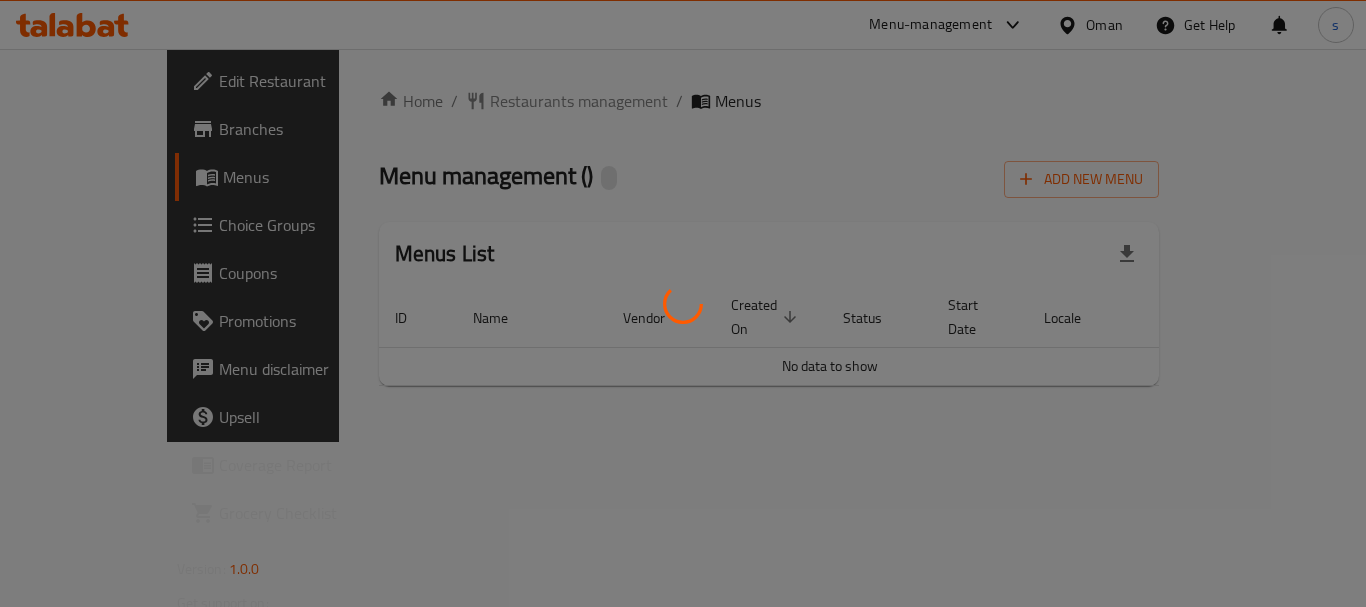 scroll, scrollTop: 0, scrollLeft: 0, axis: both 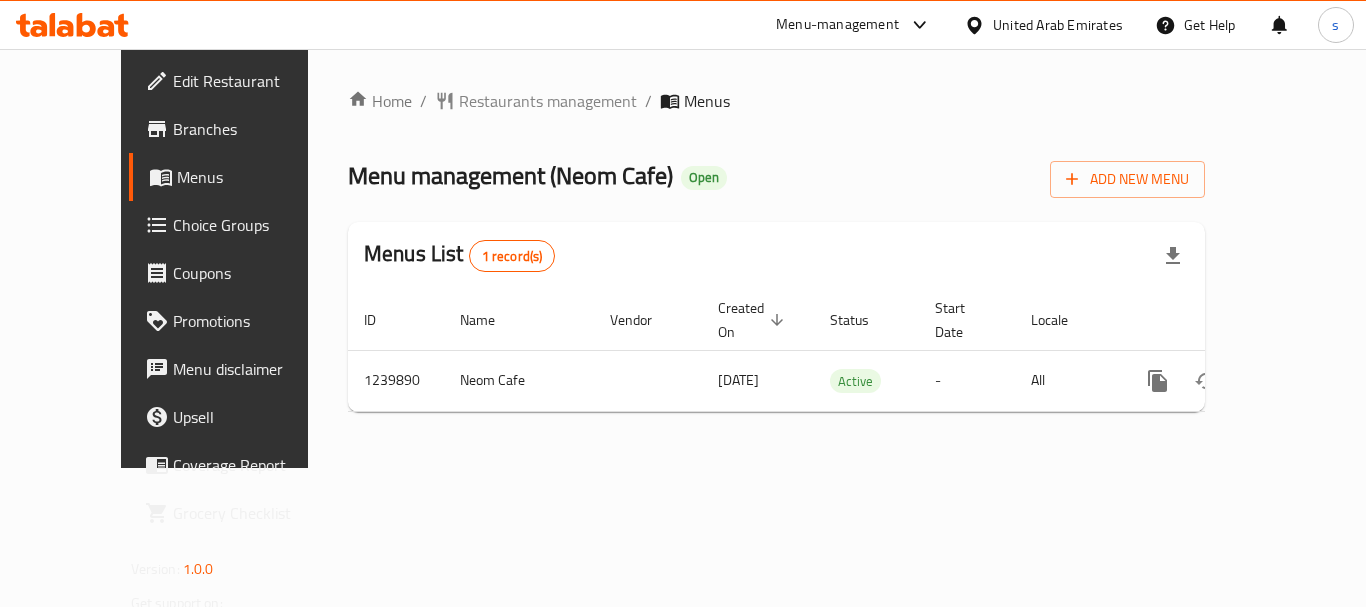 click on "Menu-management" at bounding box center [854, 25] 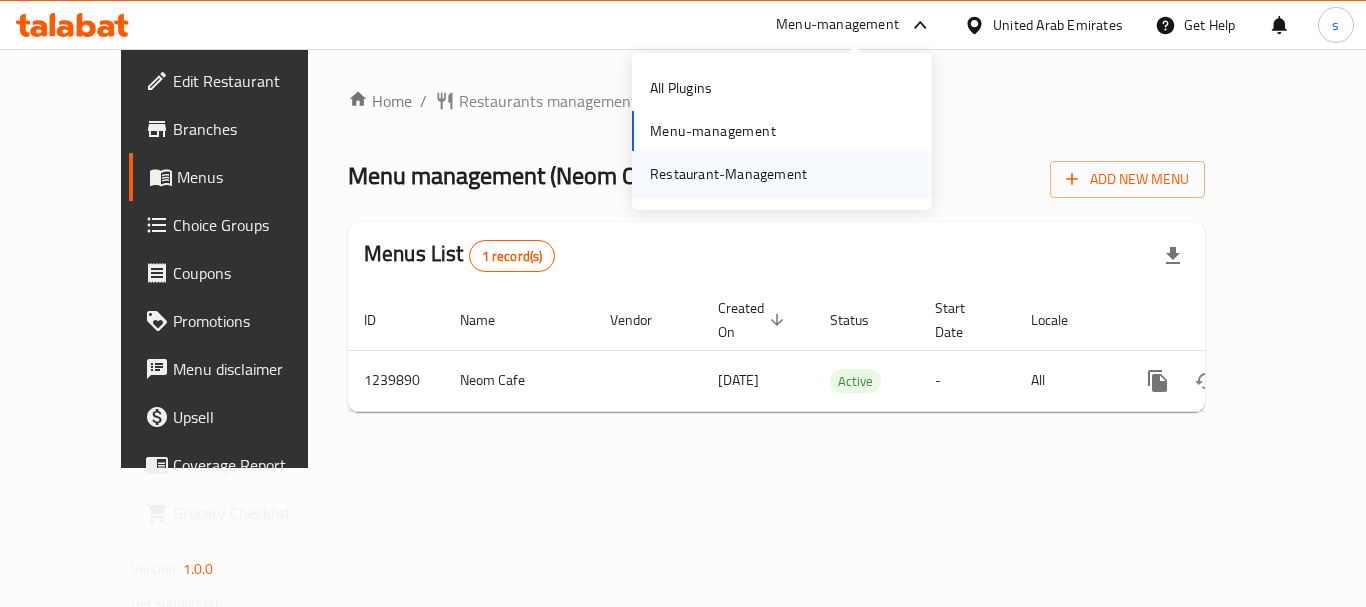 click on "Restaurant-Management" at bounding box center (728, 174) 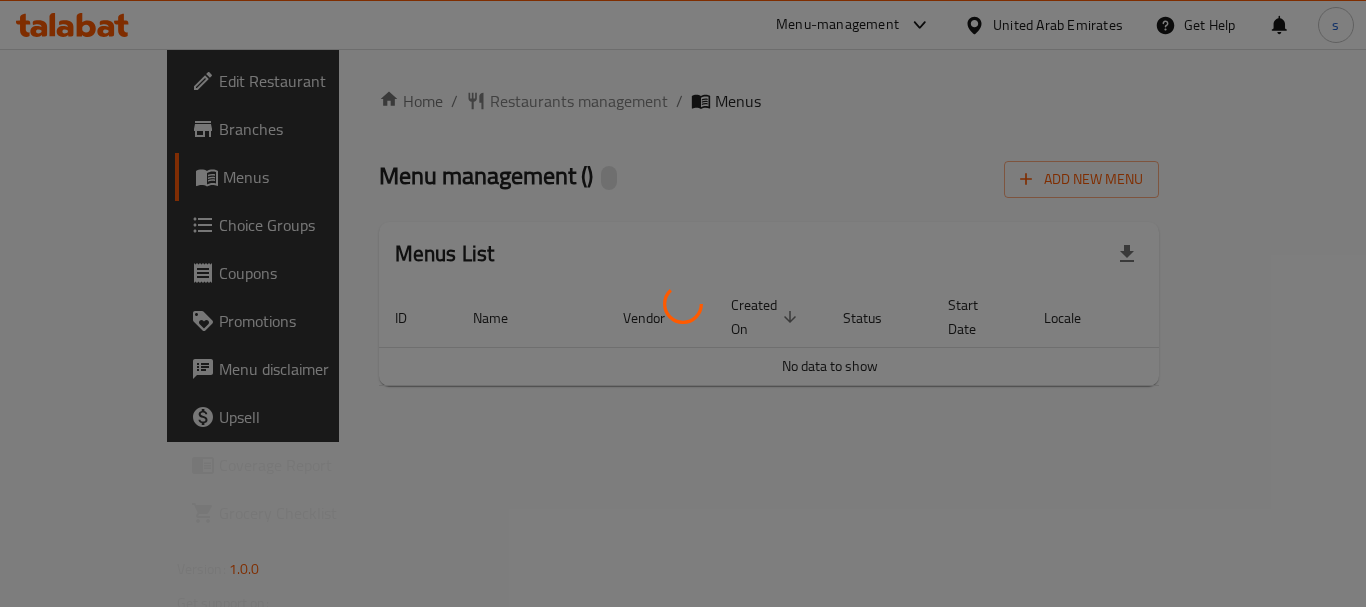 scroll, scrollTop: 0, scrollLeft: 0, axis: both 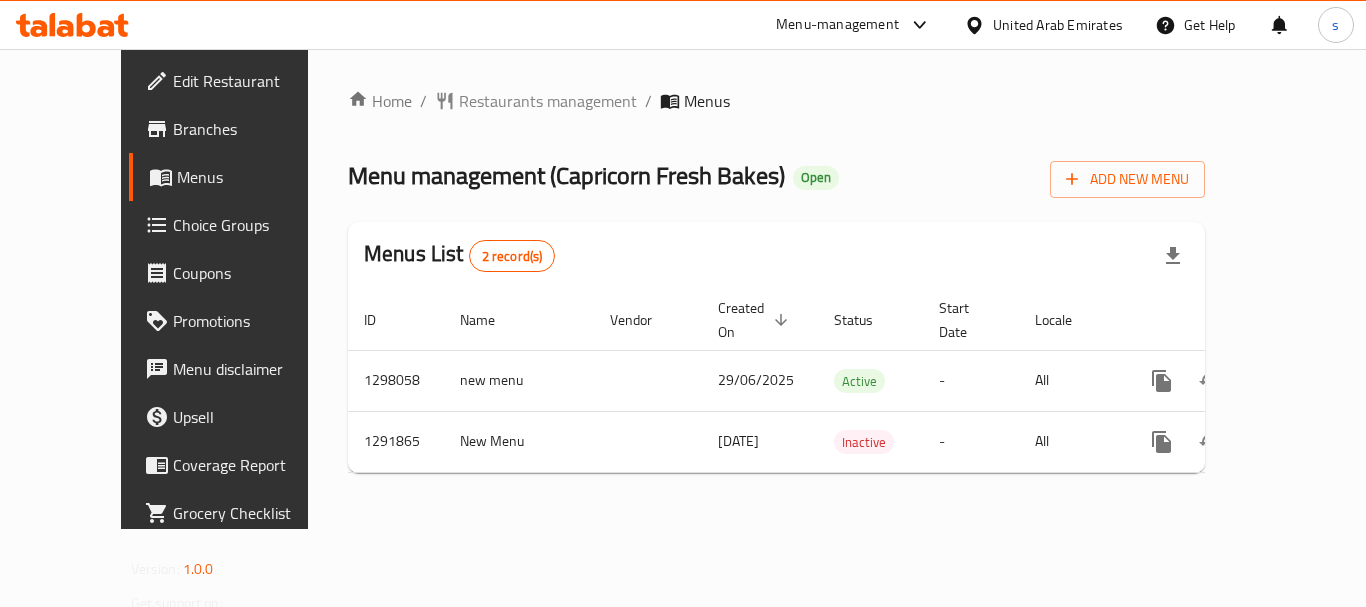 click on "Menu-management" at bounding box center (837, 25) 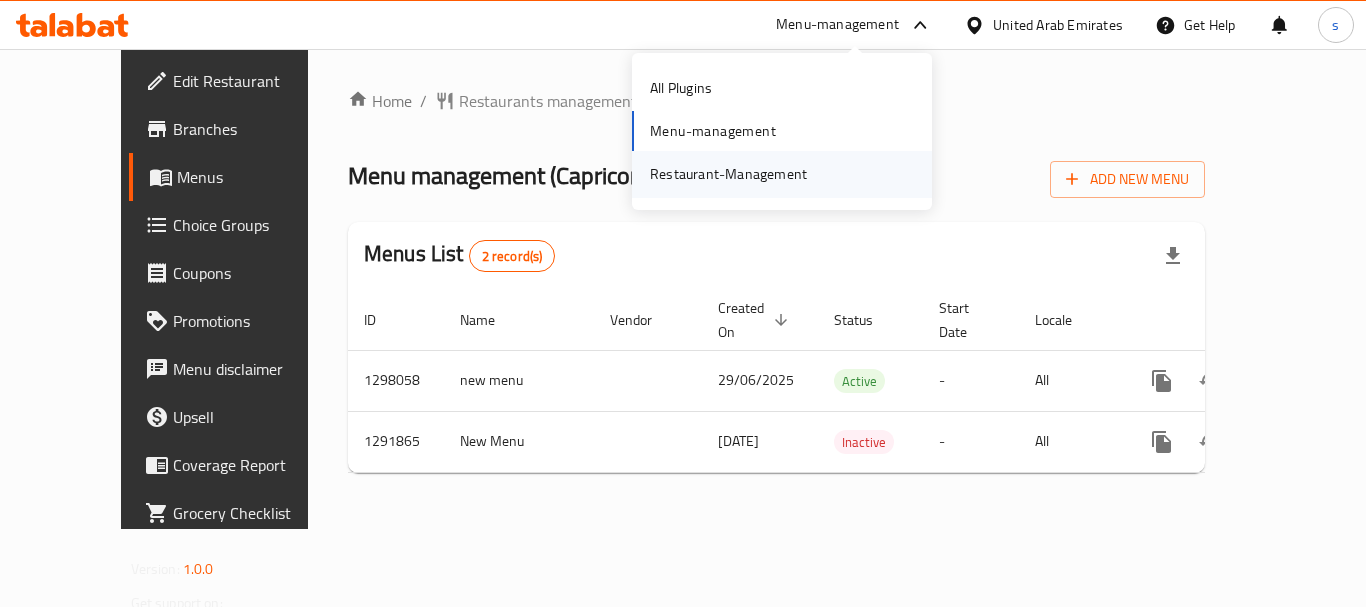 click on "Restaurant-Management" at bounding box center (728, 174) 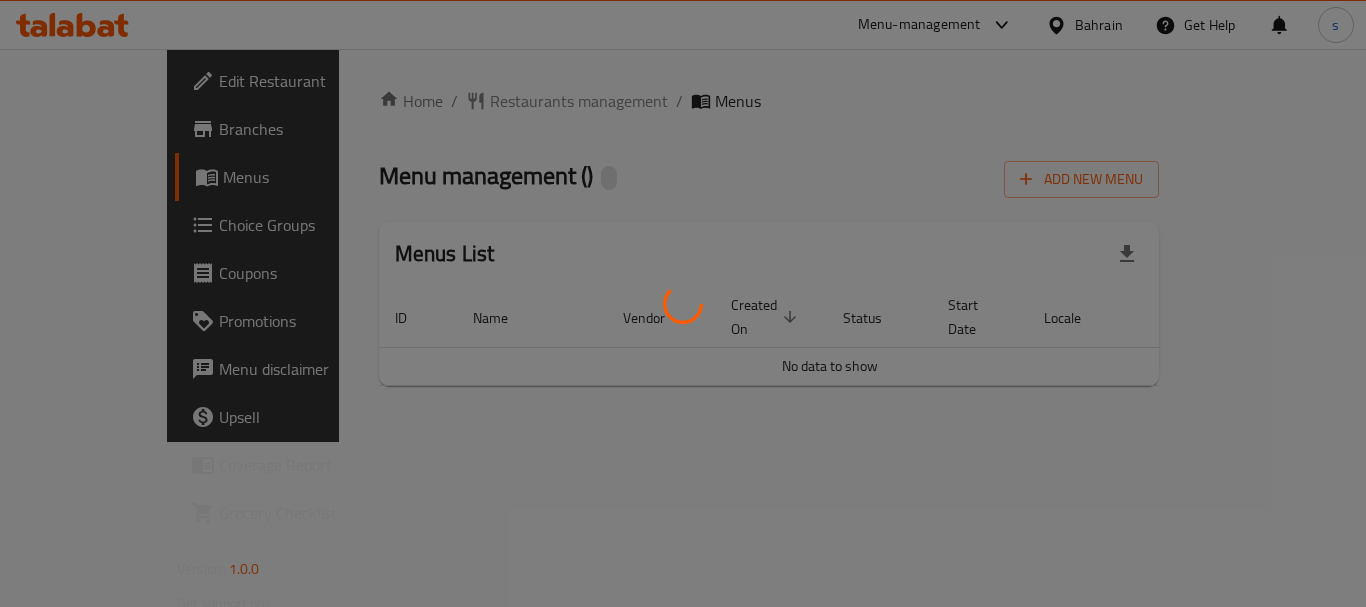 scroll, scrollTop: 0, scrollLeft: 0, axis: both 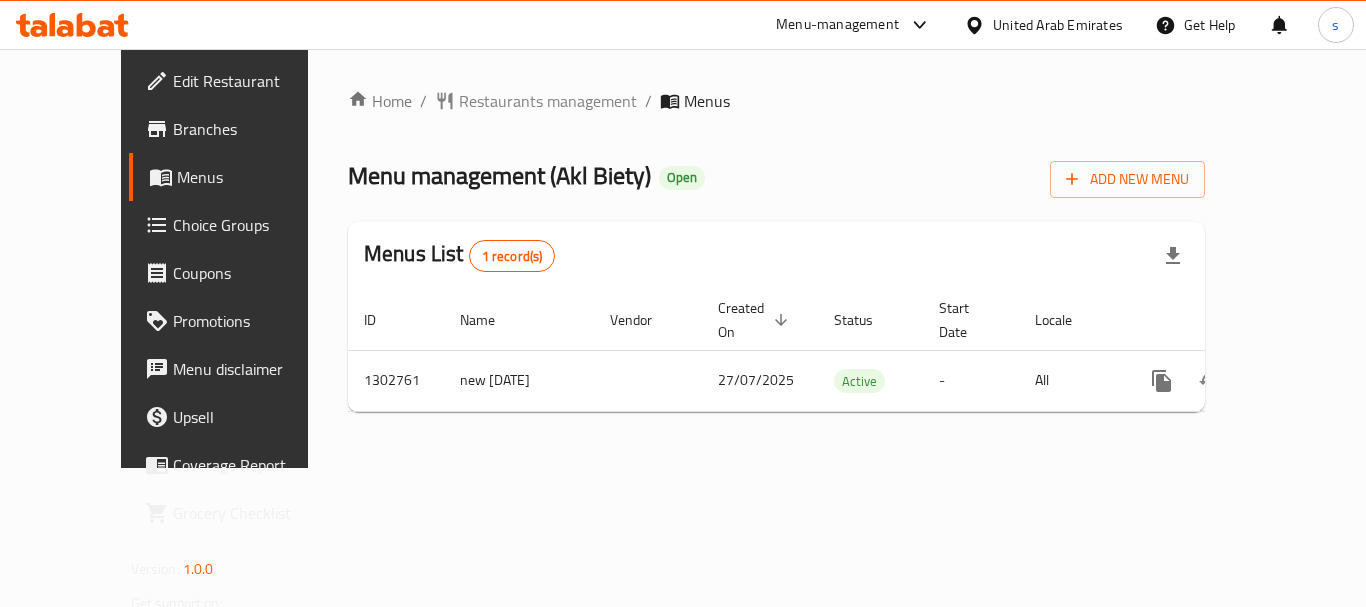 click on "Menu-management" at bounding box center [837, 25] 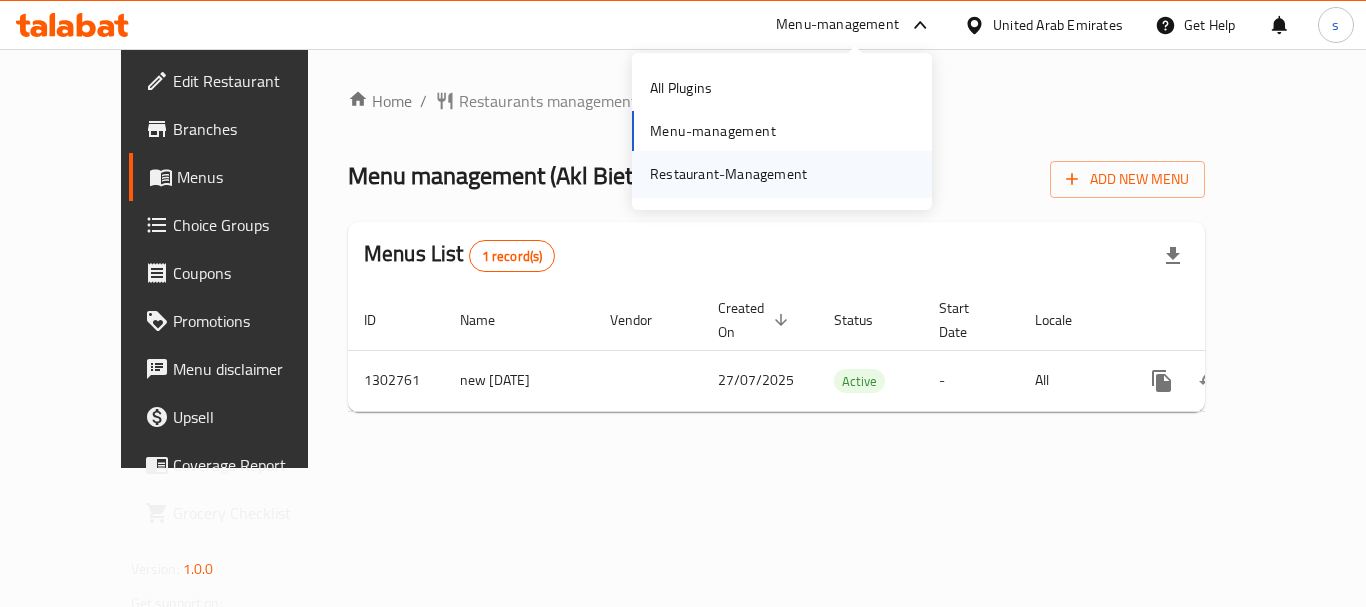click on "Restaurant-Management" at bounding box center (728, 174) 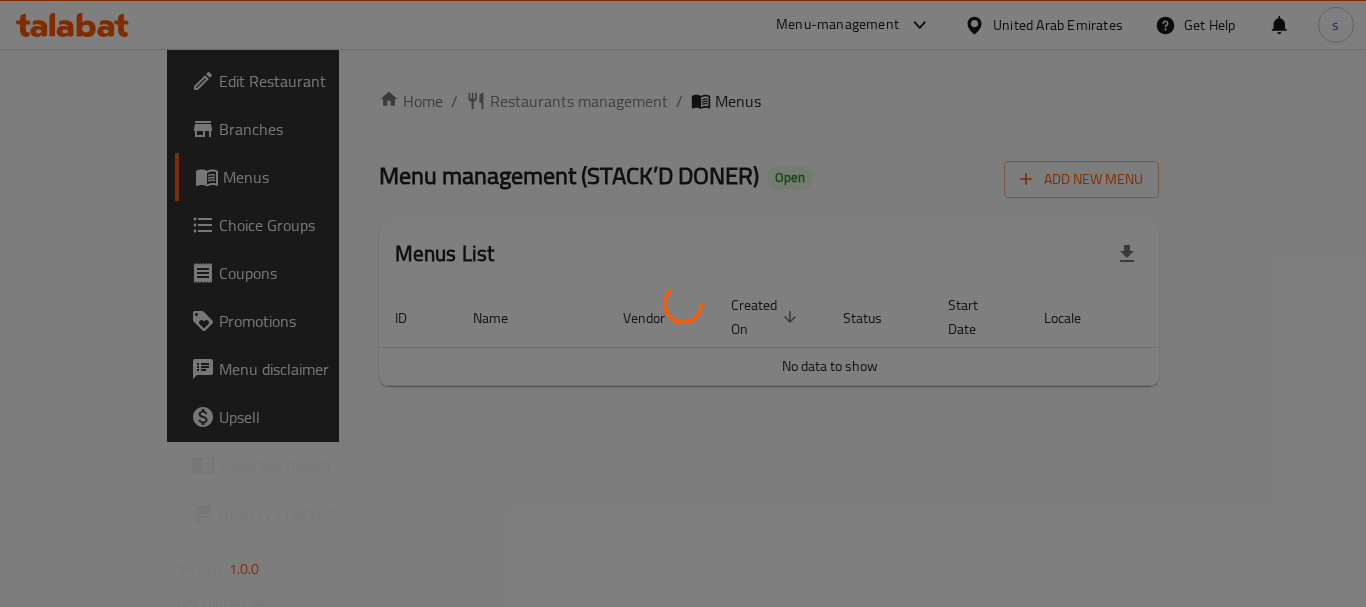 scroll, scrollTop: 0, scrollLeft: 0, axis: both 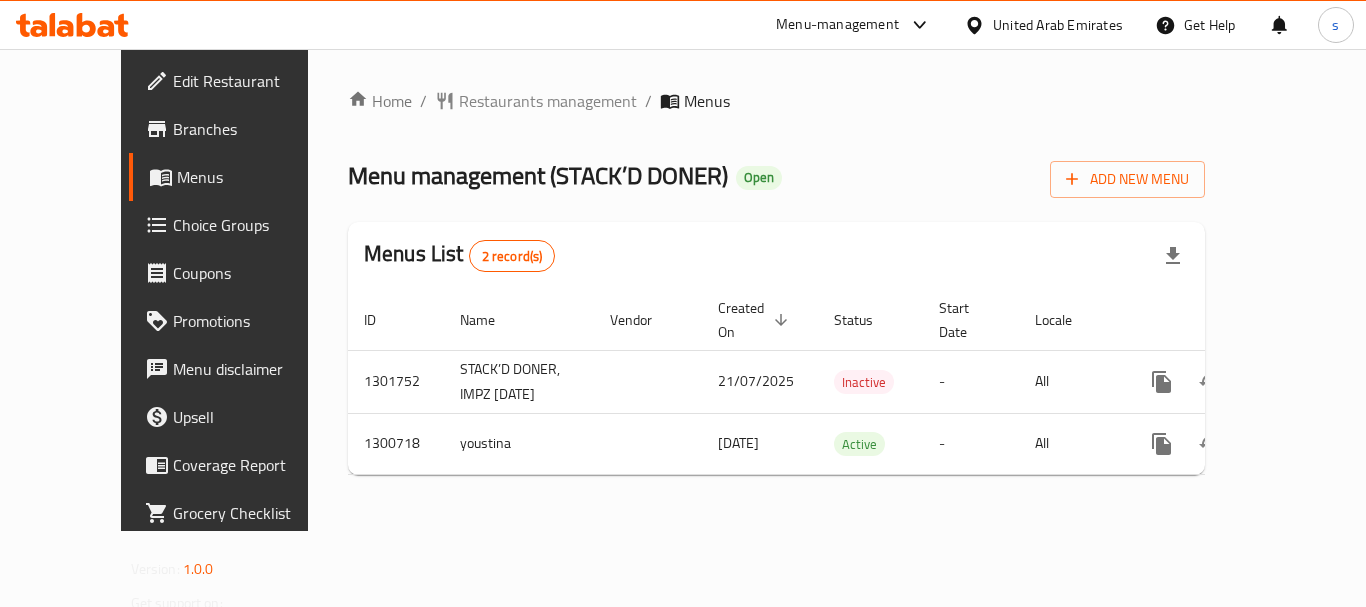 click on "Menu-management" at bounding box center [837, 25] 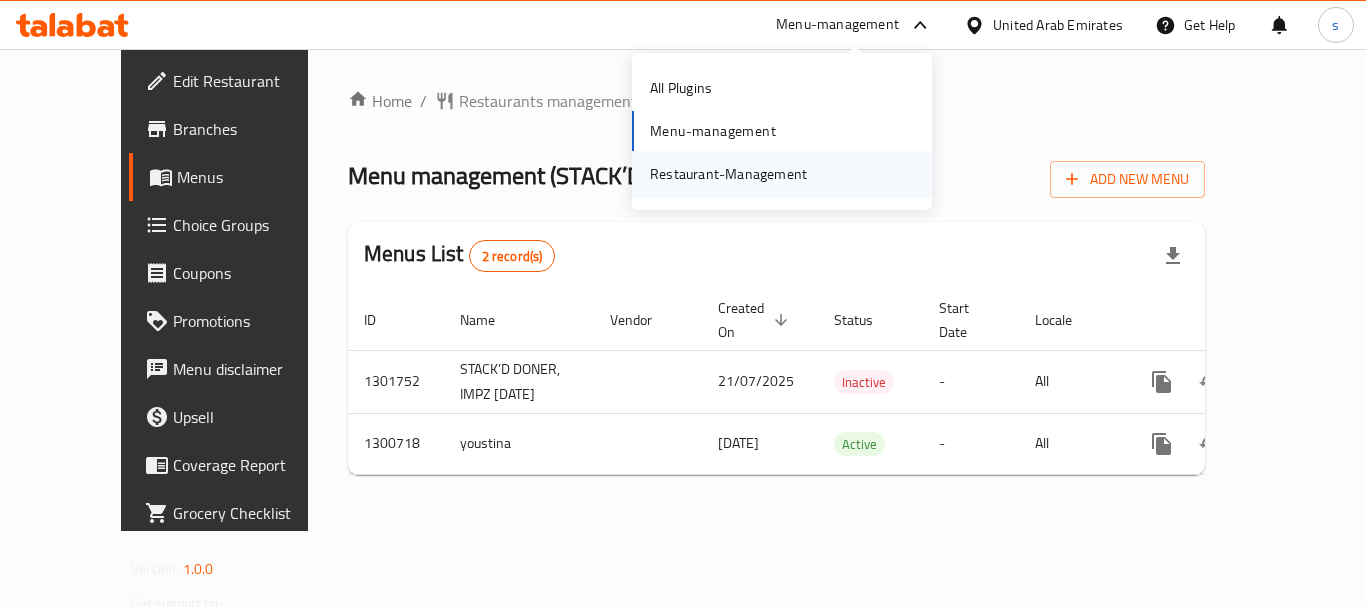 click on "Restaurant-Management" at bounding box center [728, 174] 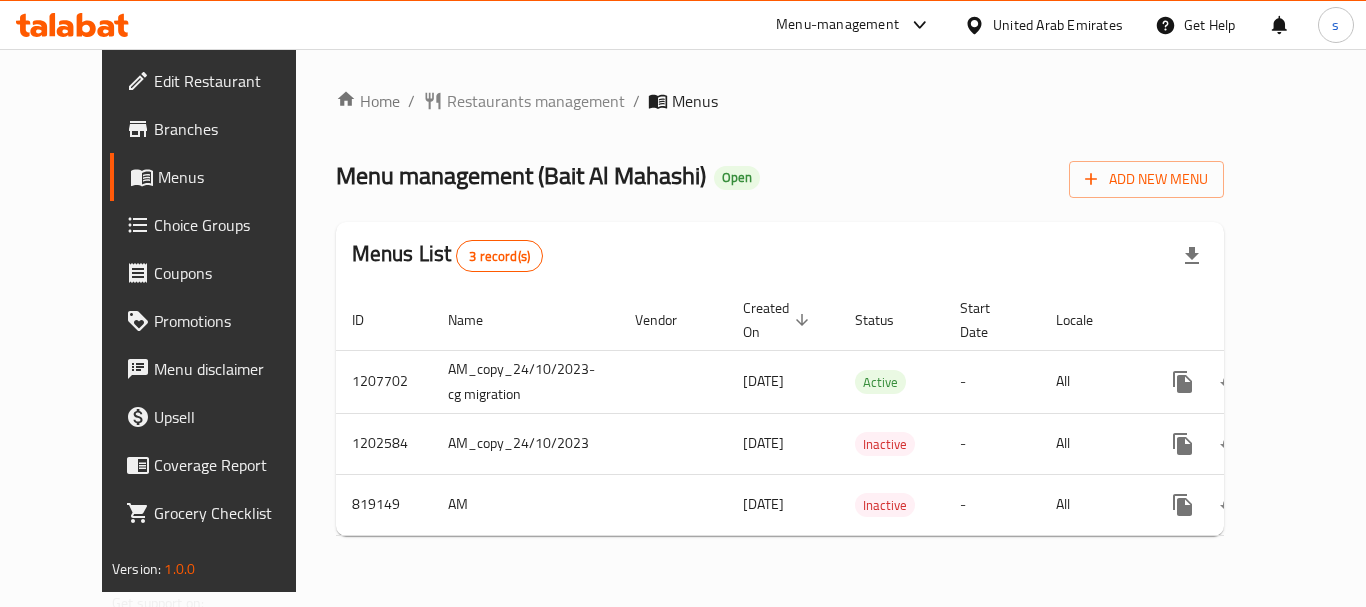 scroll, scrollTop: 0, scrollLeft: 0, axis: both 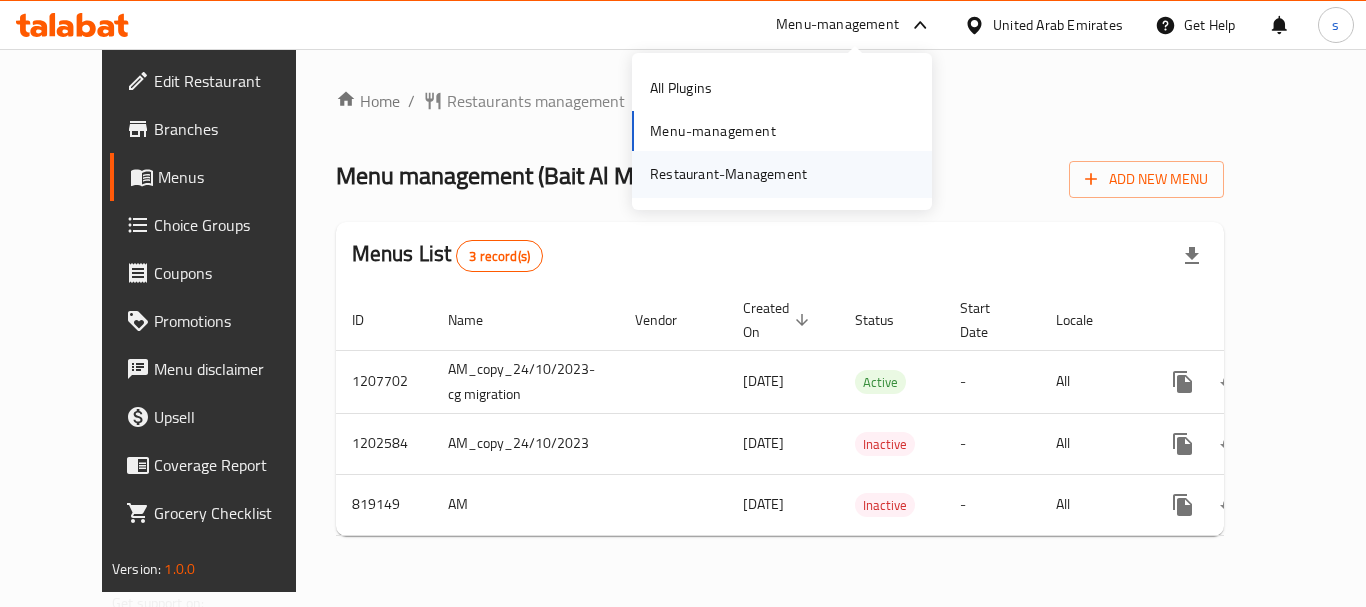 click on "Restaurant-Management" at bounding box center [728, 174] 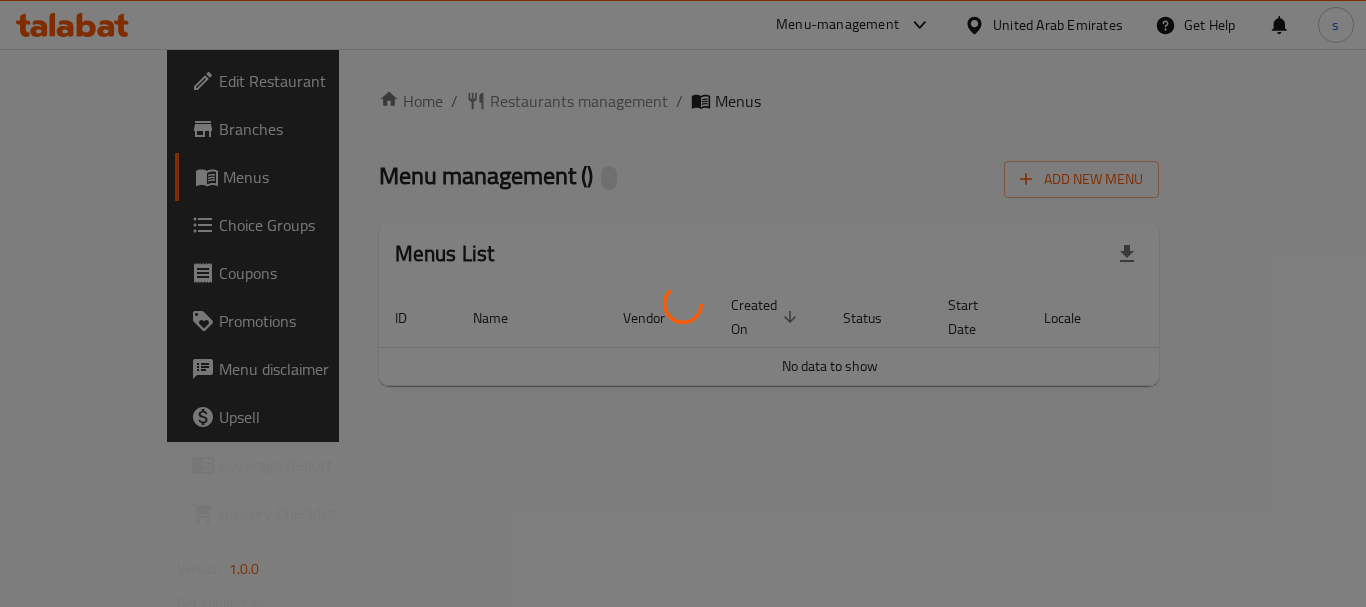 scroll, scrollTop: 0, scrollLeft: 0, axis: both 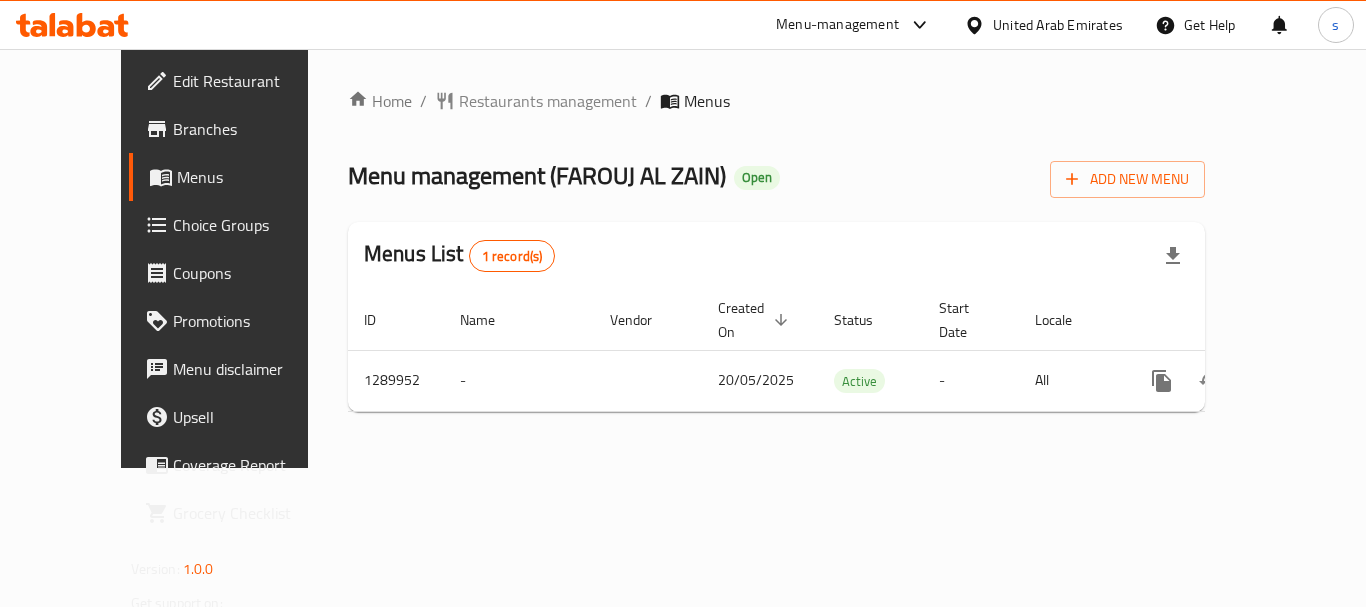 click on "Menu-management" at bounding box center [854, 25] 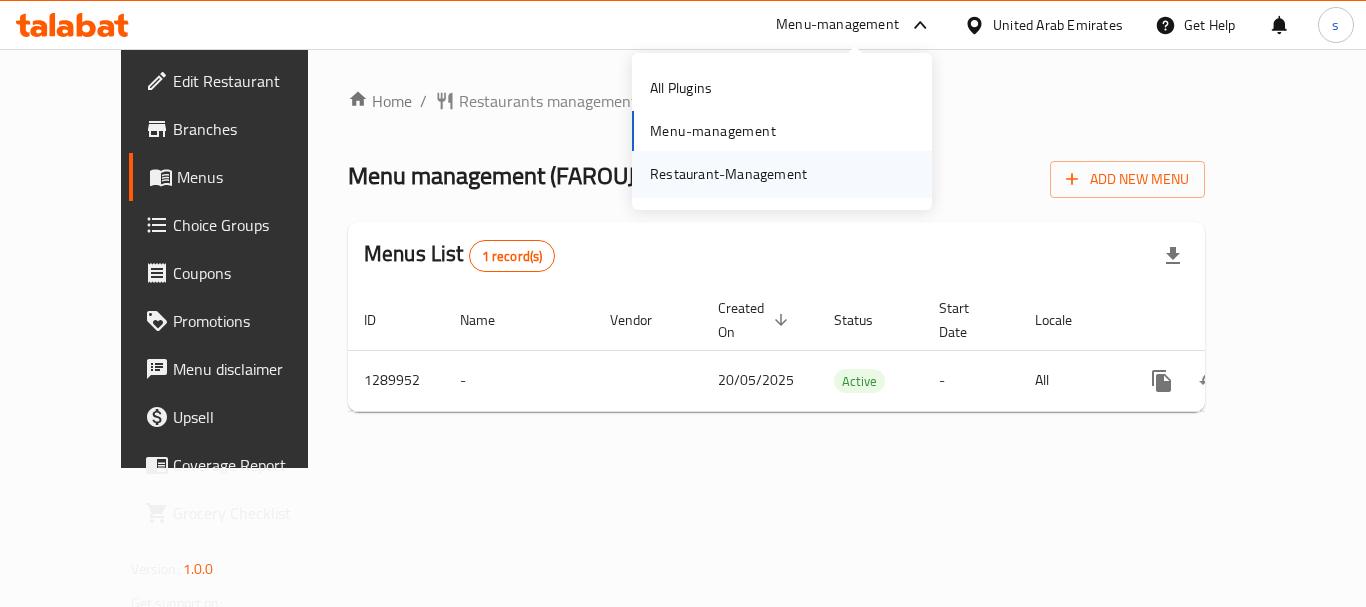 click on "Restaurant-Management" at bounding box center [728, 174] 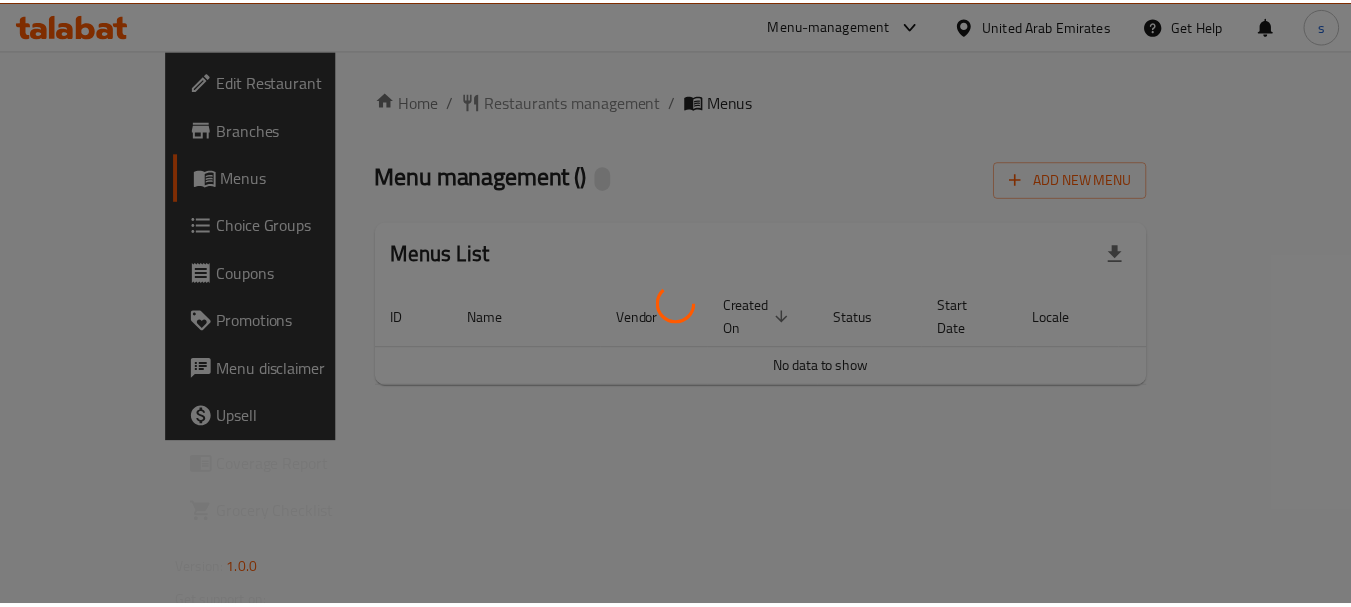 scroll, scrollTop: 0, scrollLeft: 0, axis: both 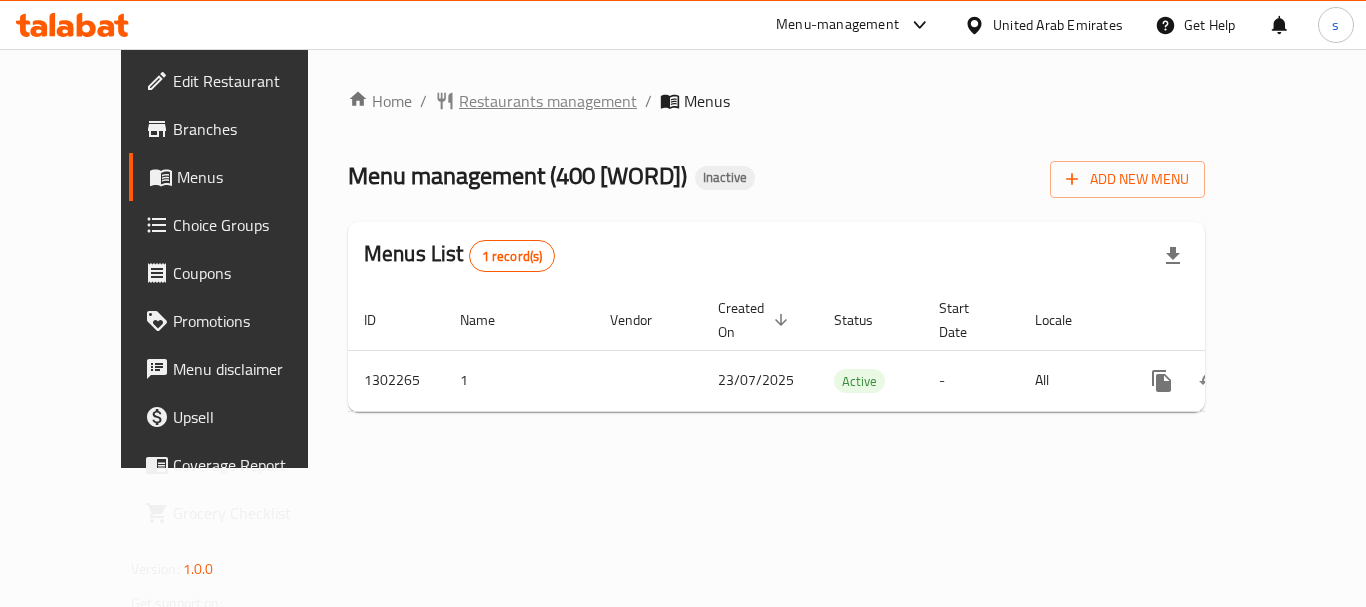 click on "Restaurants management" at bounding box center [548, 101] 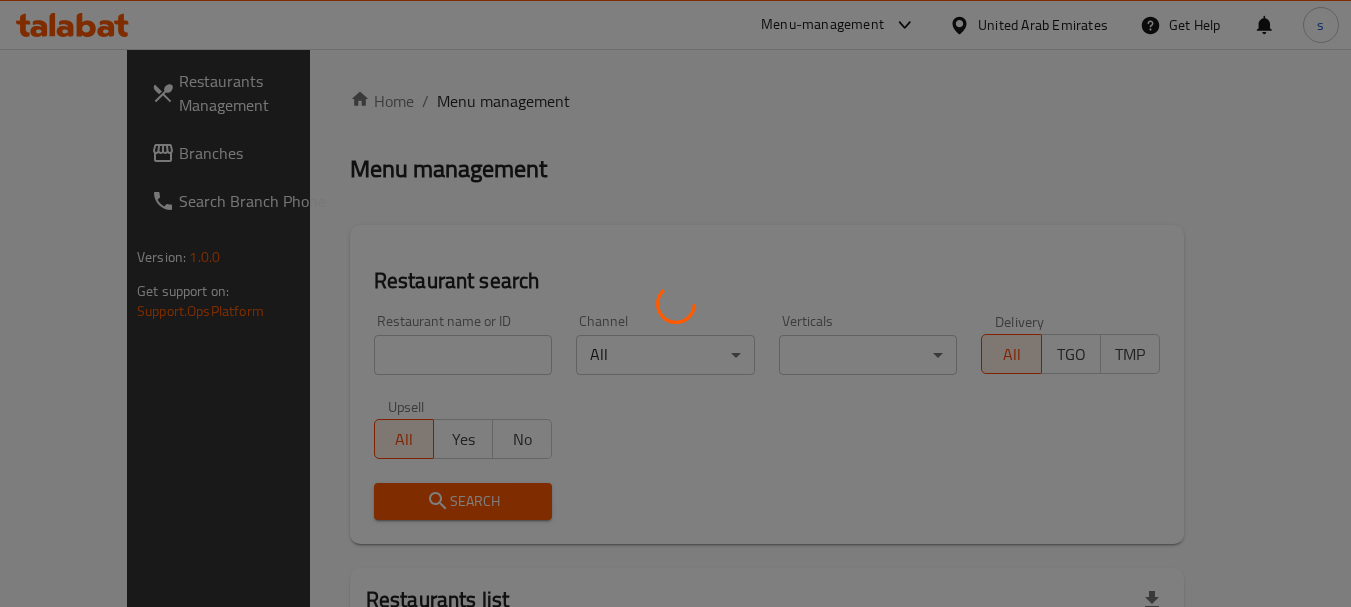 click at bounding box center [675, 303] 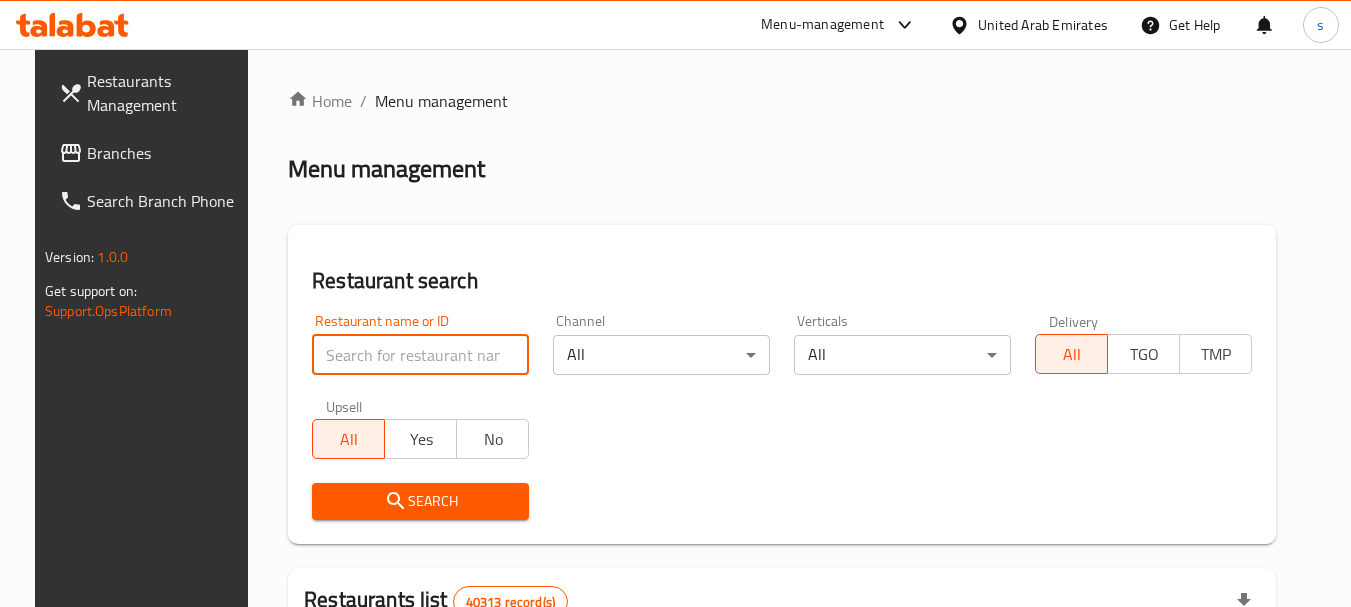 click at bounding box center [420, 355] 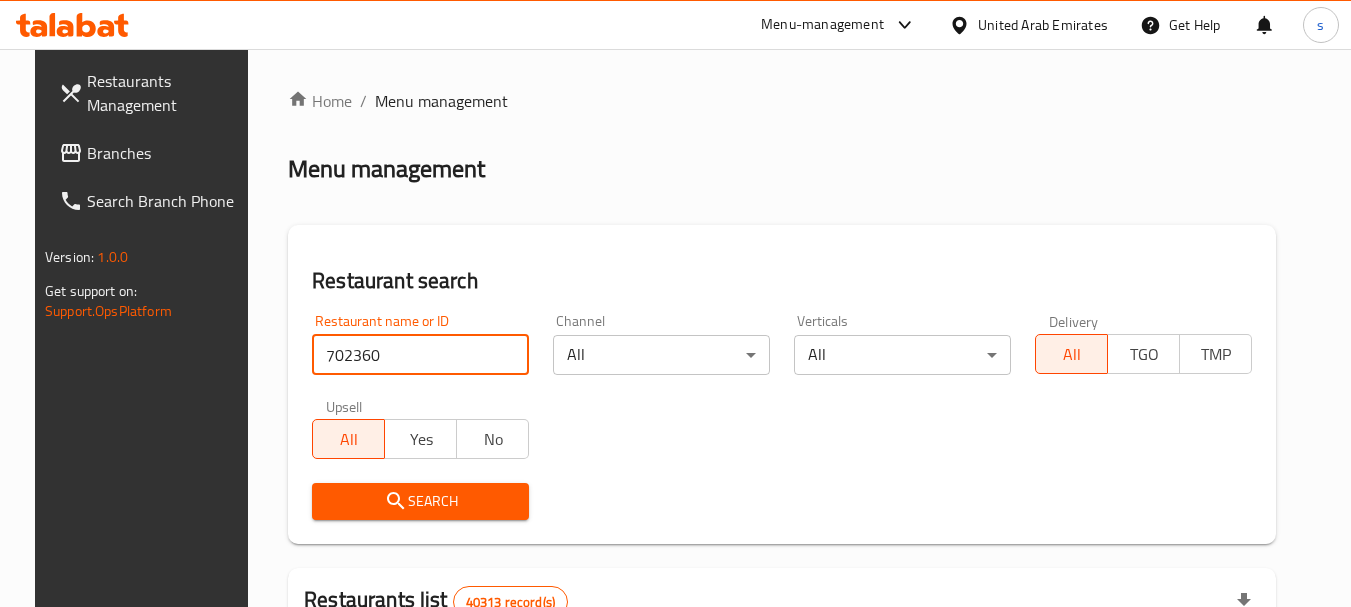 type on "702360" 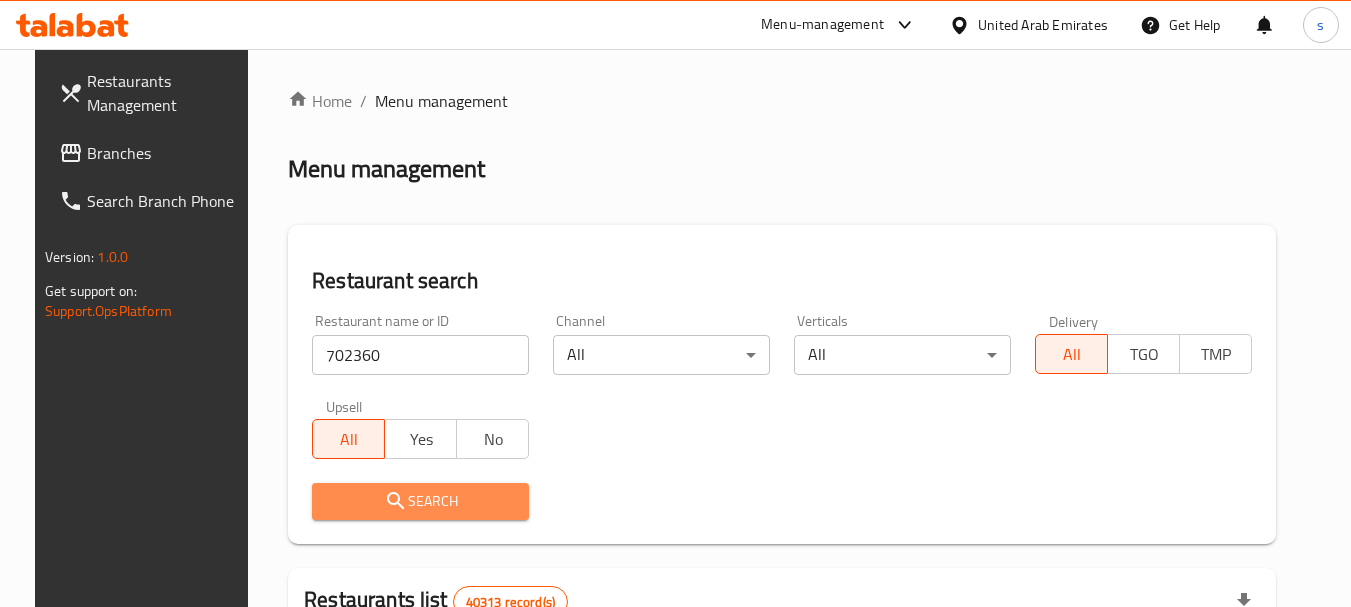 click on "Search" at bounding box center [420, 501] 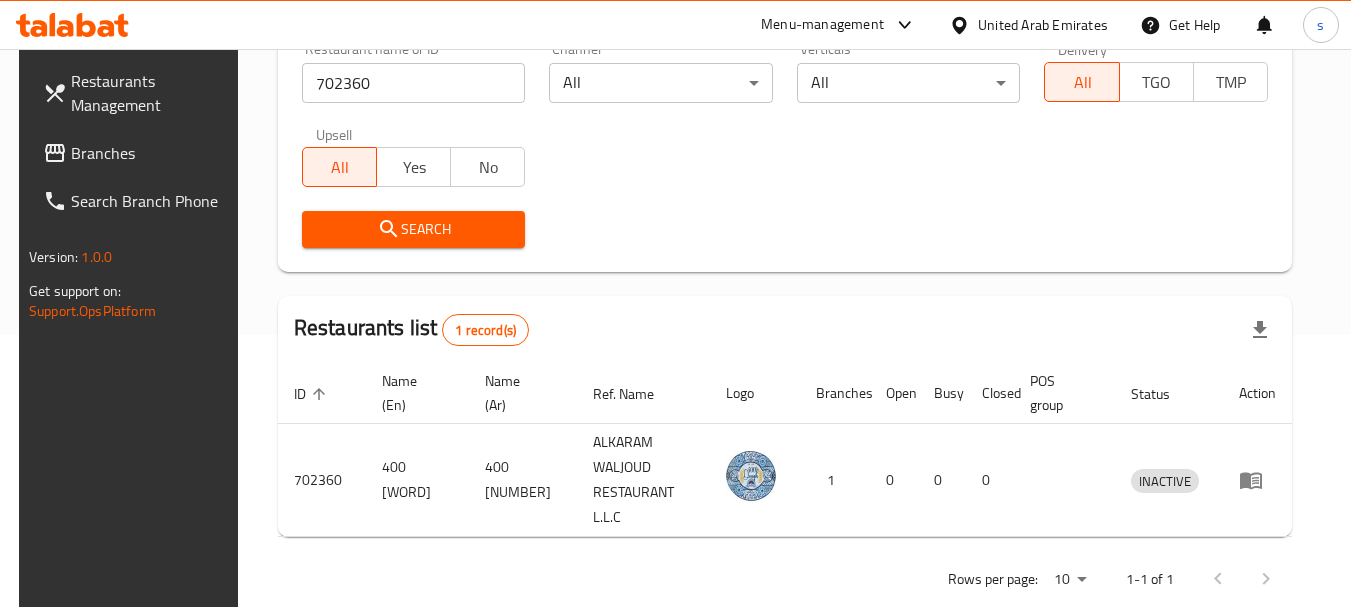 scroll, scrollTop: 285, scrollLeft: 0, axis: vertical 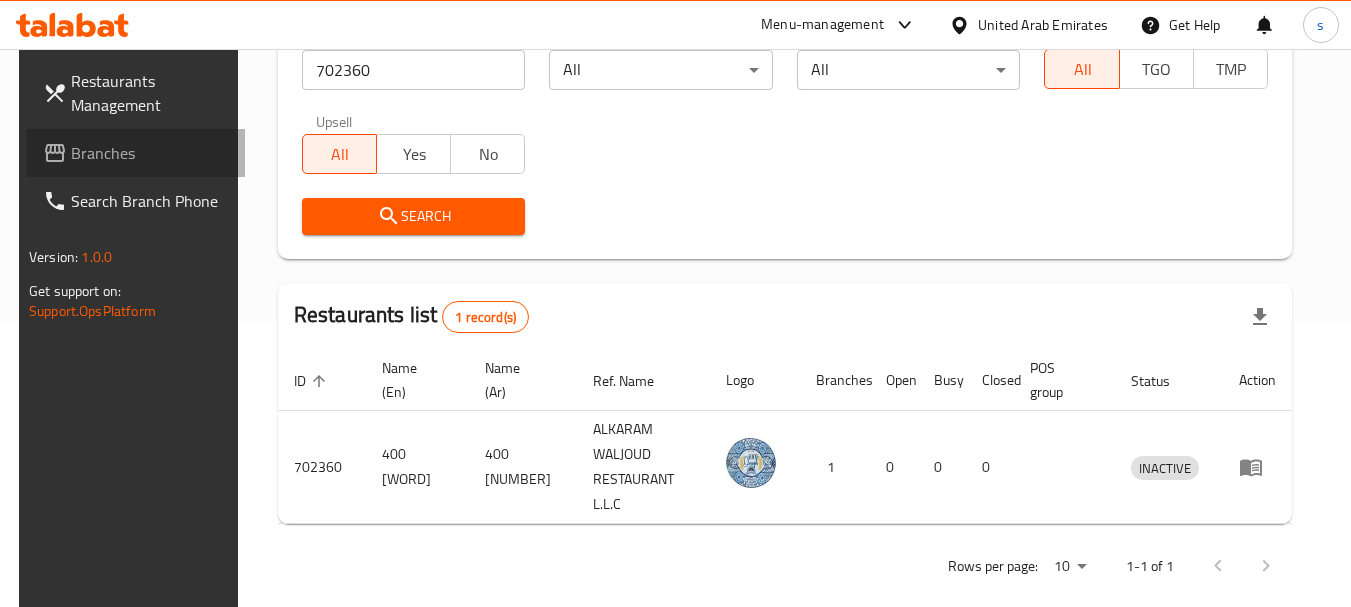 click on "Branches" at bounding box center [150, 153] 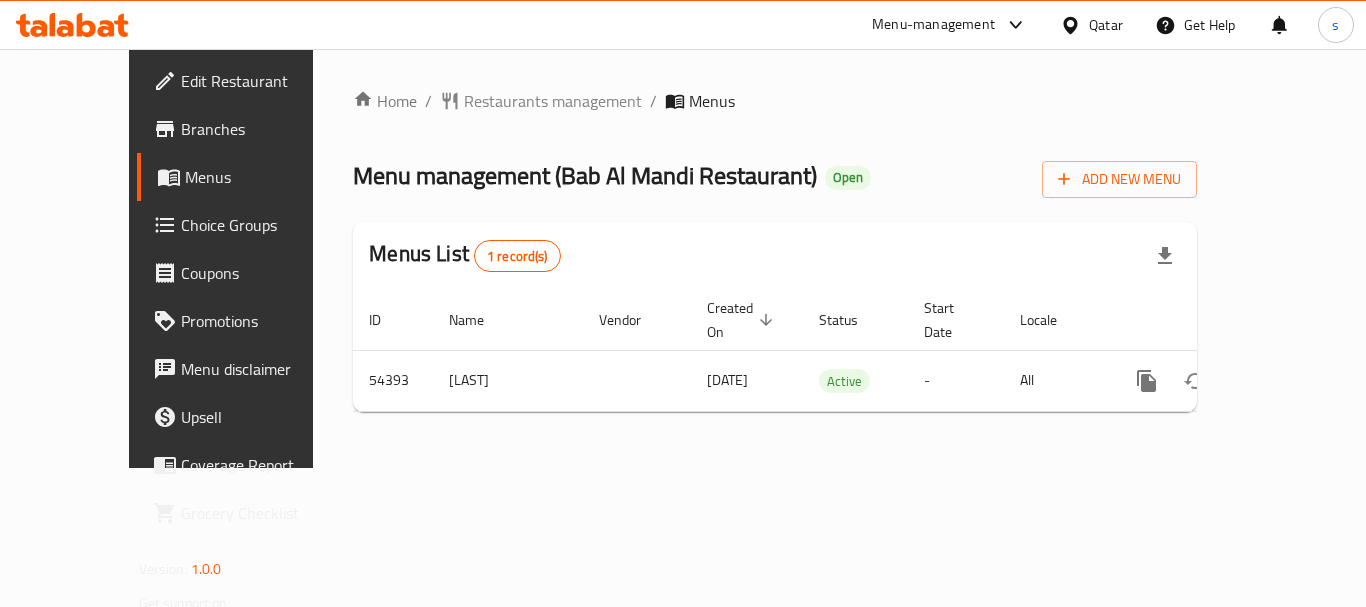 scroll, scrollTop: 0, scrollLeft: 0, axis: both 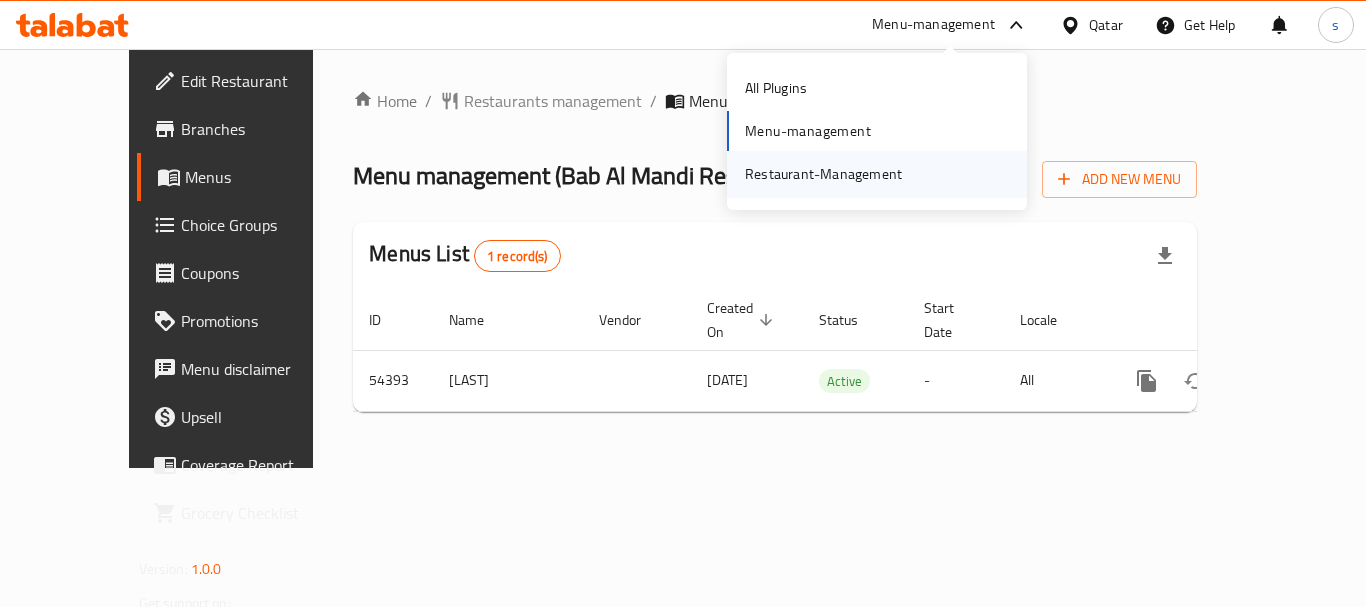 click on "Restaurant-Management" at bounding box center [823, 174] 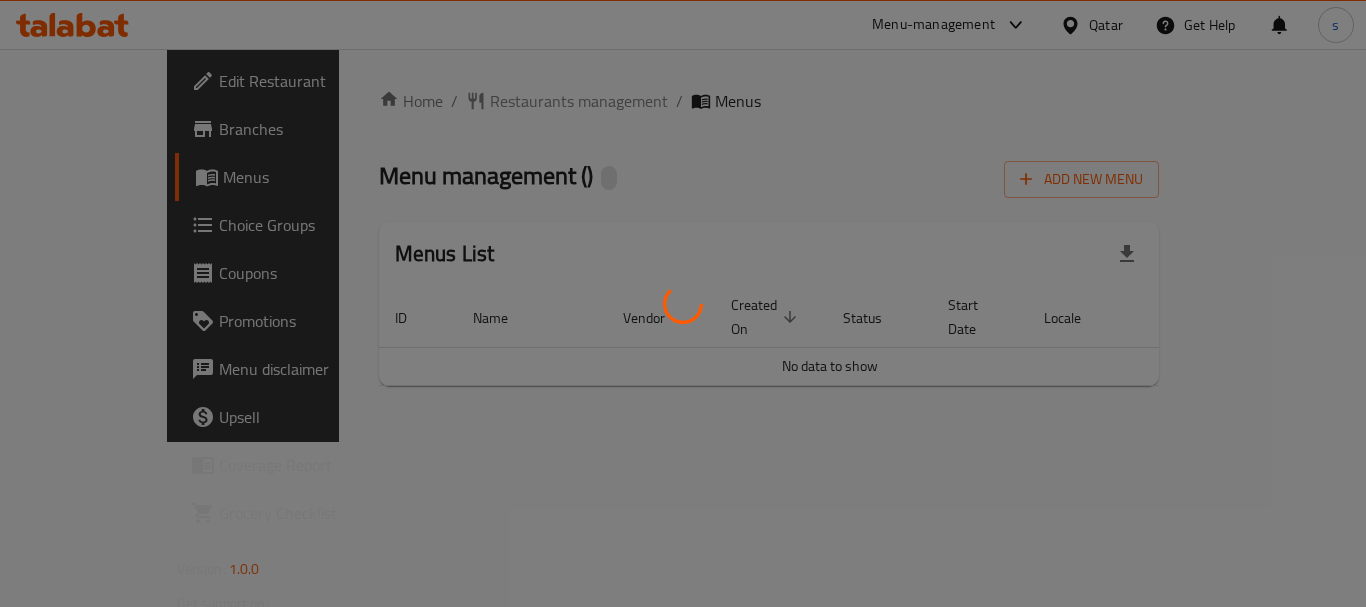 scroll, scrollTop: 0, scrollLeft: 0, axis: both 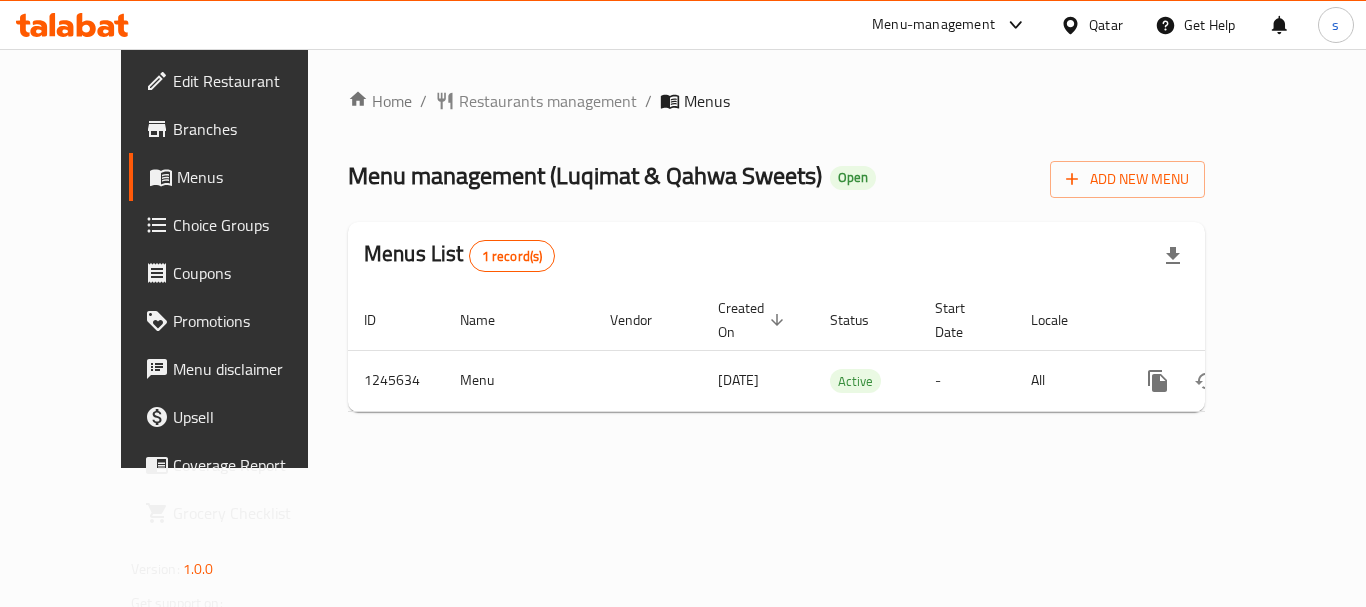 click on "Menu-management" at bounding box center (933, 25) 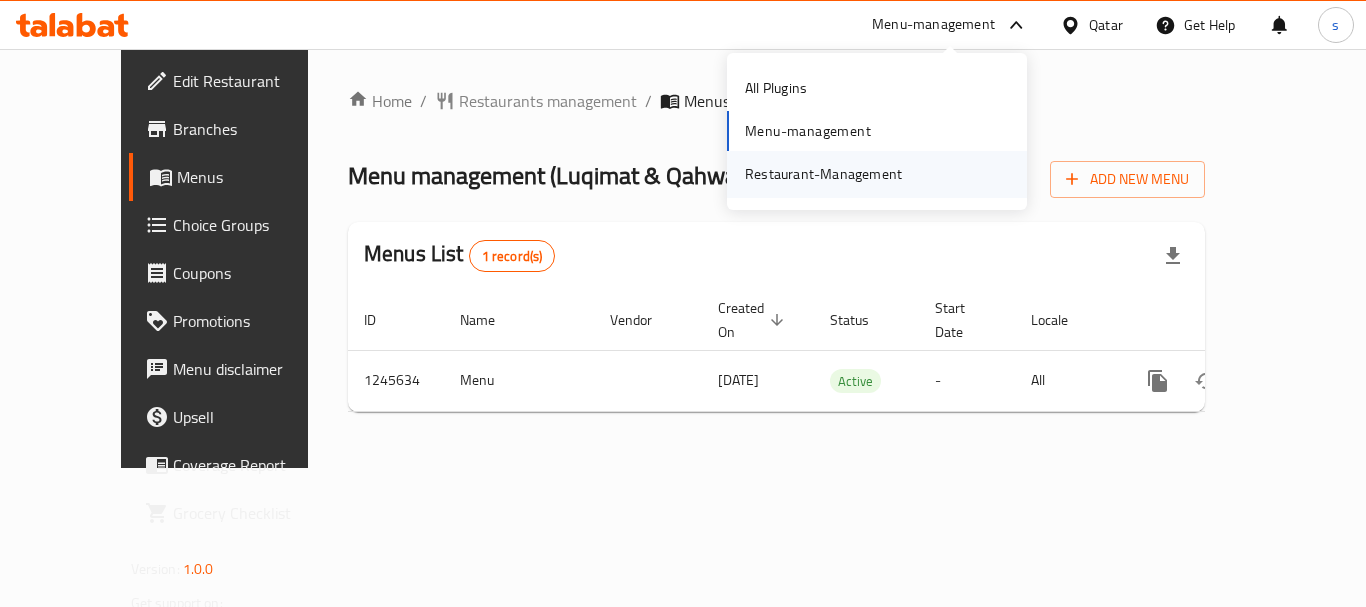 click on "Restaurant-Management" at bounding box center (823, 174) 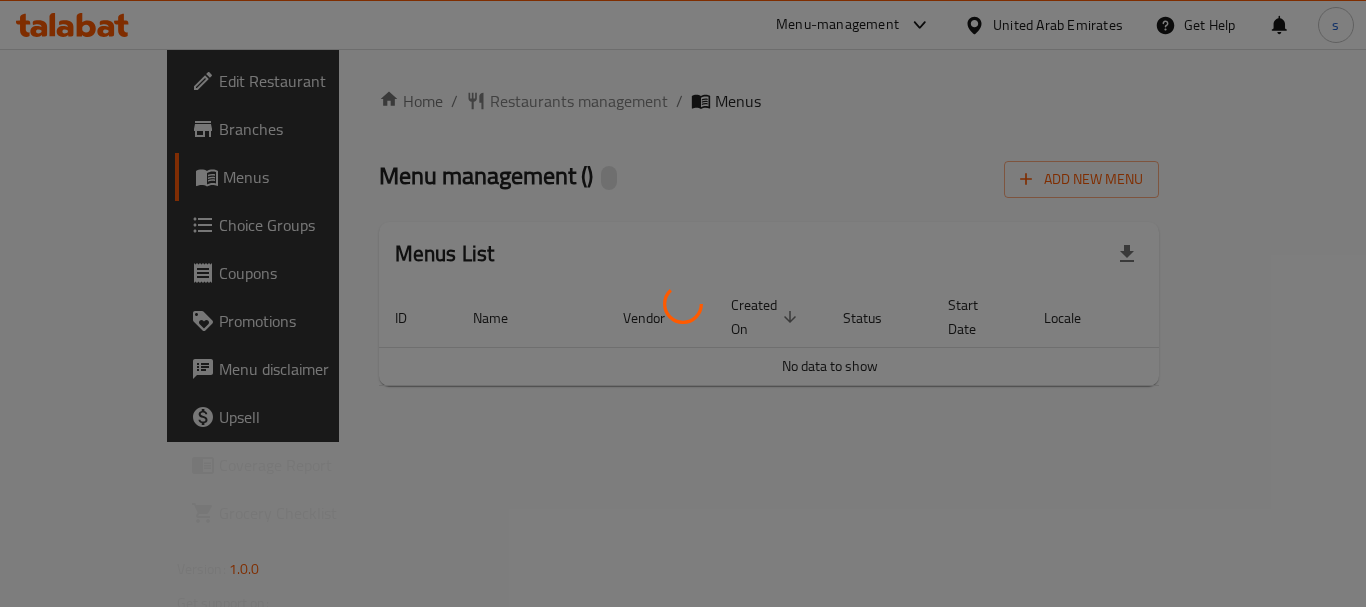 scroll, scrollTop: 0, scrollLeft: 0, axis: both 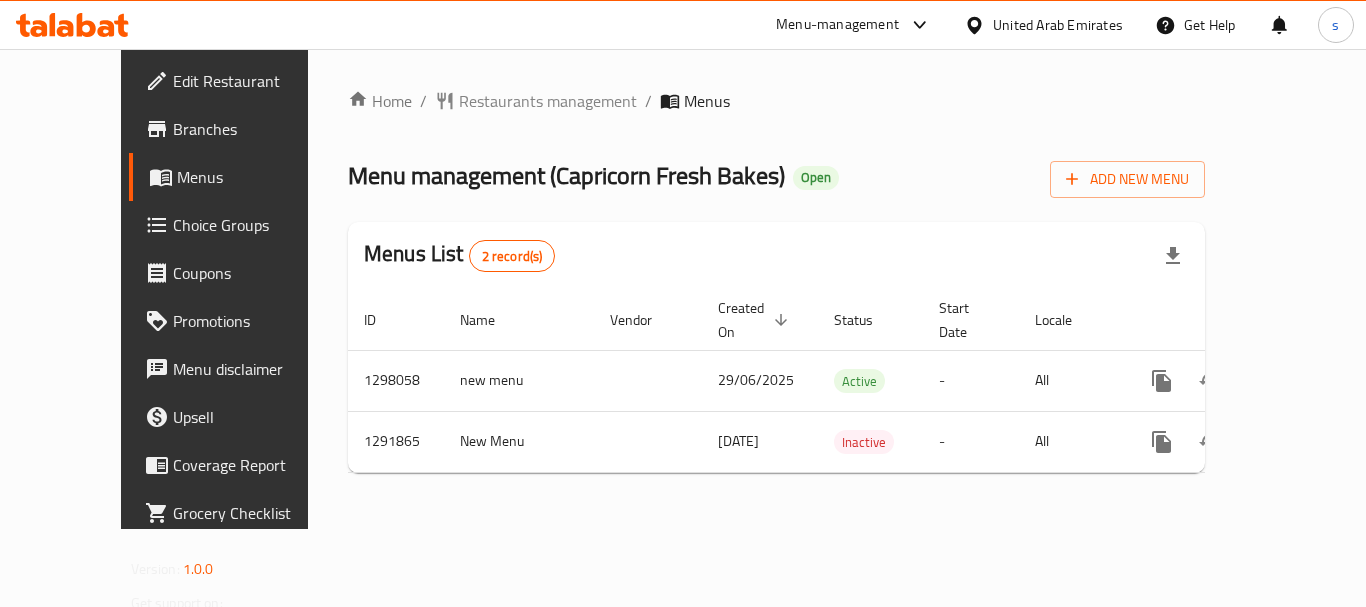 click on "Menu-management" at bounding box center [837, 25] 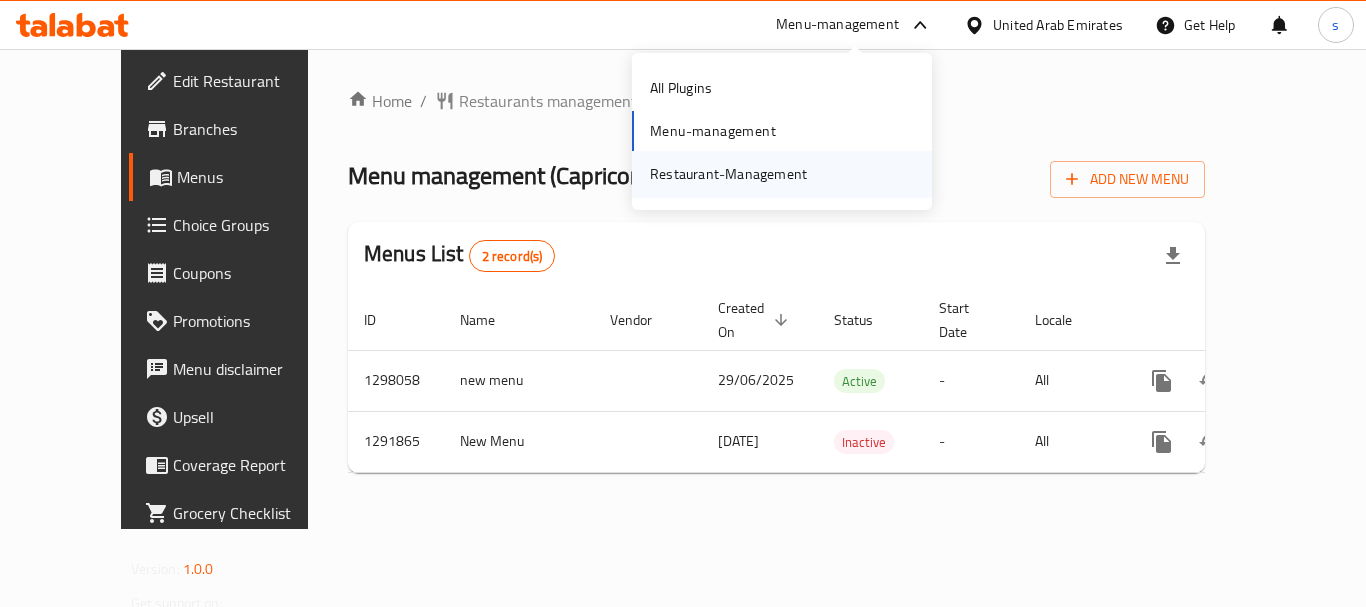 click on "Restaurant-Management" at bounding box center (728, 174) 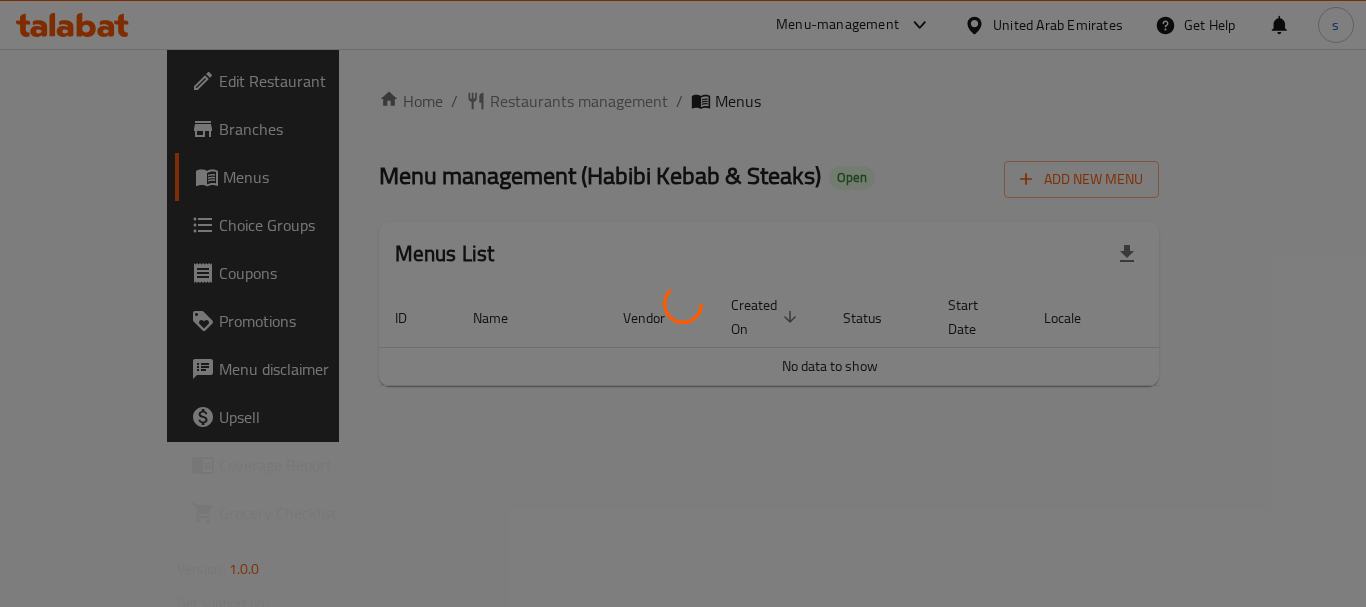 scroll, scrollTop: 0, scrollLeft: 0, axis: both 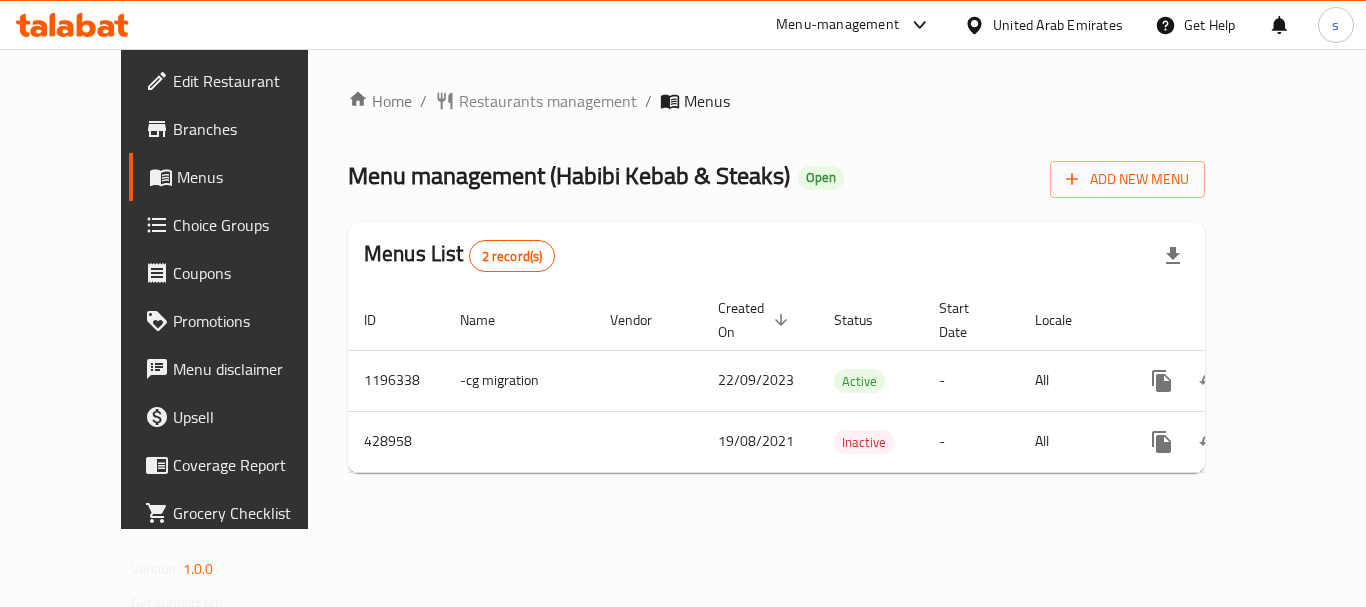 click 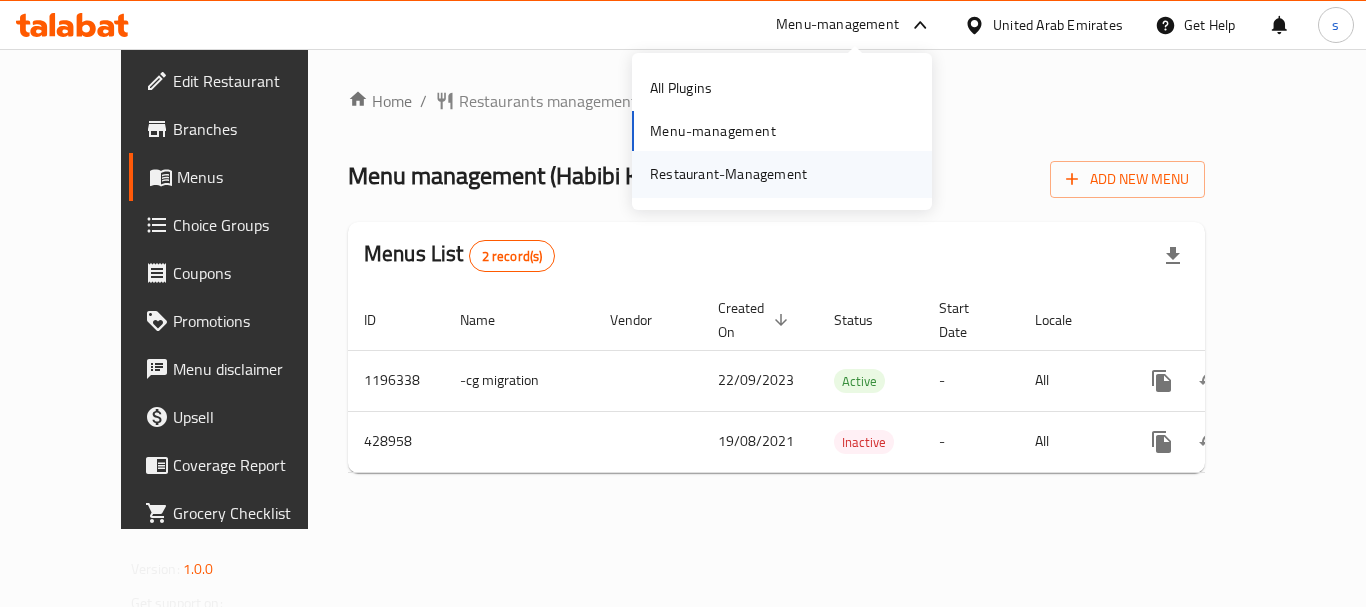 click on "Restaurant-Management" at bounding box center [728, 174] 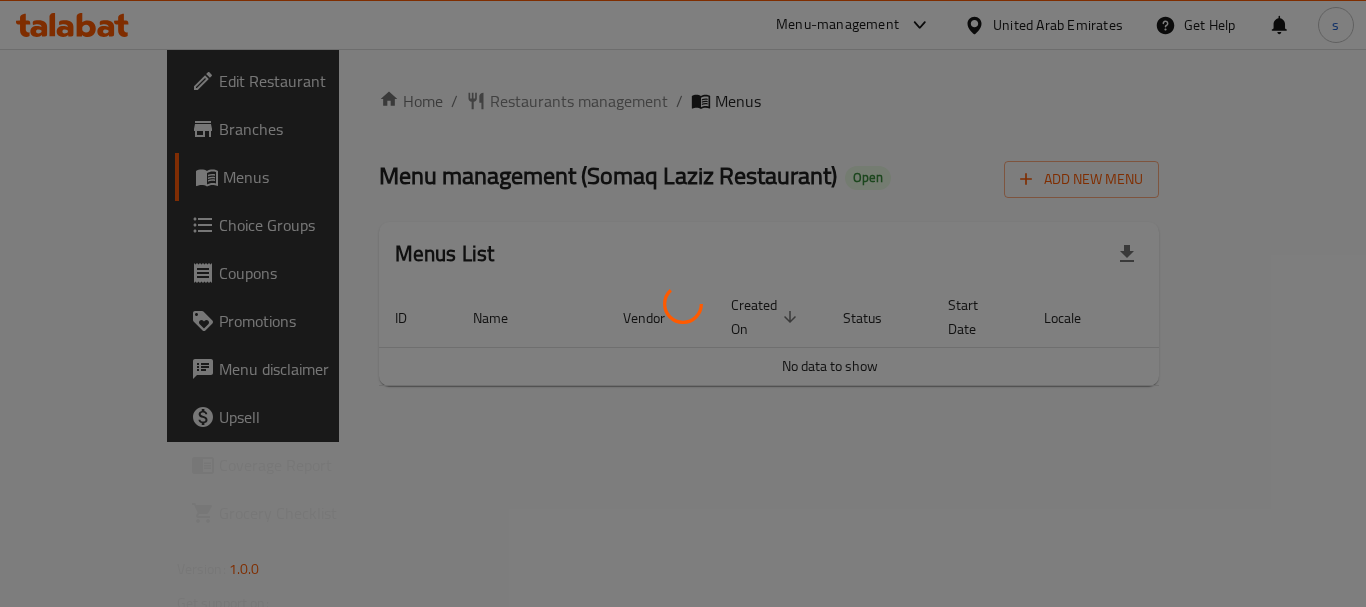 scroll, scrollTop: 0, scrollLeft: 0, axis: both 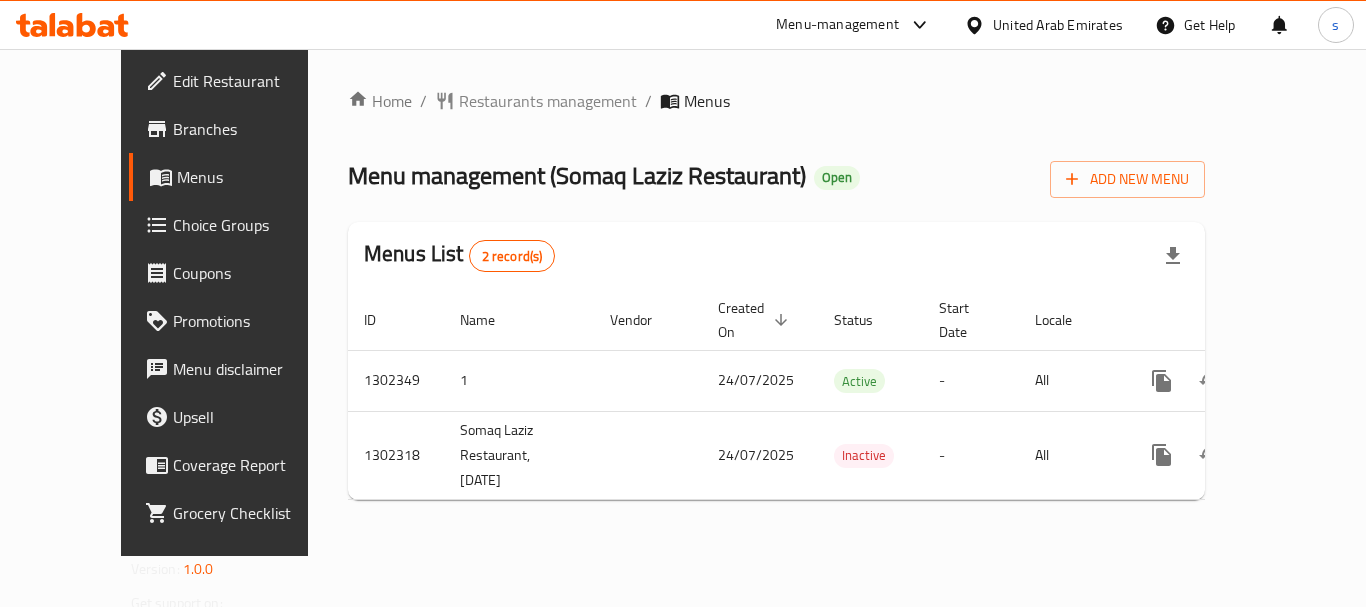 click on "Menu-management" at bounding box center (837, 25) 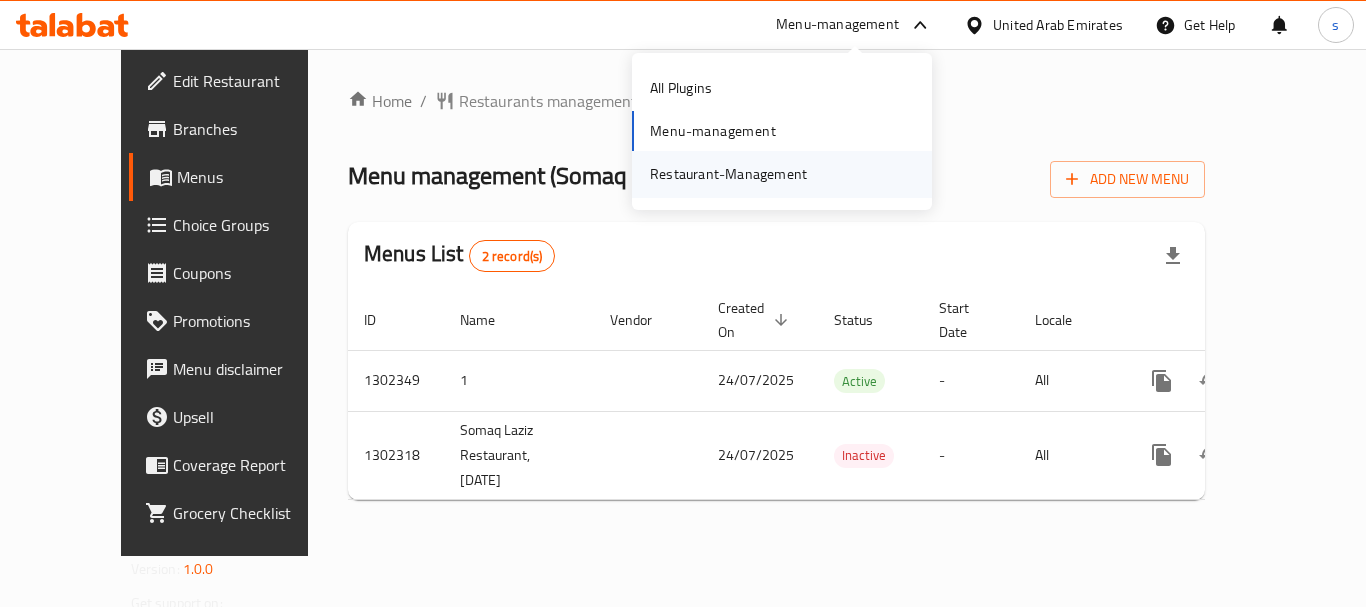 click on "Restaurant-Management" at bounding box center (728, 174) 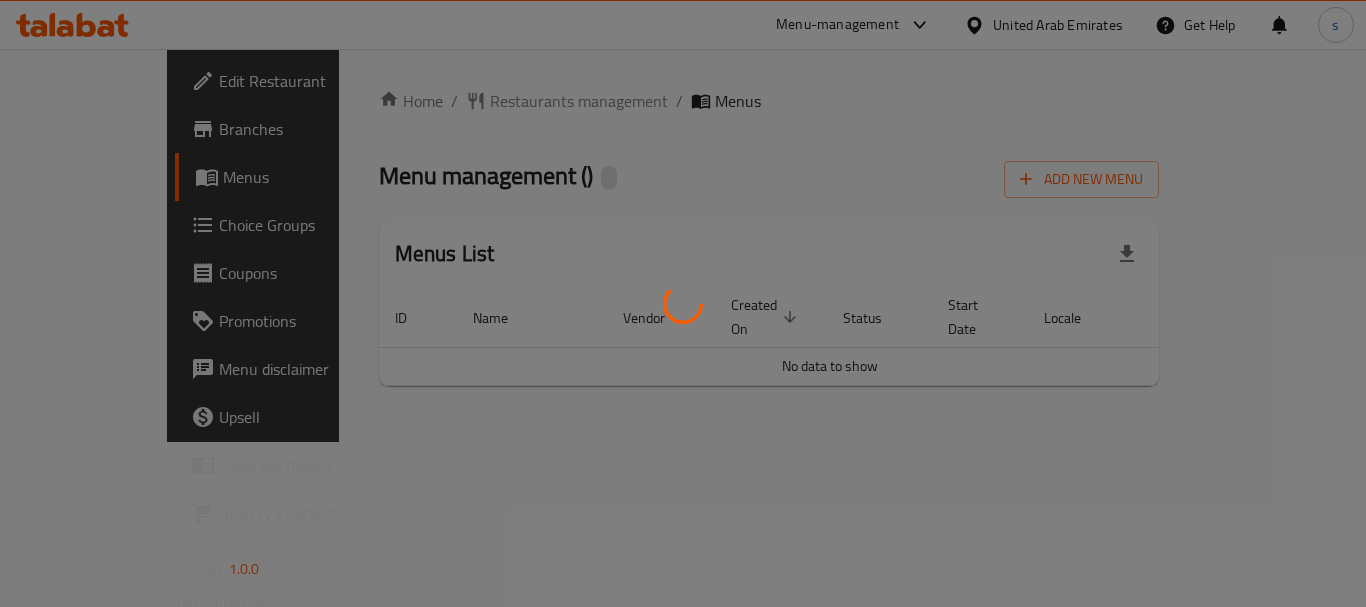 scroll, scrollTop: 0, scrollLeft: 0, axis: both 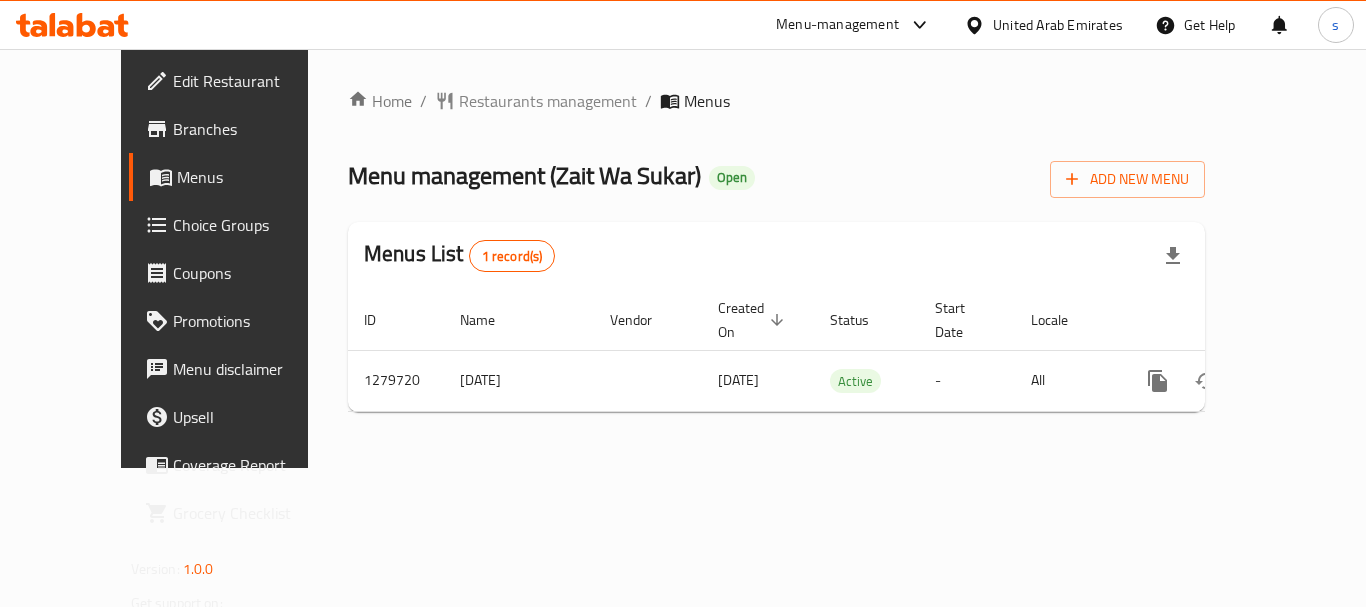 click on "Menu-management" at bounding box center [854, 25] 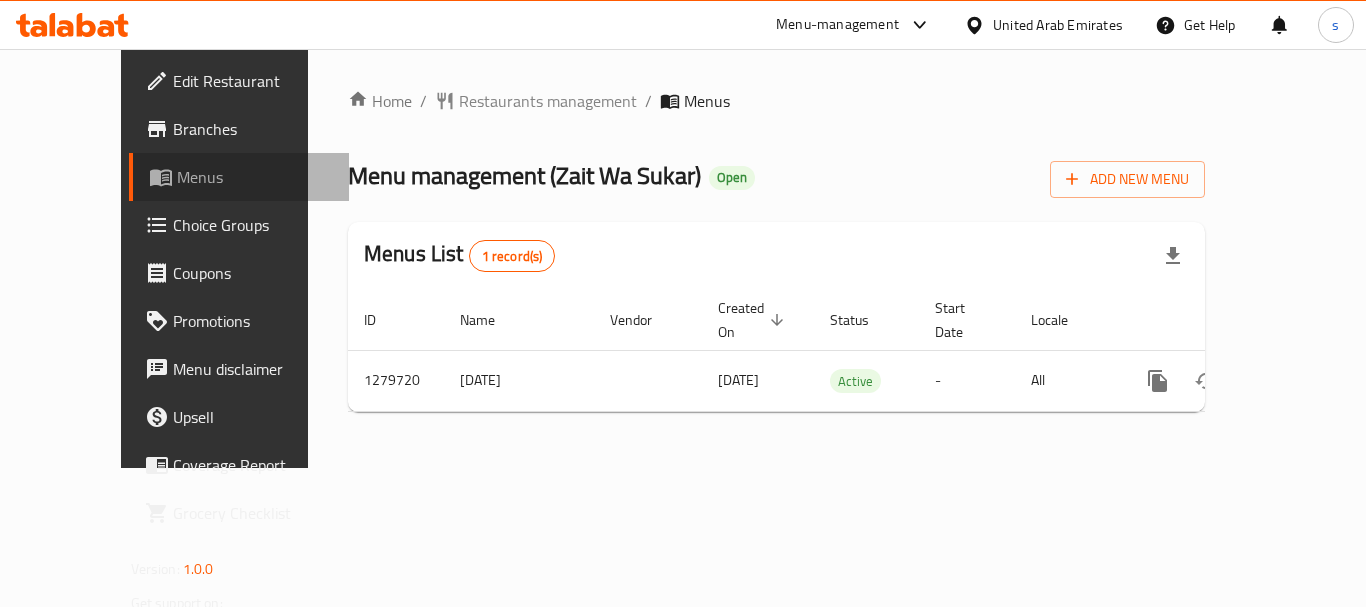 click on "Menus" at bounding box center (255, 177) 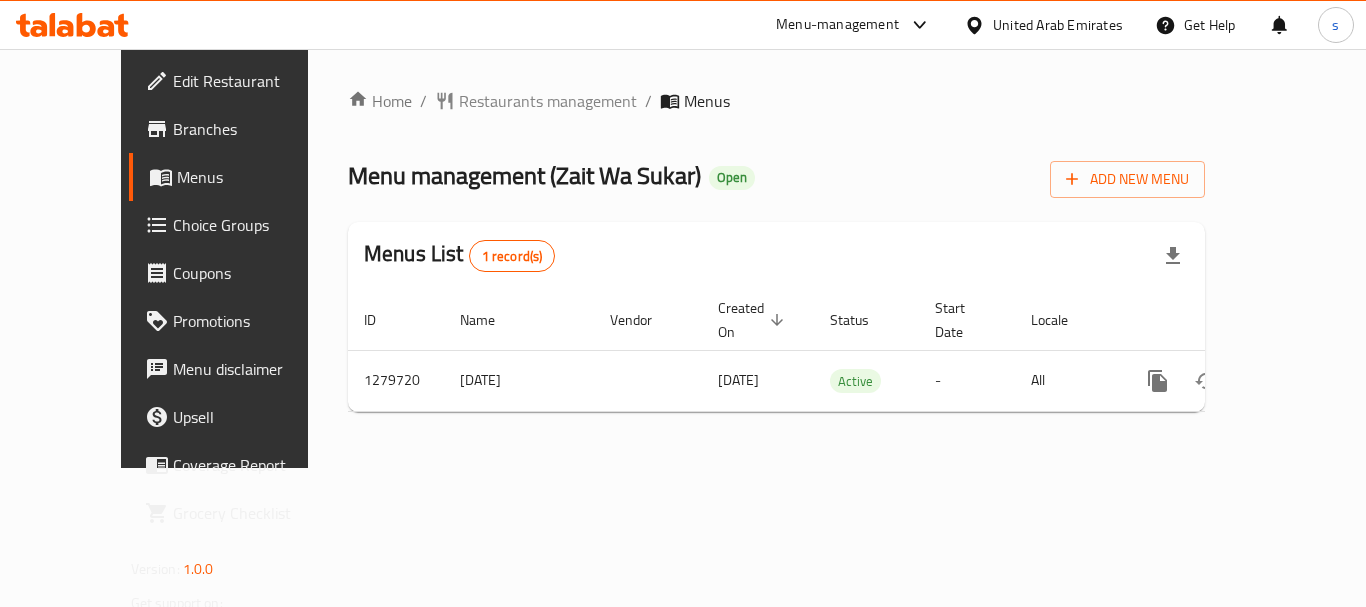 click on "Menu-management" at bounding box center [837, 25] 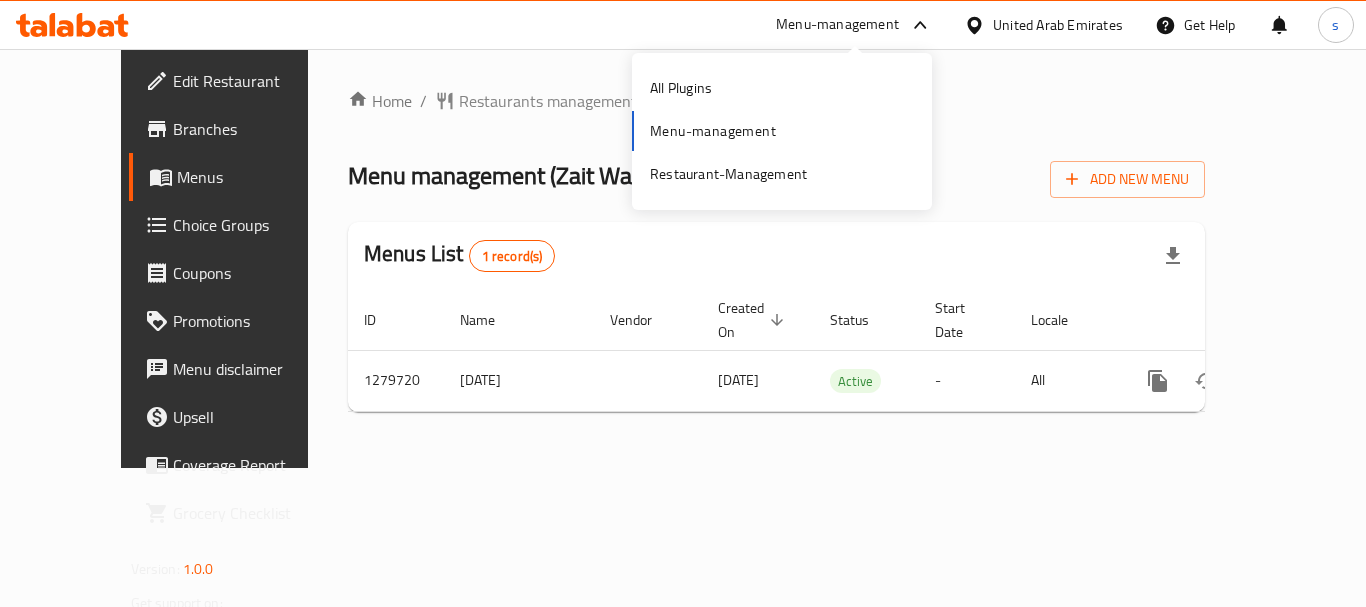 click on "All Plugins Menu-management Restaurant-Management" at bounding box center [782, 131] 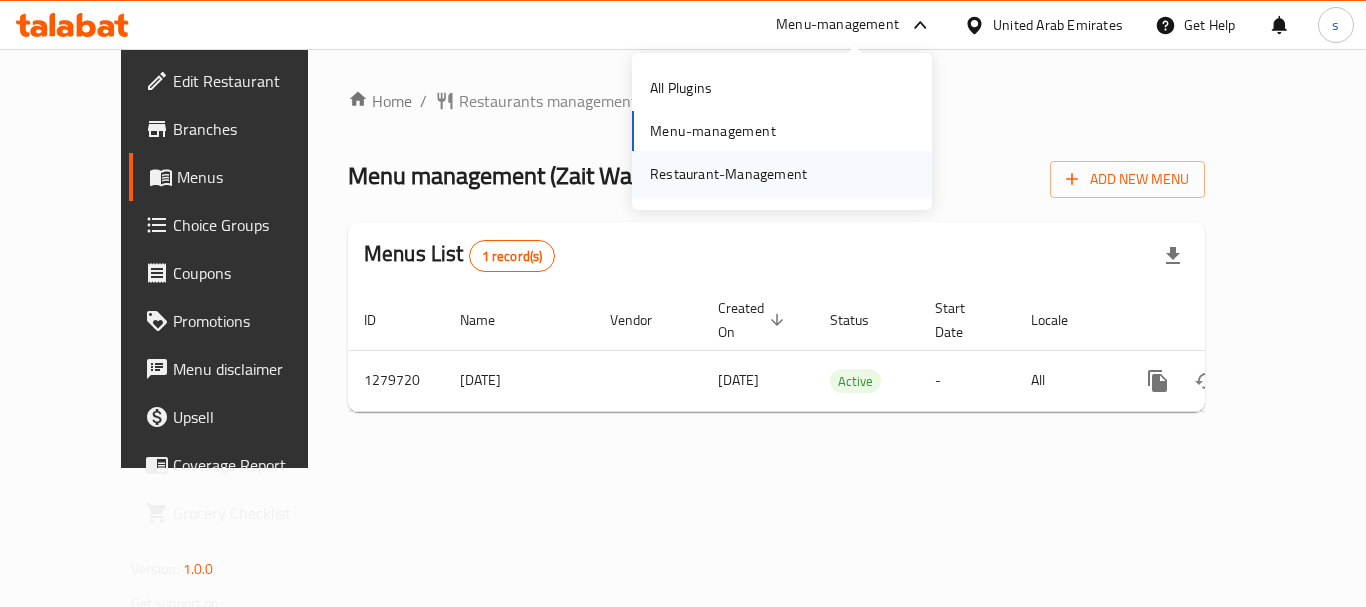 click on "Restaurant-Management" at bounding box center (728, 174) 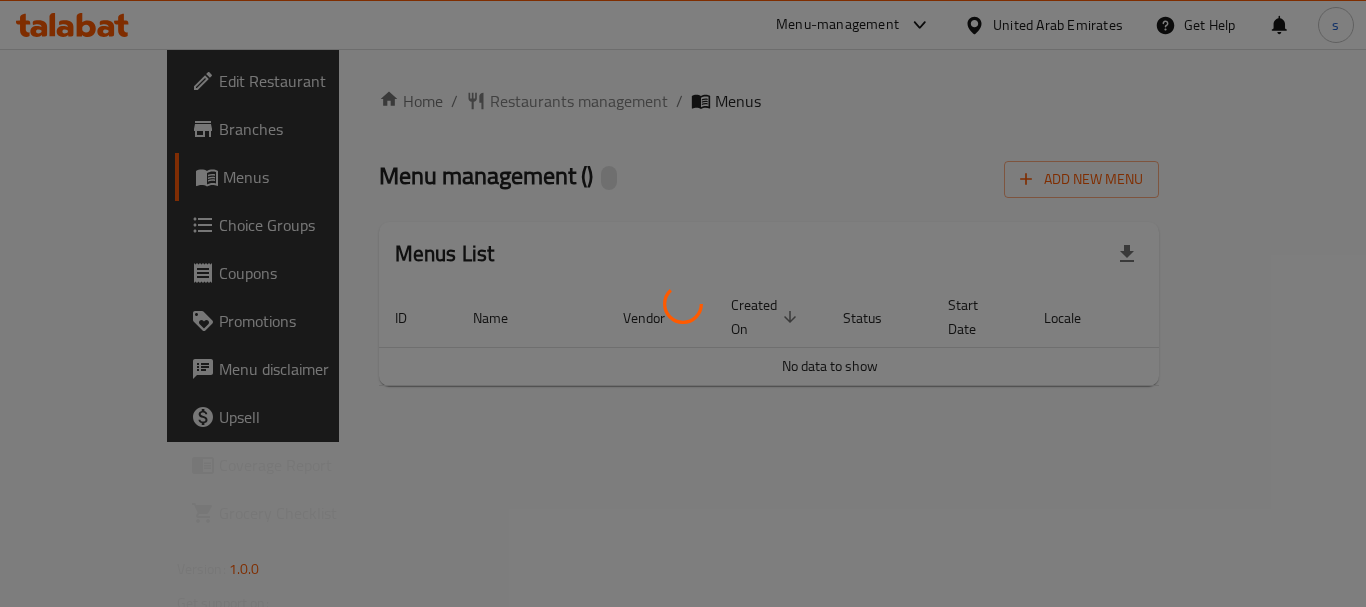 scroll, scrollTop: 0, scrollLeft: 0, axis: both 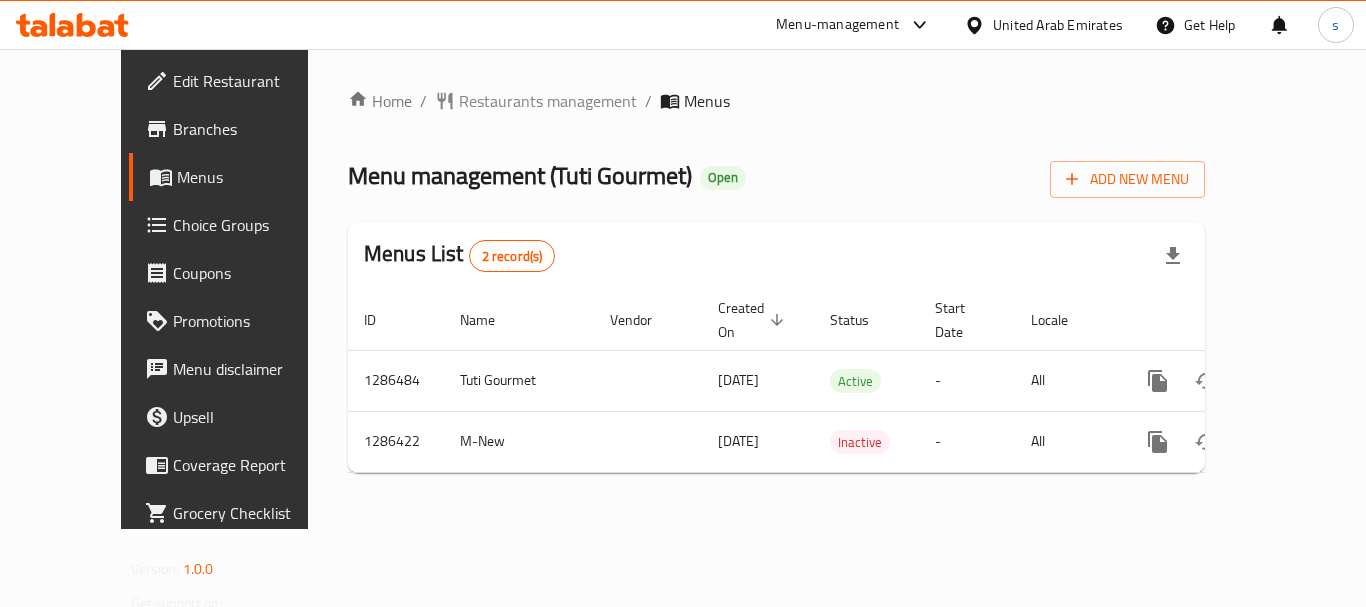 click on "Menu-management" at bounding box center (837, 25) 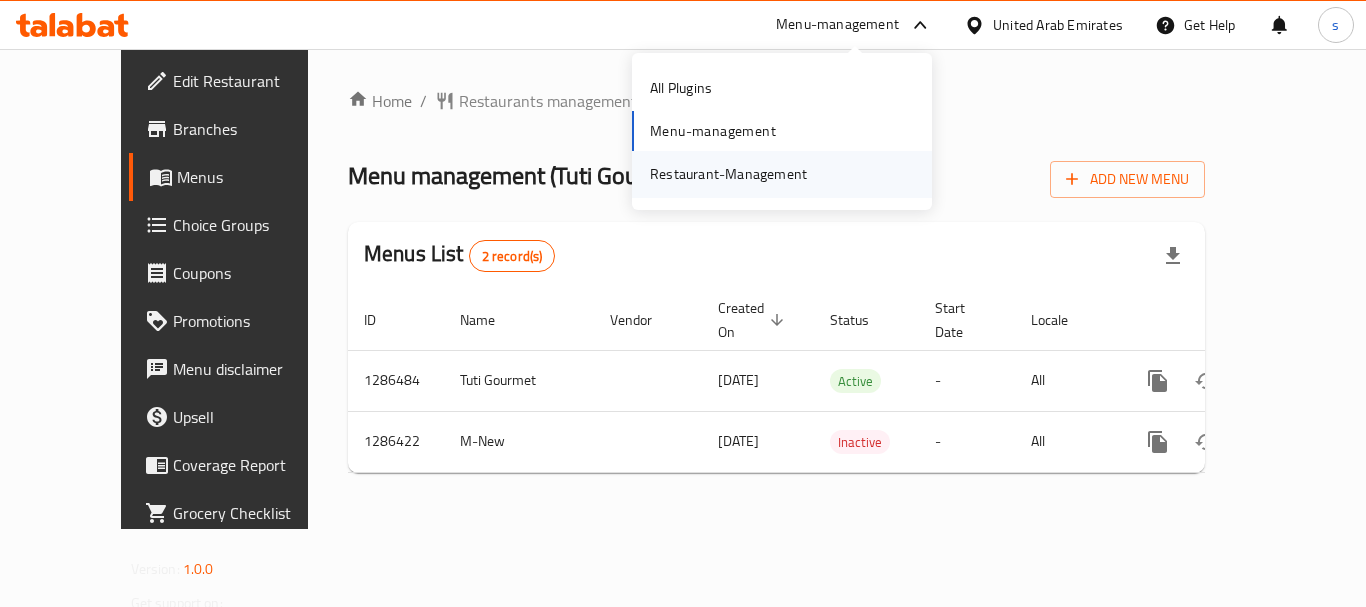 click on "Restaurant-Management" at bounding box center (728, 174) 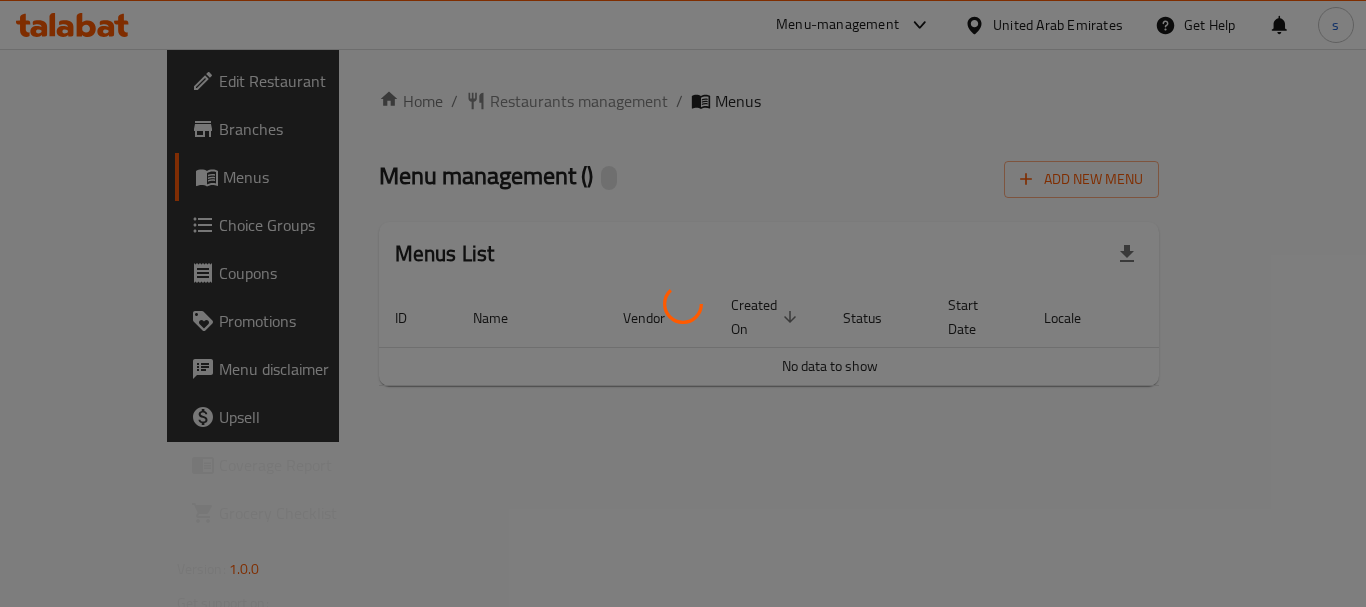 scroll, scrollTop: 0, scrollLeft: 0, axis: both 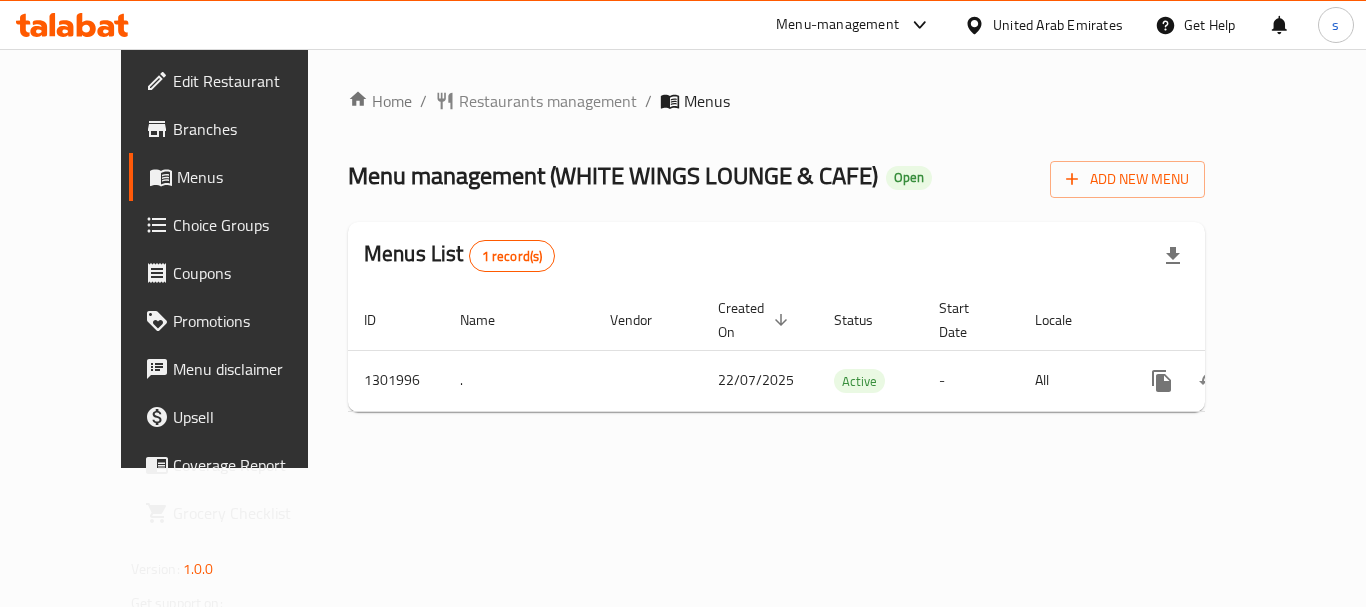 click 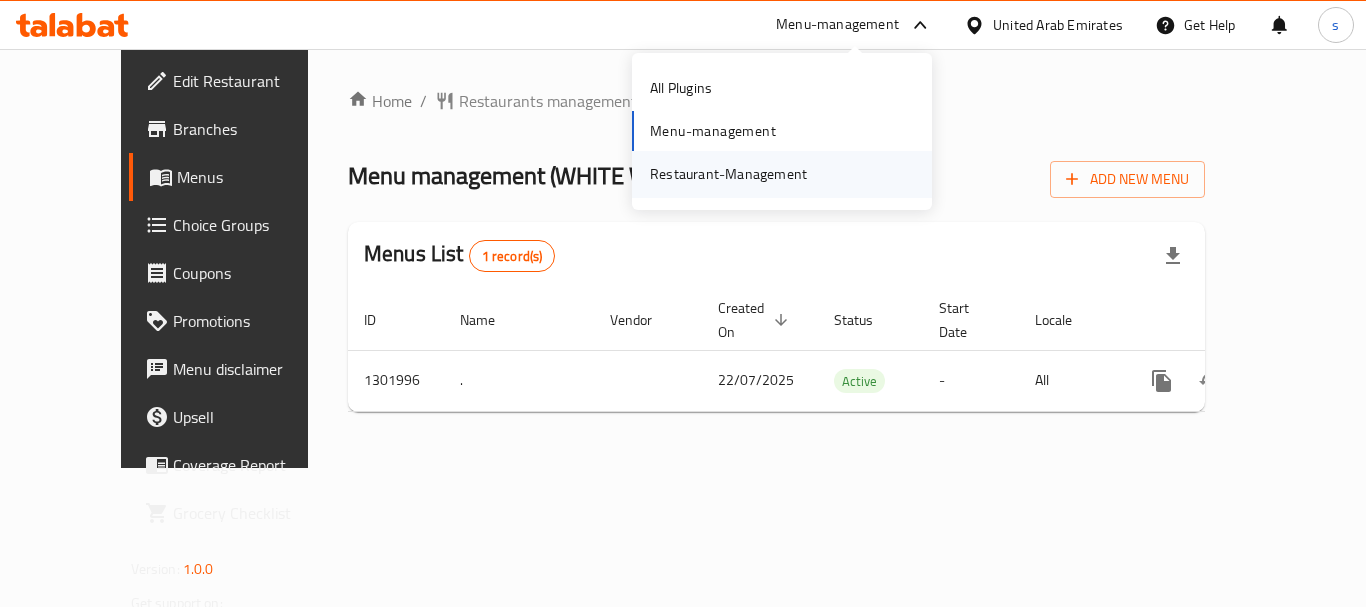 click on "Restaurant-Management" at bounding box center (728, 174) 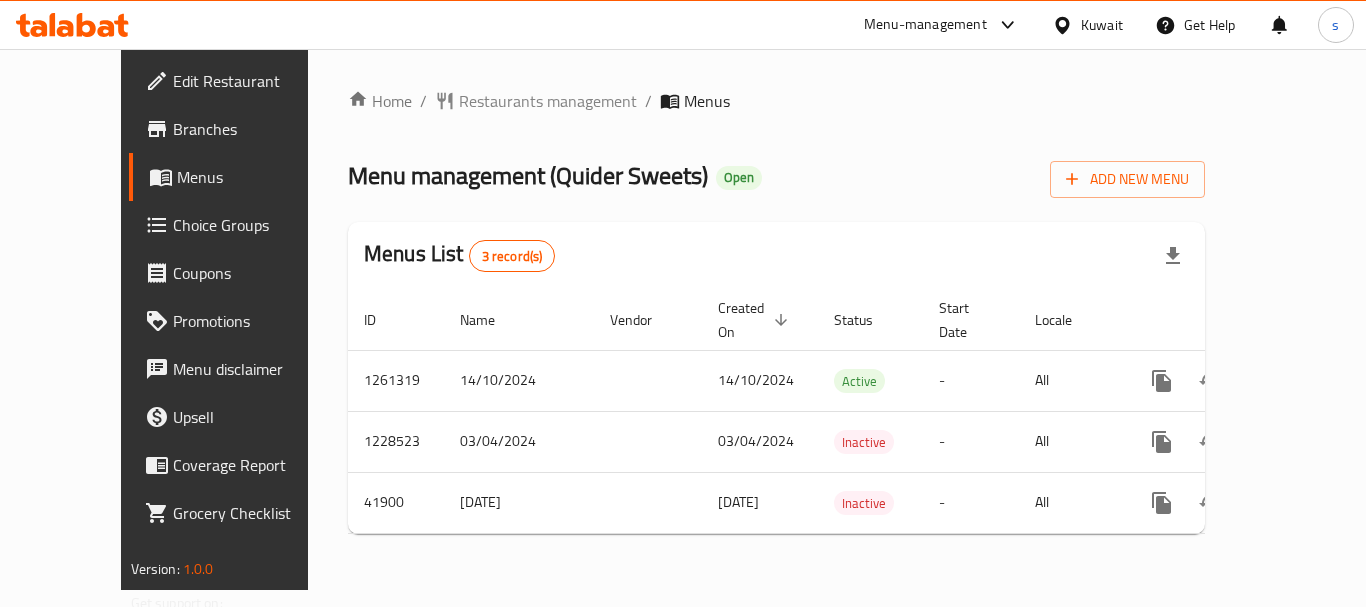 scroll, scrollTop: 0, scrollLeft: 0, axis: both 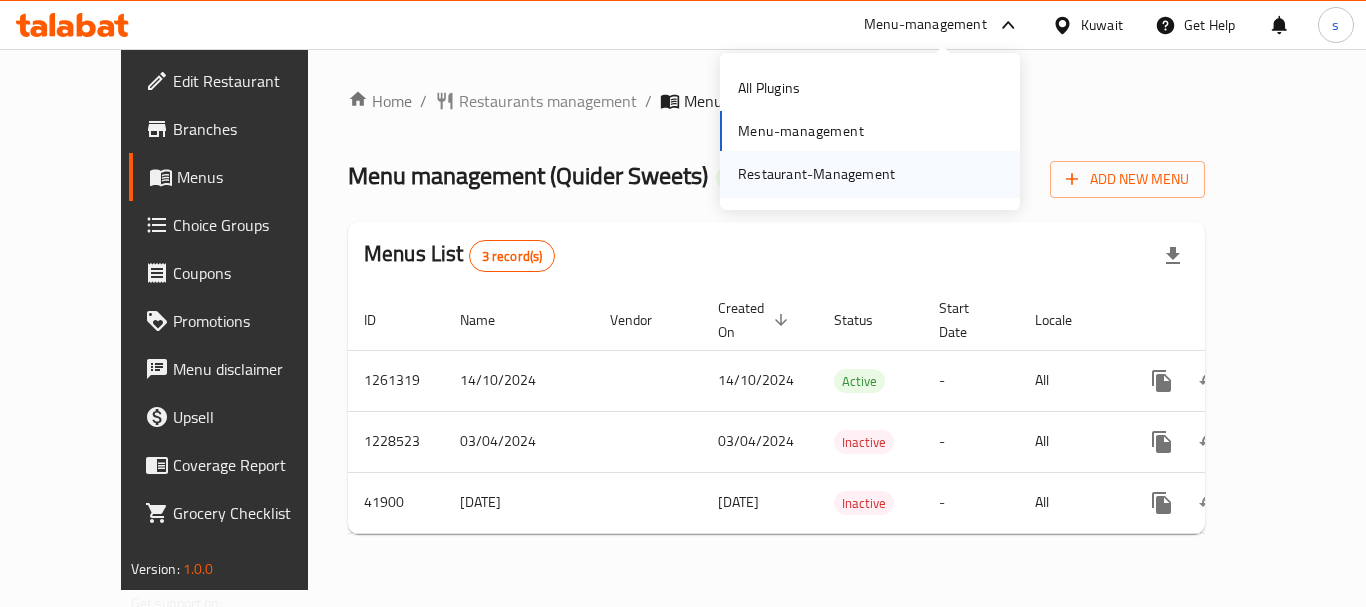 click on "Restaurant-Management" at bounding box center (816, 174) 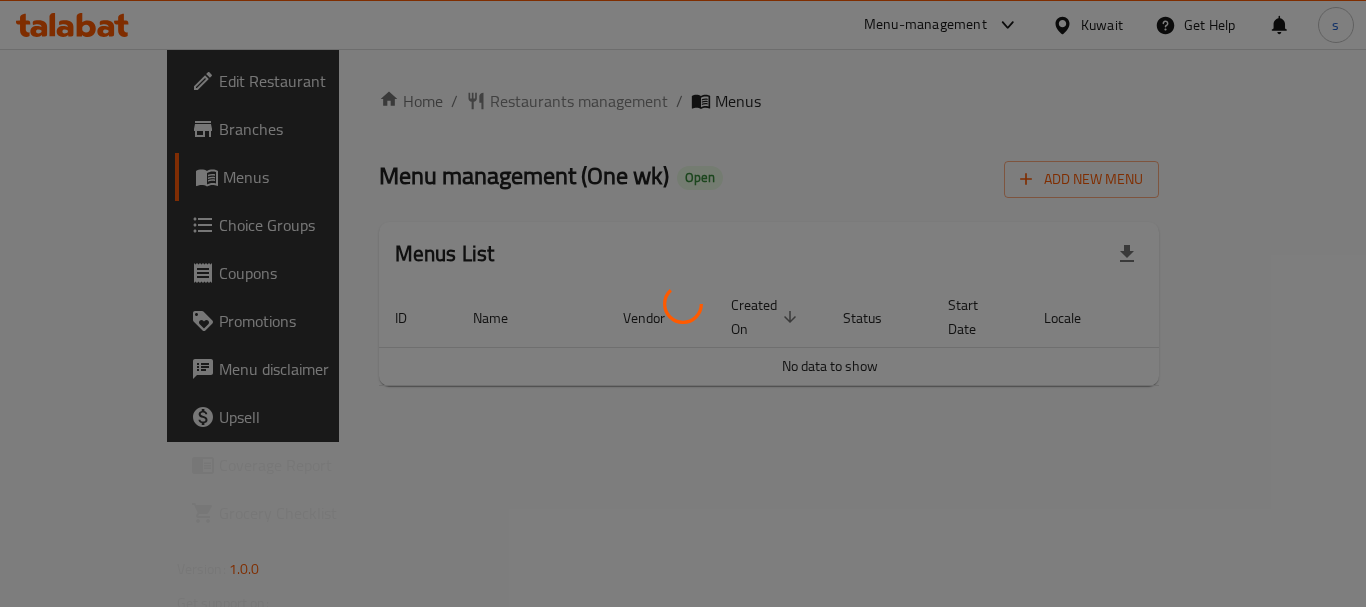 scroll, scrollTop: 0, scrollLeft: 0, axis: both 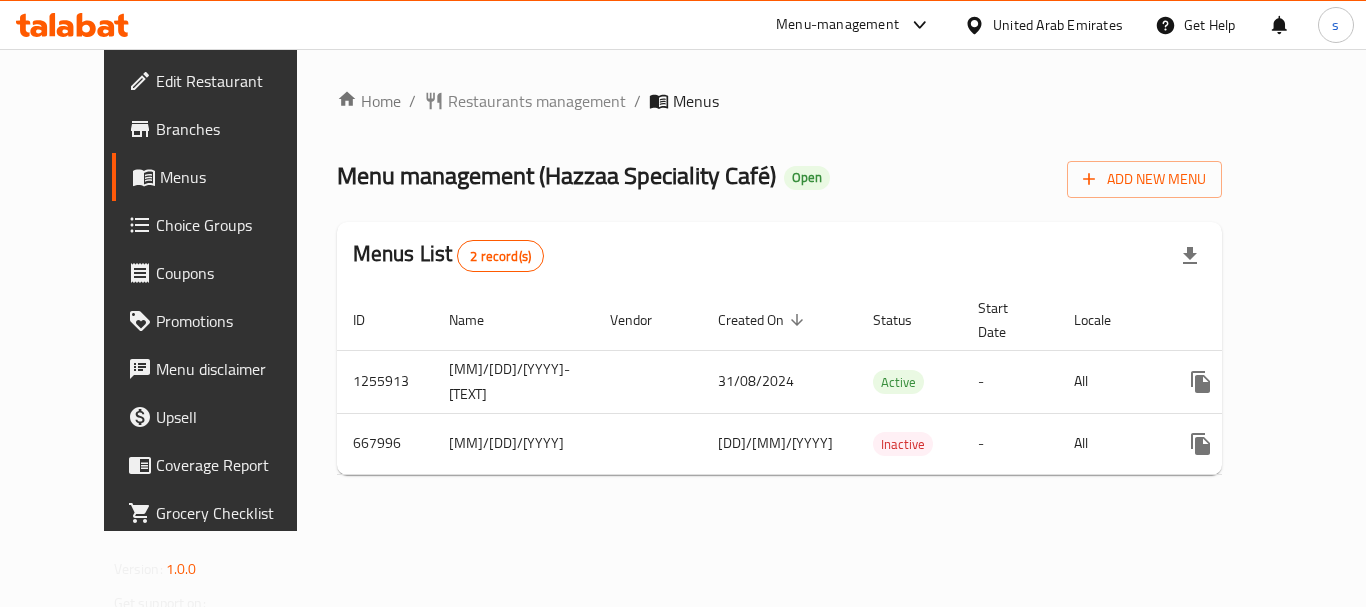 click on "Menu-management" at bounding box center [837, 25] 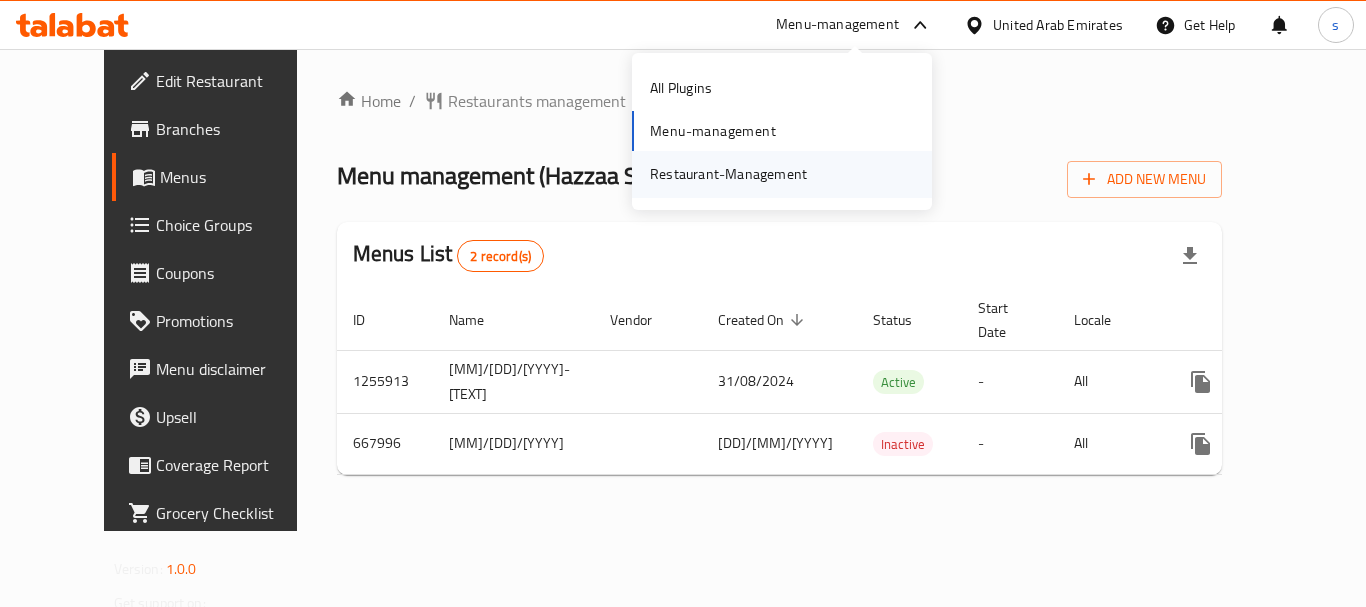 click on "Restaurant-Management" at bounding box center (728, 174) 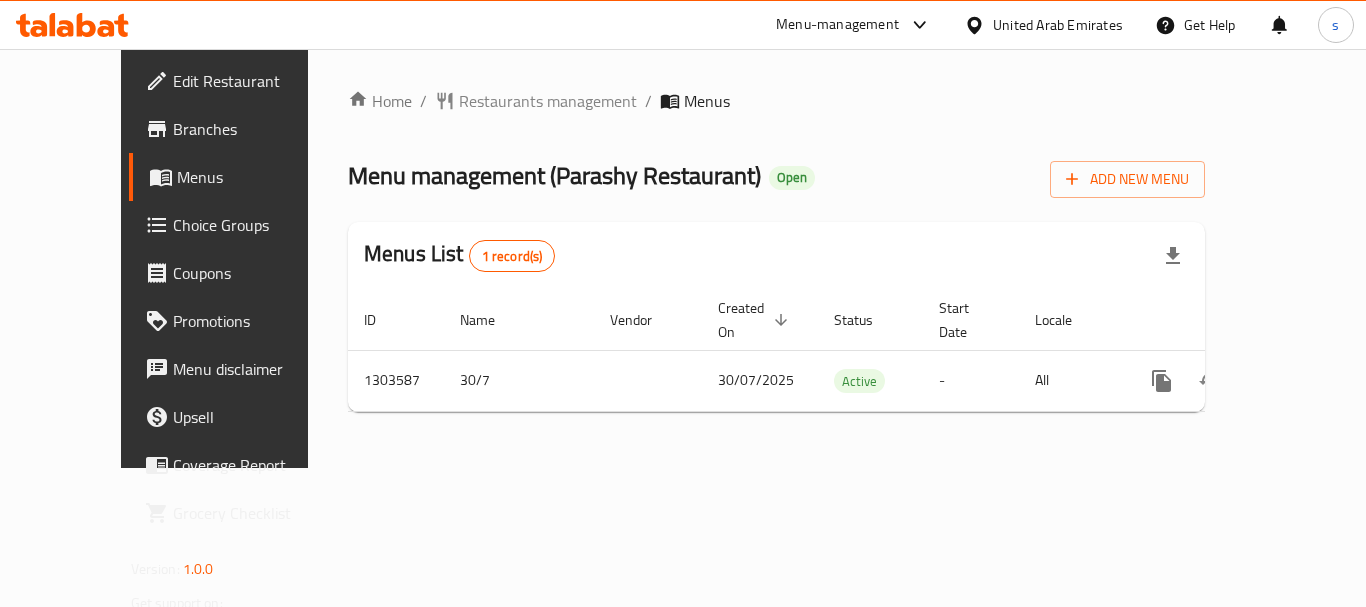 scroll, scrollTop: 0, scrollLeft: 0, axis: both 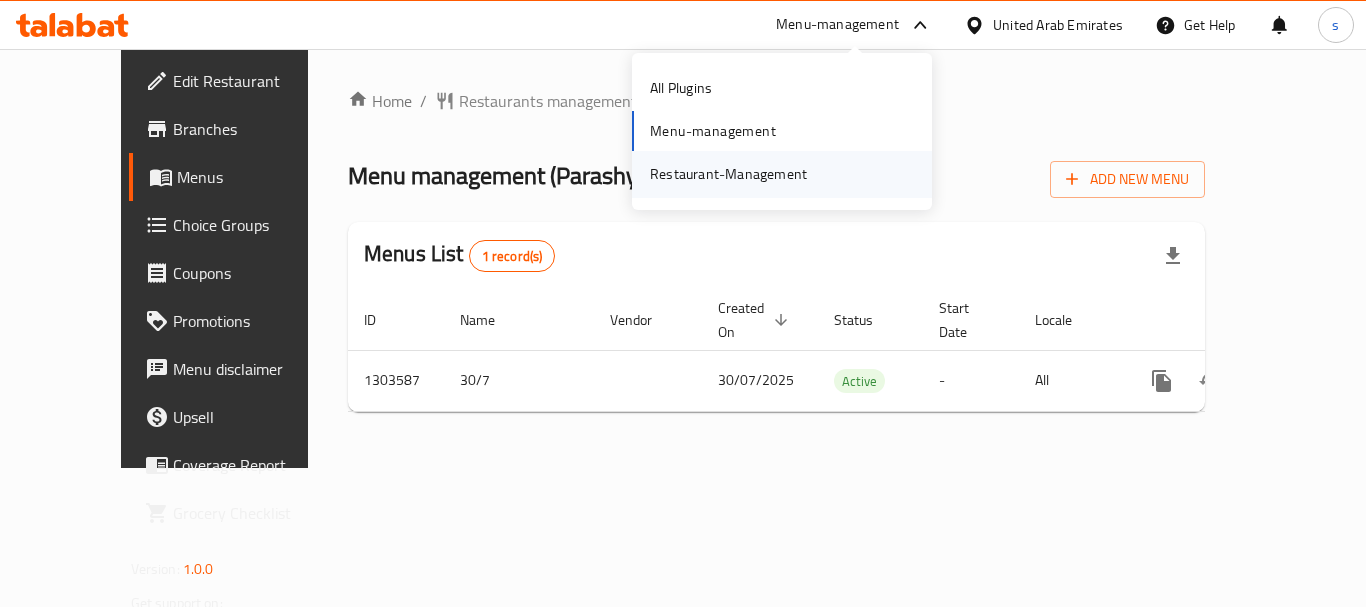 click on "Restaurant-Management" at bounding box center (728, 174) 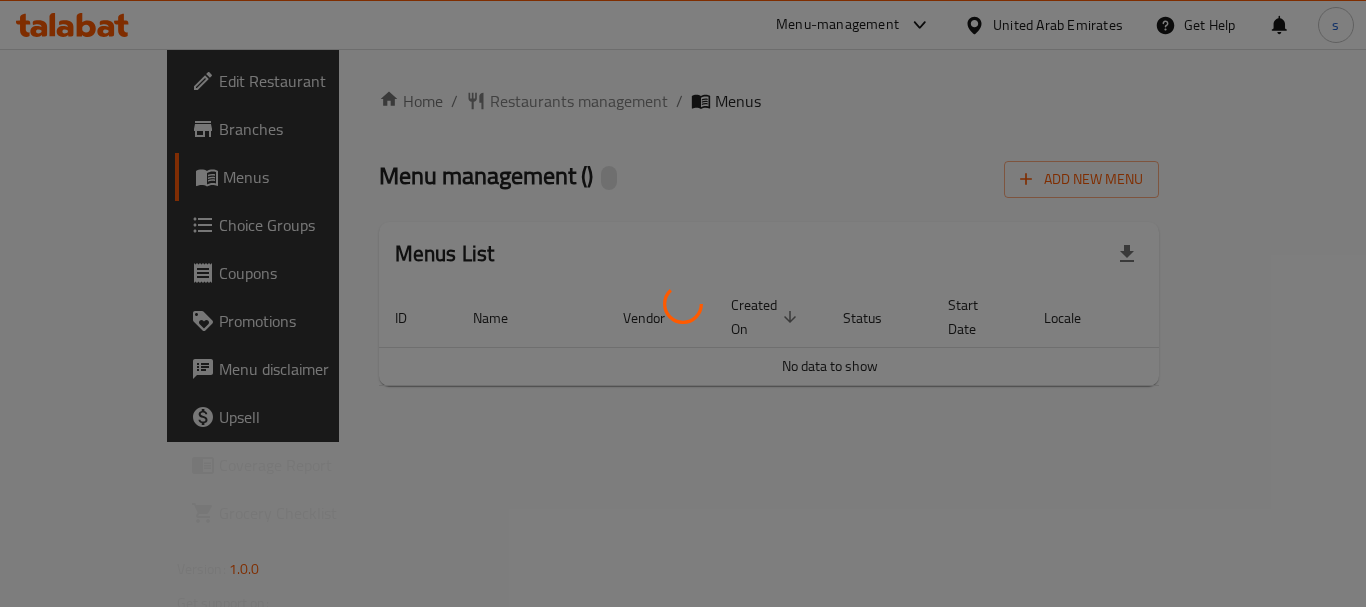 scroll, scrollTop: 0, scrollLeft: 0, axis: both 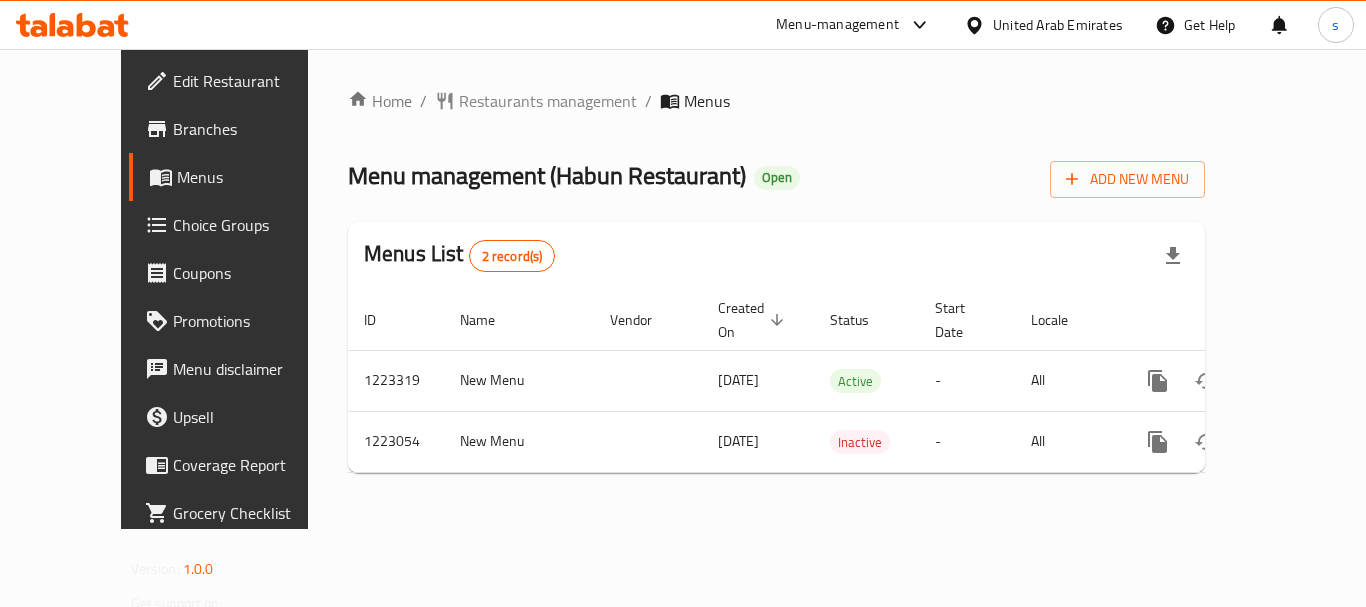 click on "Menu-management" at bounding box center [837, 25] 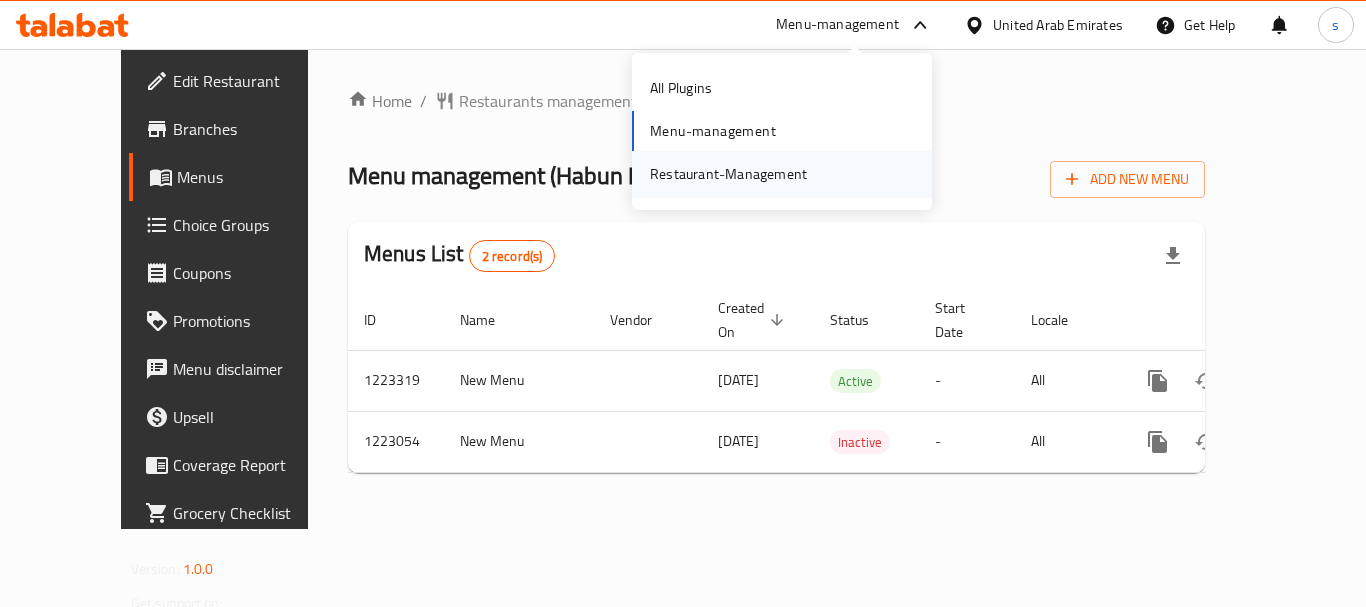 click on "Restaurant-Management" at bounding box center [728, 174] 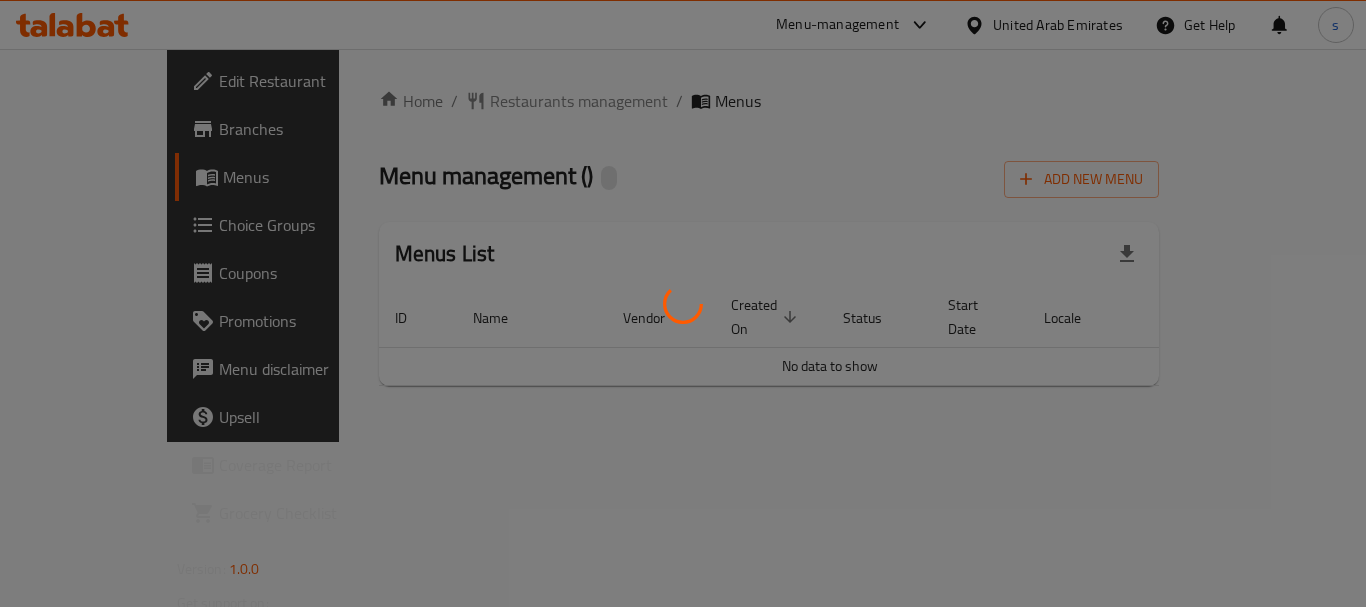 scroll, scrollTop: 0, scrollLeft: 0, axis: both 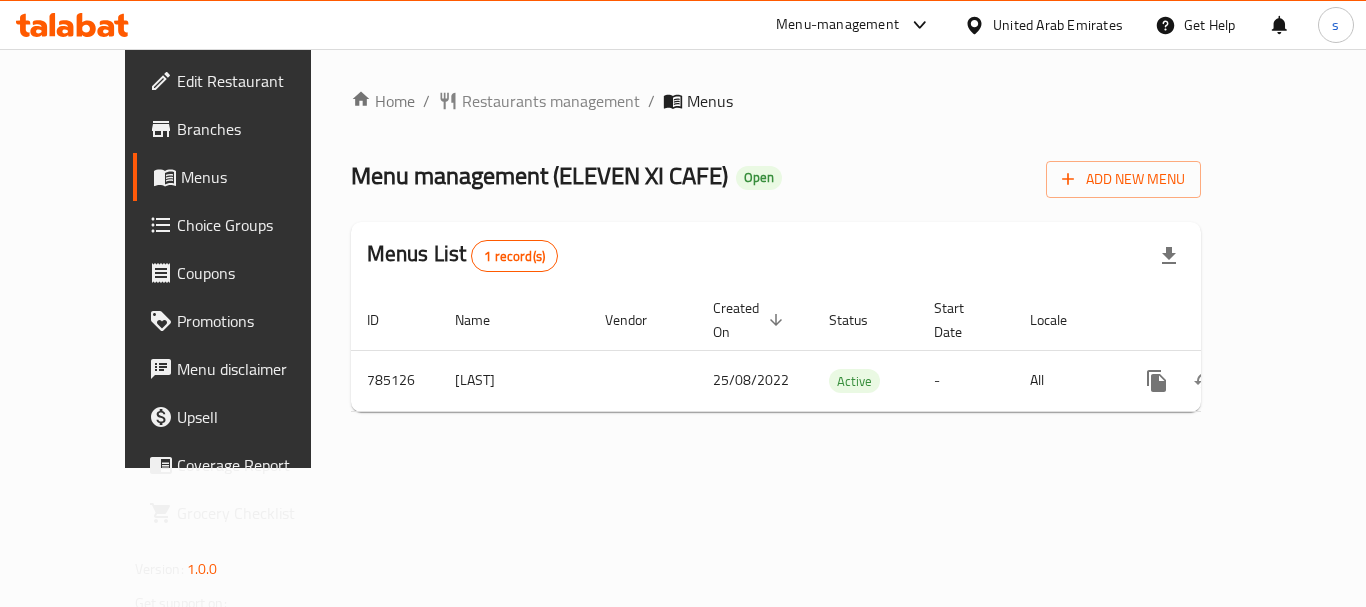 click on "Menu-management" at bounding box center (854, 25) 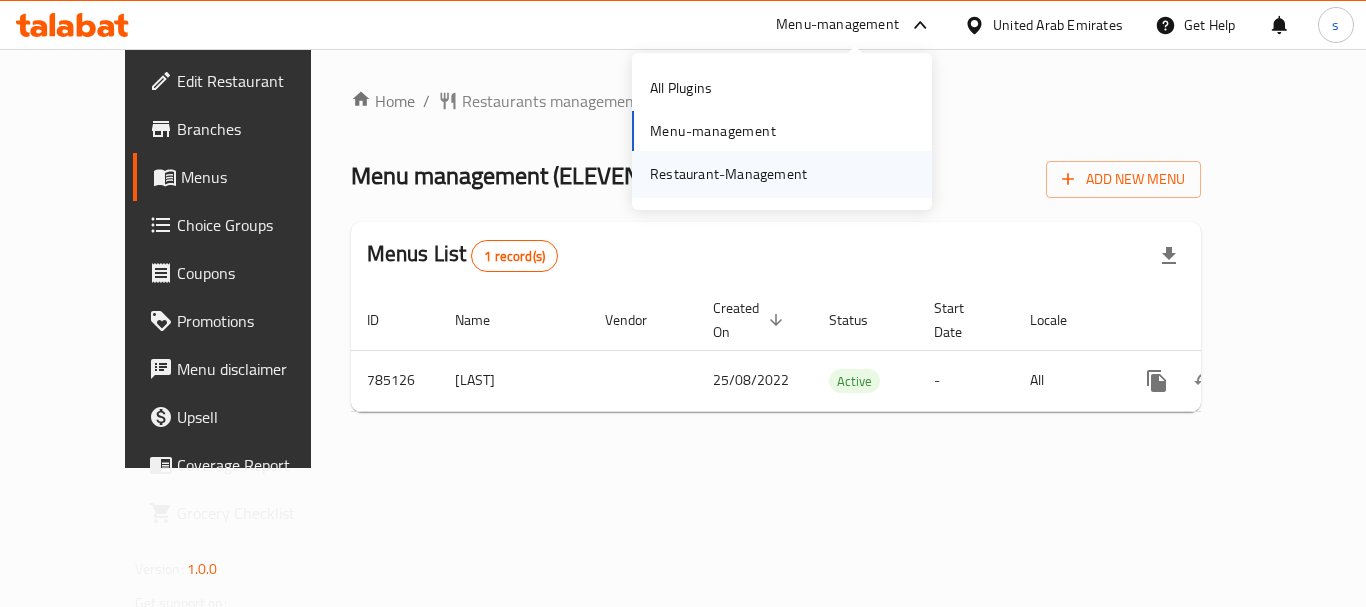 click on "Restaurant-Management" at bounding box center [728, 174] 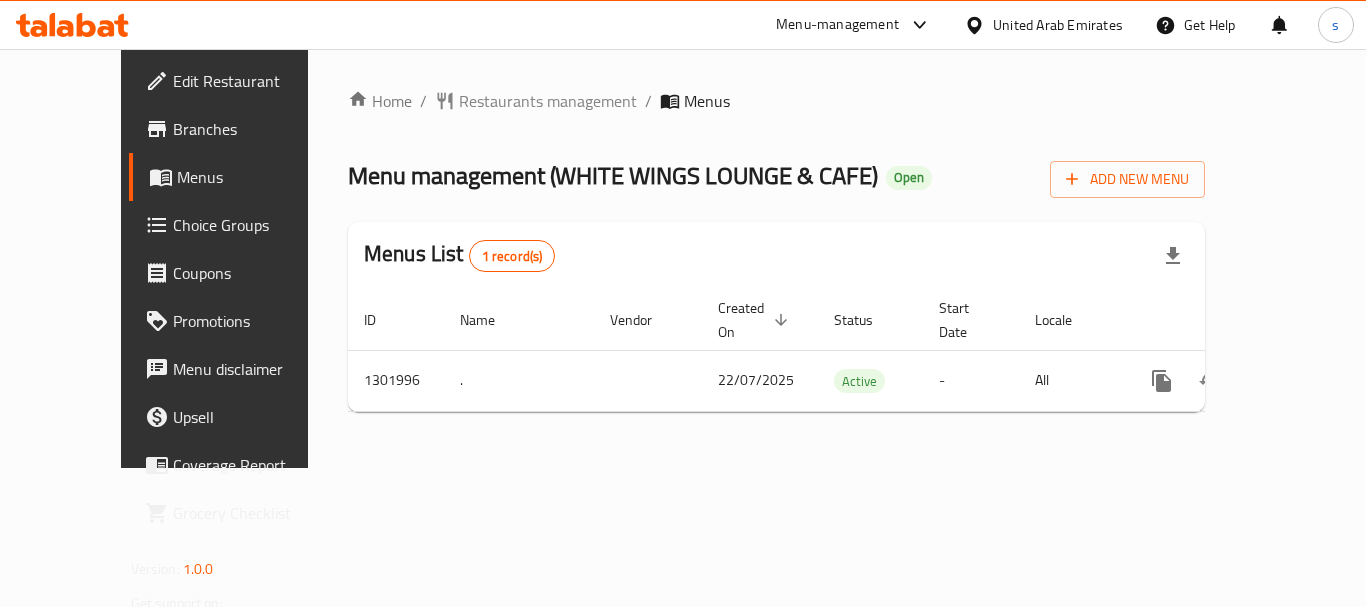 scroll, scrollTop: 0, scrollLeft: 0, axis: both 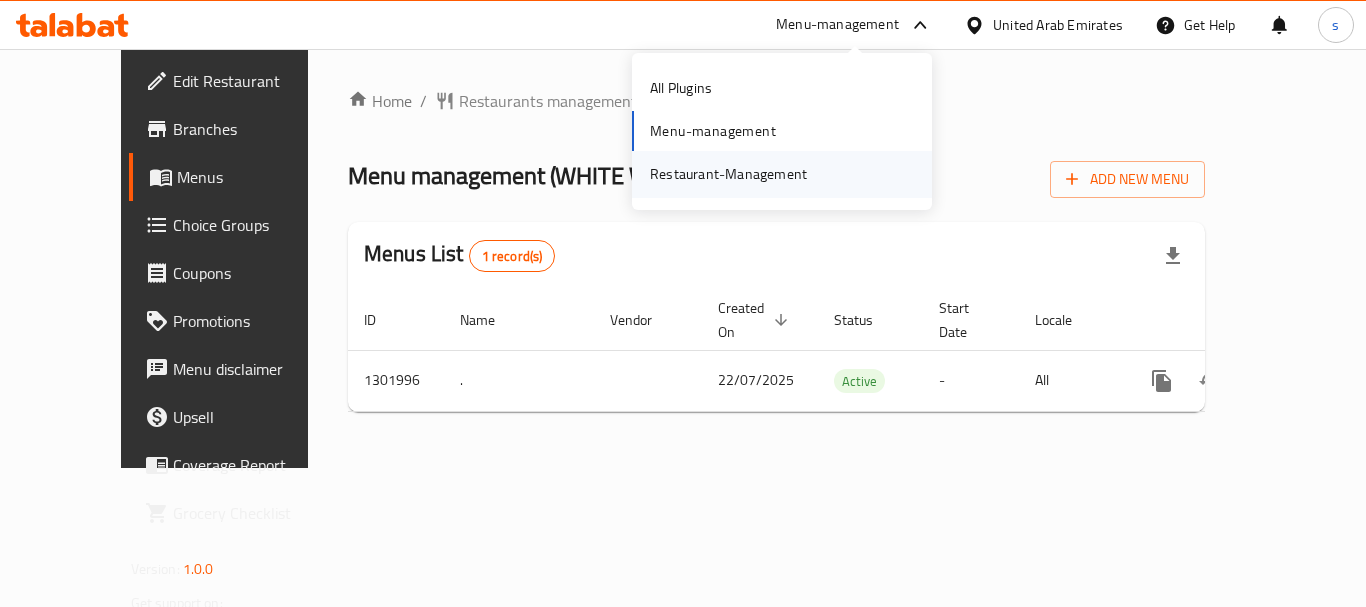 click on "Restaurant-Management" at bounding box center [728, 174] 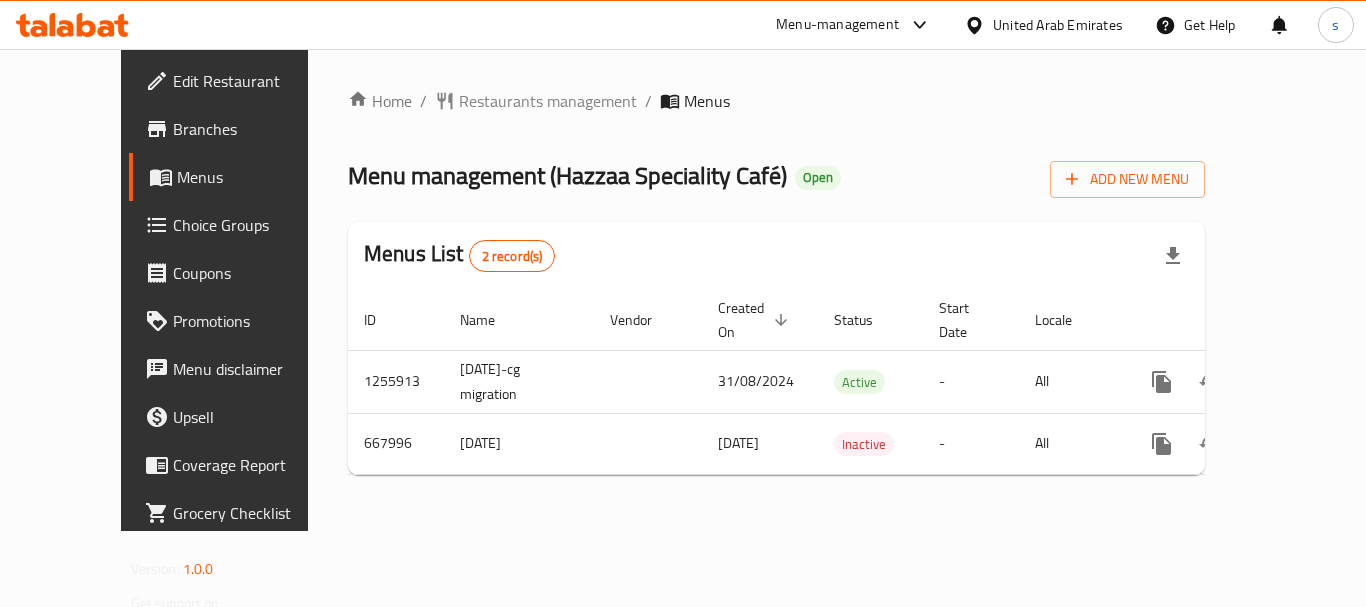 scroll, scrollTop: 0, scrollLeft: 0, axis: both 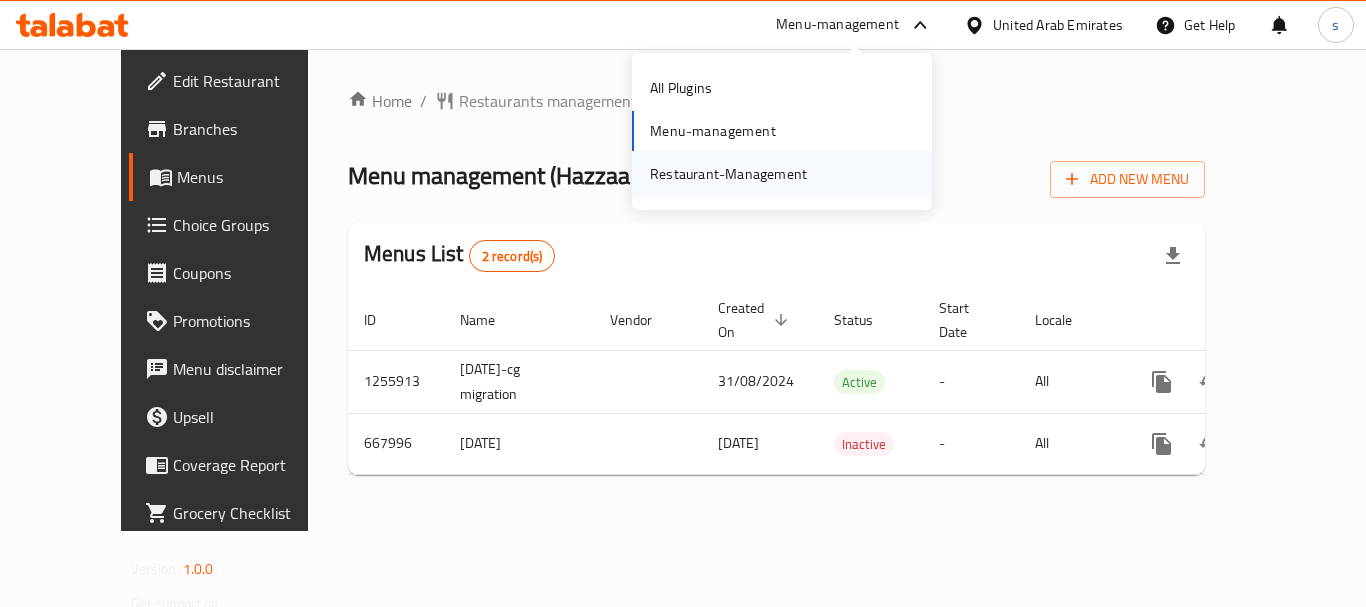 click on "Restaurant-Management" at bounding box center [728, 174] 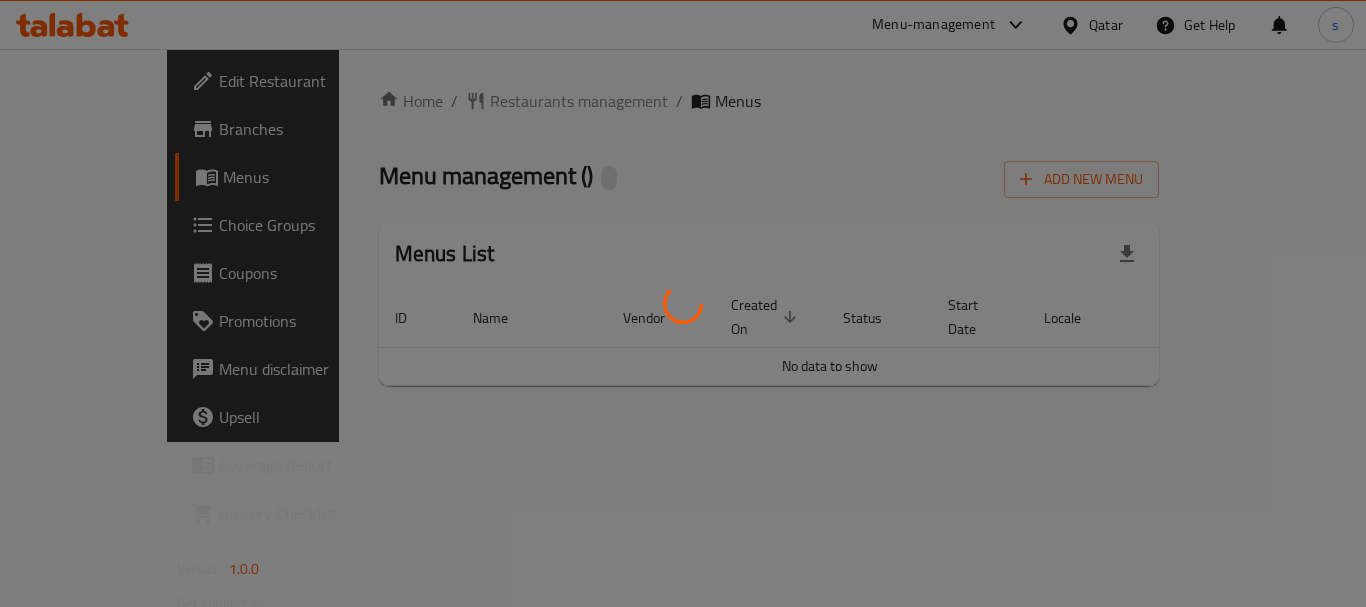 scroll, scrollTop: 0, scrollLeft: 0, axis: both 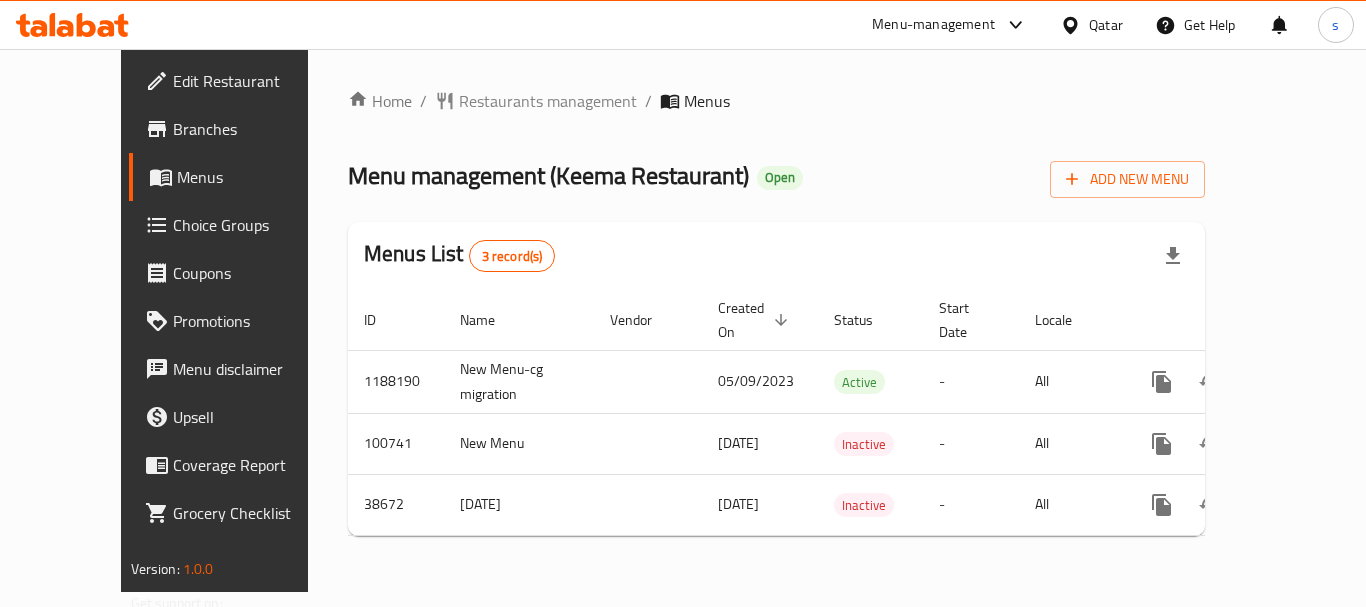click on "Menu-management" at bounding box center [933, 25] 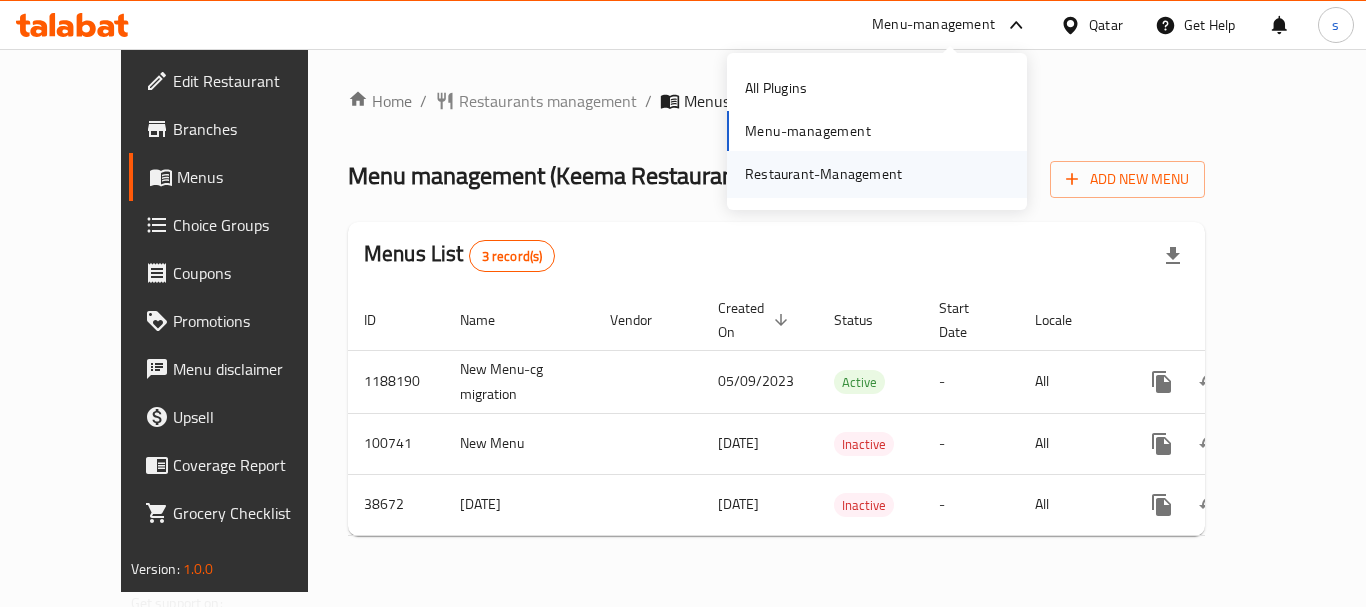 click on "Restaurant-Management" at bounding box center [823, 174] 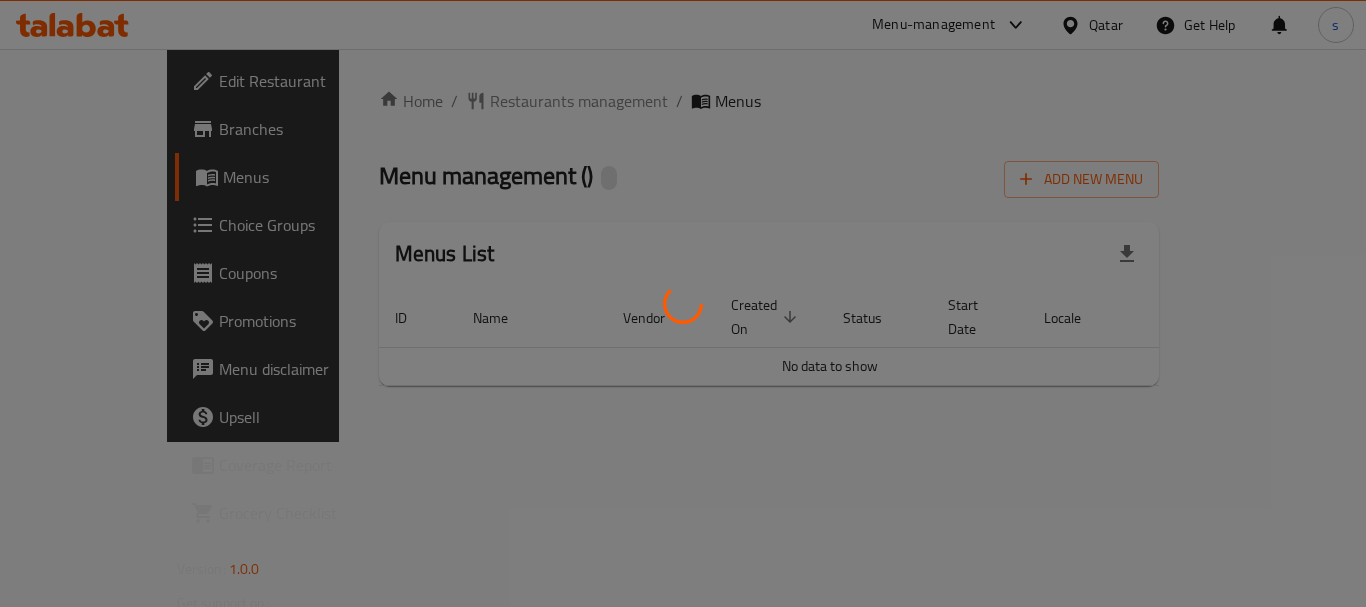 scroll, scrollTop: 0, scrollLeft: 0, axis: both 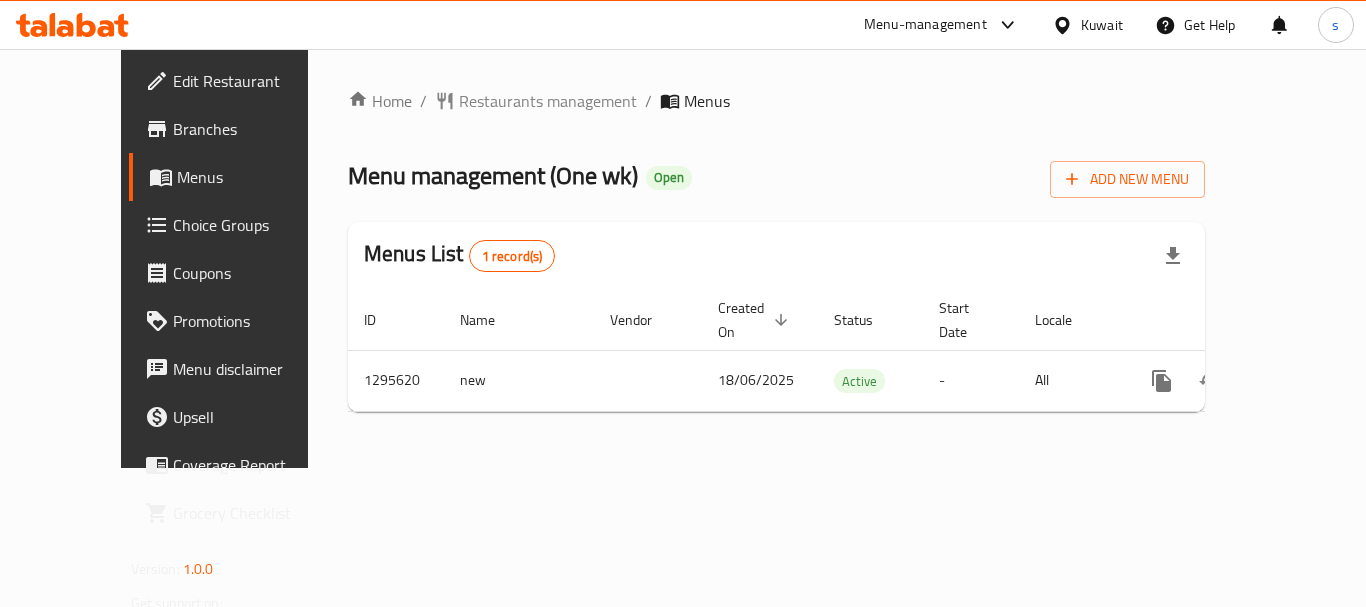 click on "Menu-management" at bounding box center (925, 25) 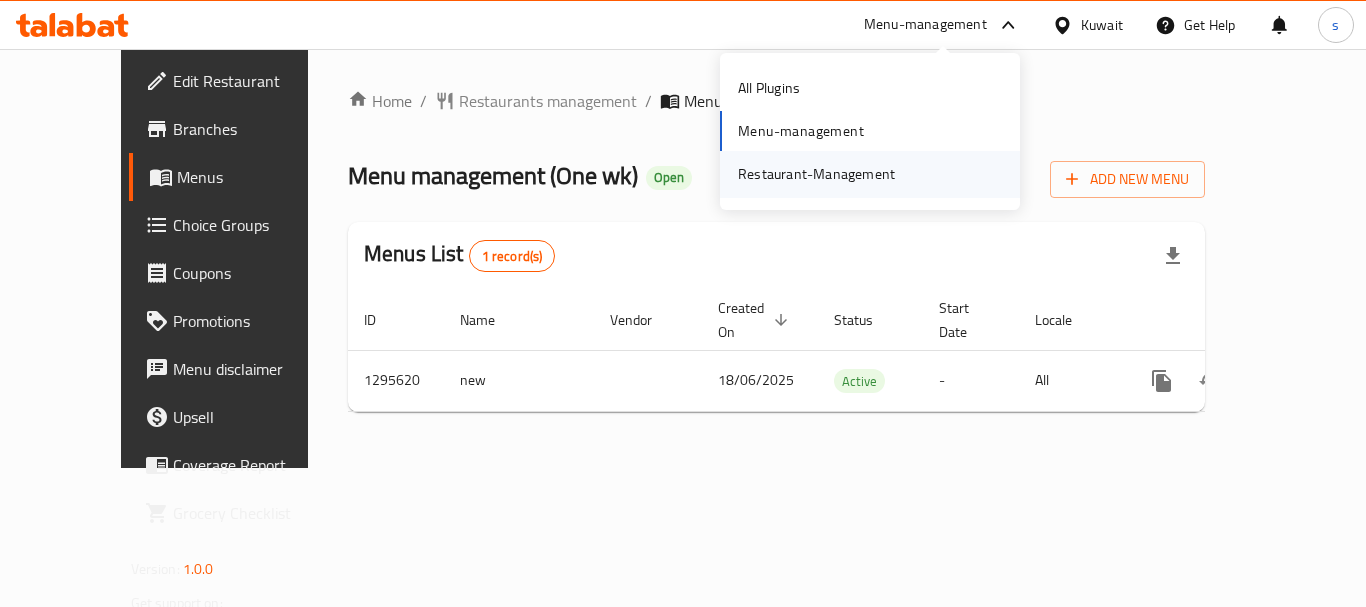 click on "Restaurant-Management" at bounding box center (816, 174) 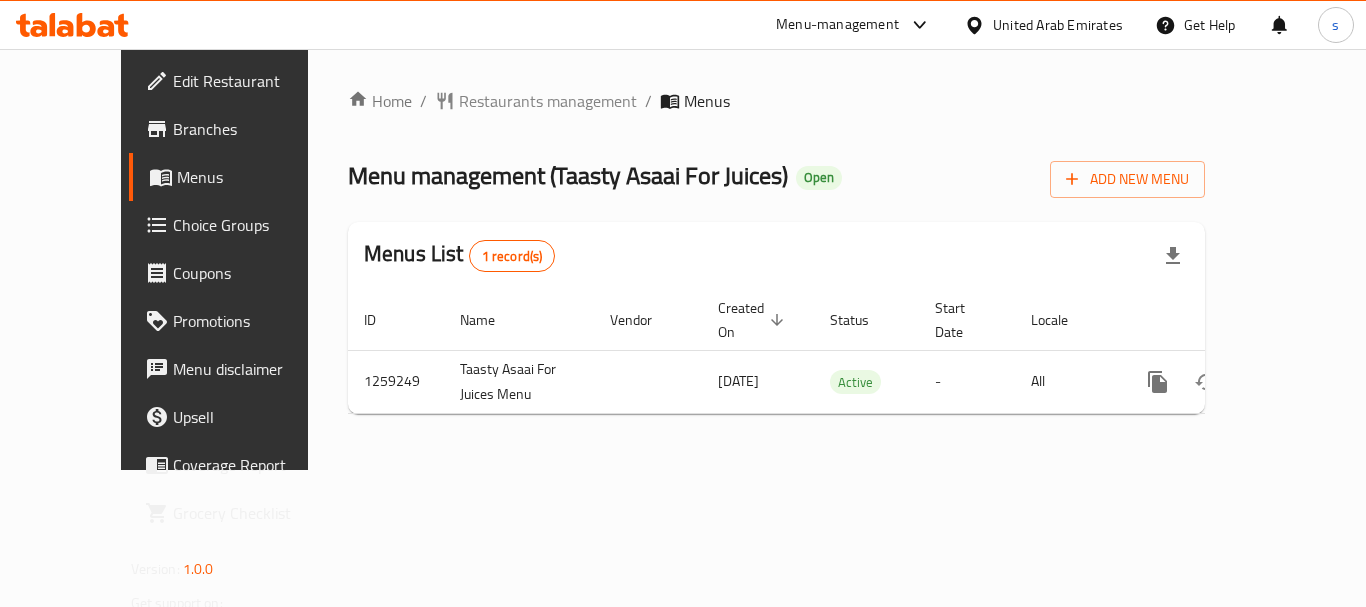scroll, scrollTop: 0, scrollLeft: 0, axis: both 